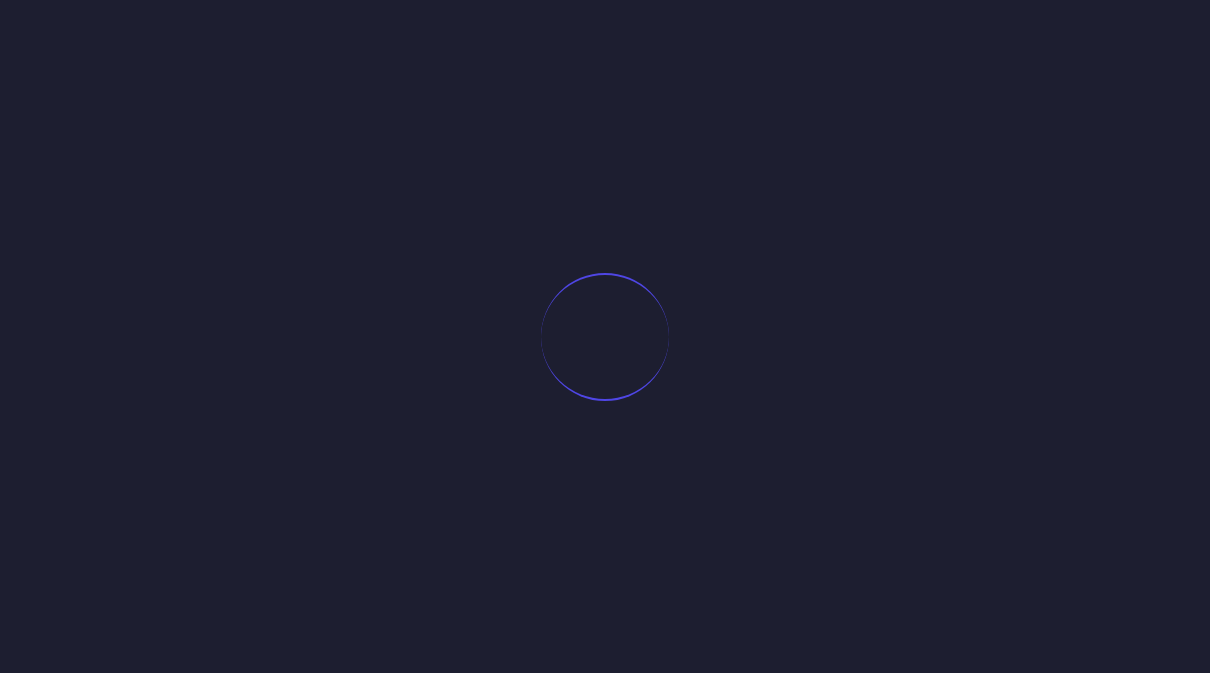 scroll, scrollTop: 104, scrollLeft: 0, axis: vertical 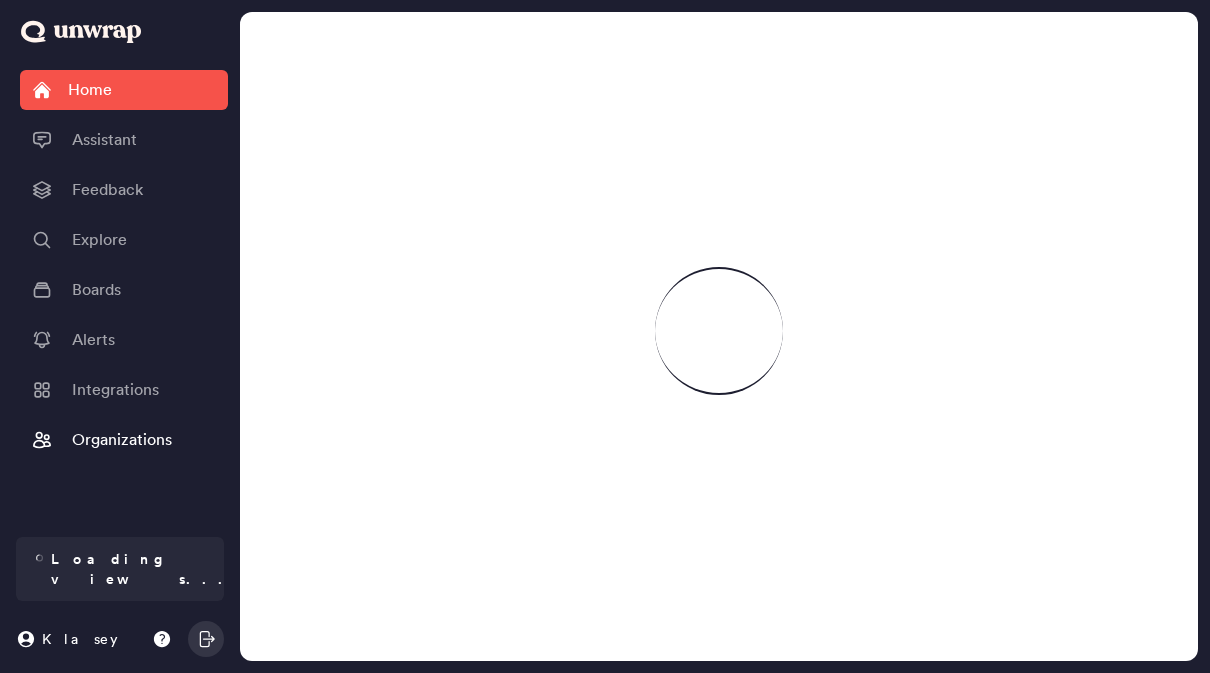 click on "Assistant" at bounding box center (104, 140) 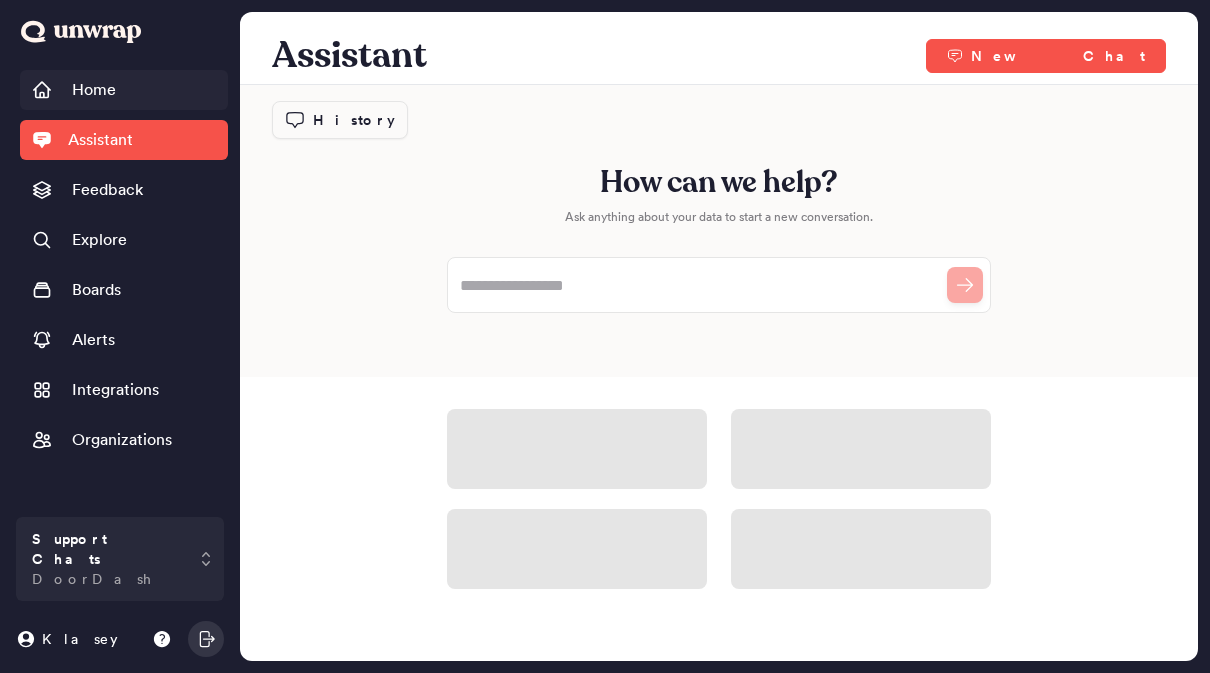 click on "Home" at bounding box center (94, 90) 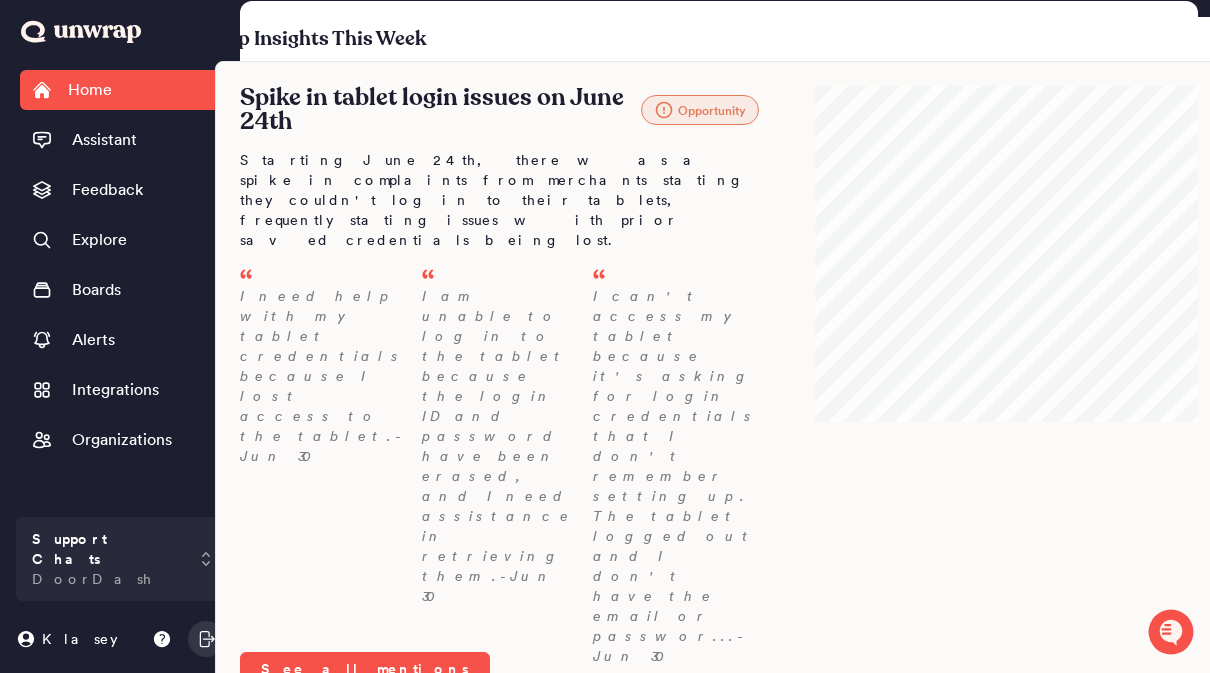 scroll, scrollTop: 76, scrollLeft: 0, axis: vertical 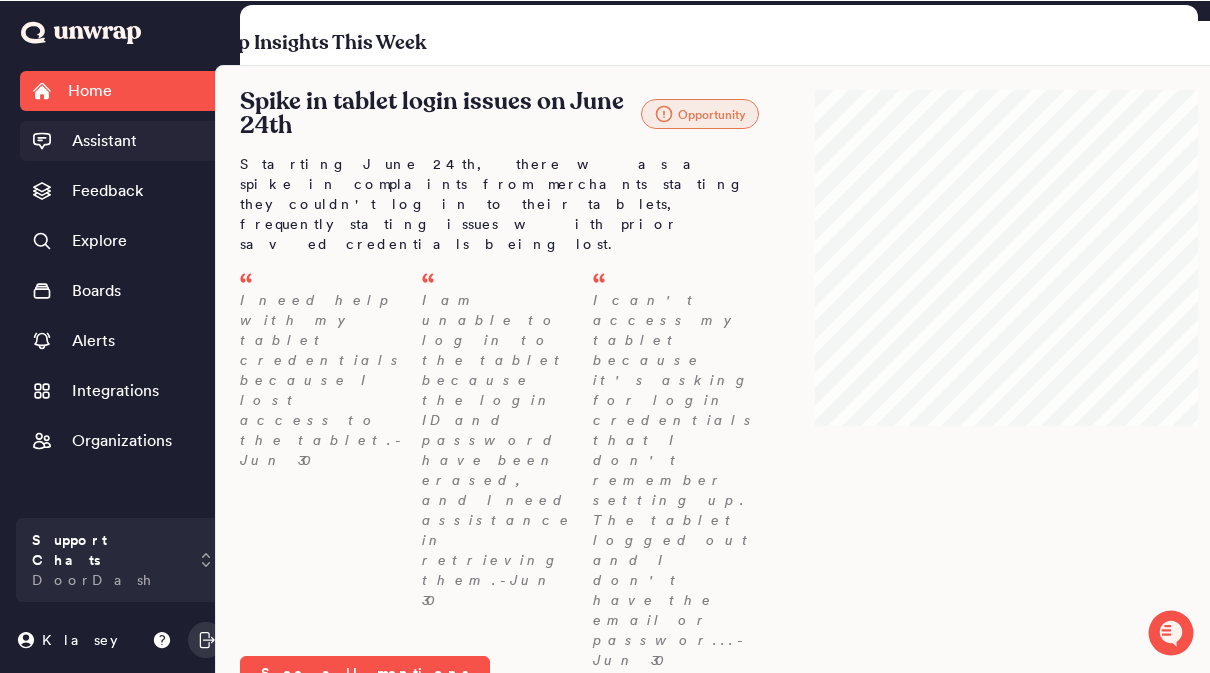 click on "Assistant" at bounding box center (104, 140) 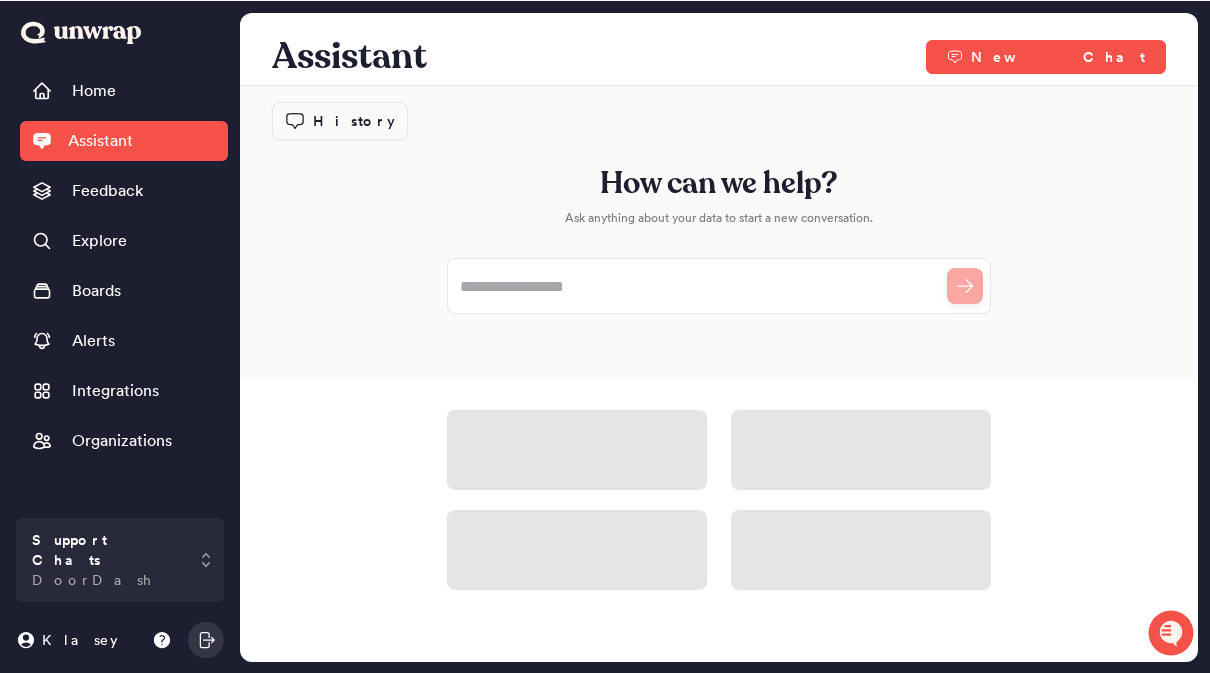scroll, scrollTop: 68, scrollLeft: 0, axis: vertical 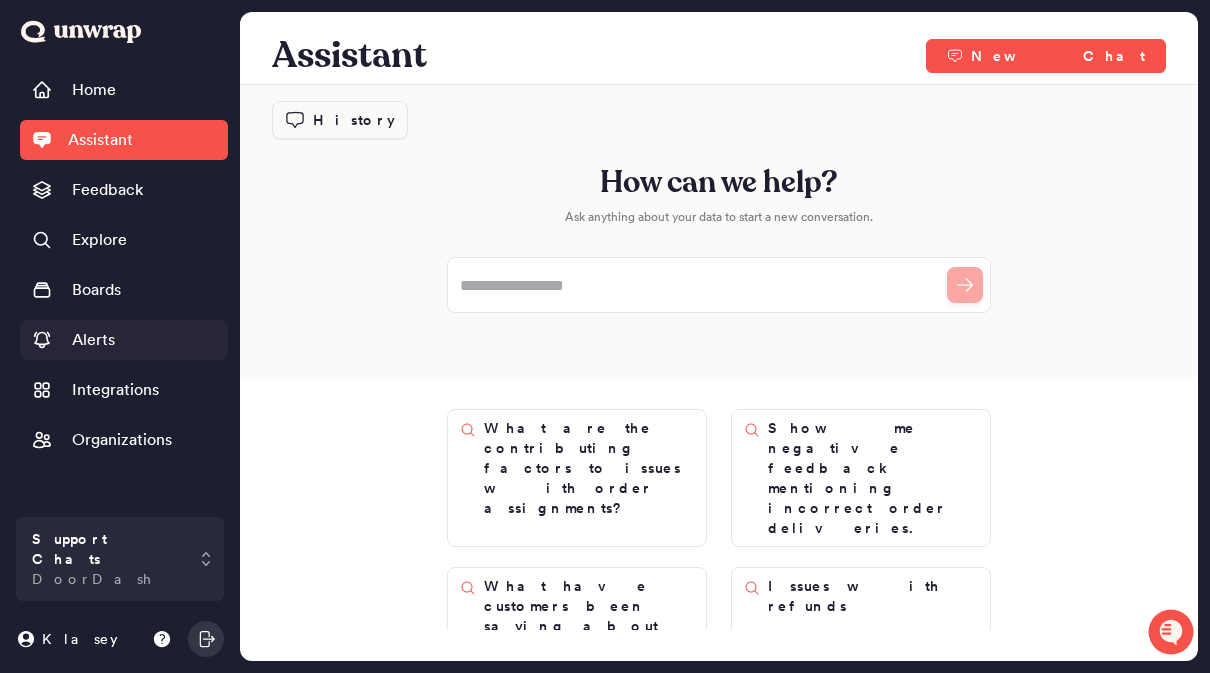 click on "Alerts" at bounding box center (93, 340) 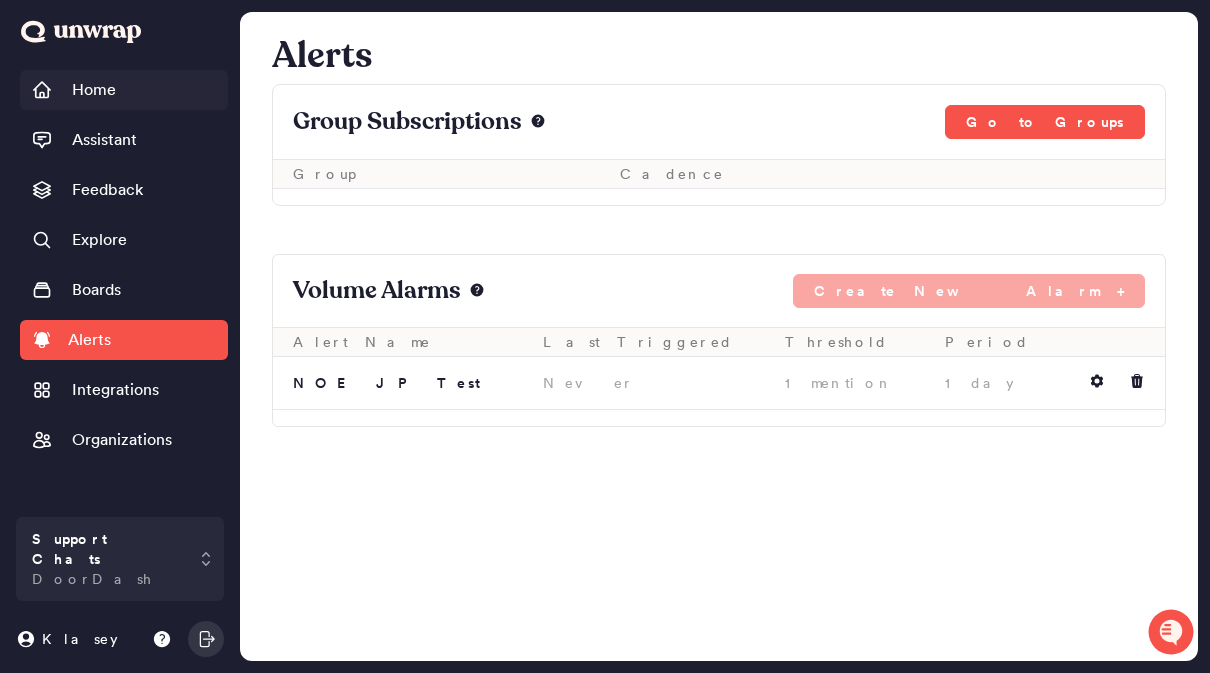 click on "Home" at bounding box center (94, 90) 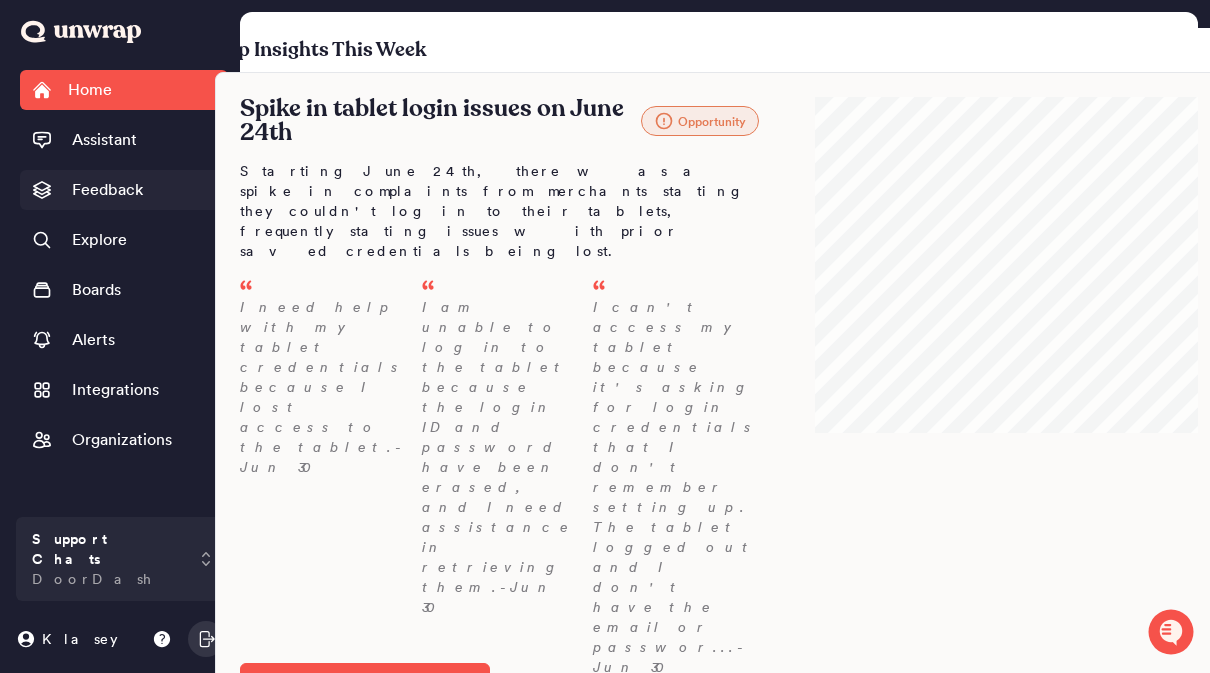 click on "Feedback" at bounding box center [107, 190] 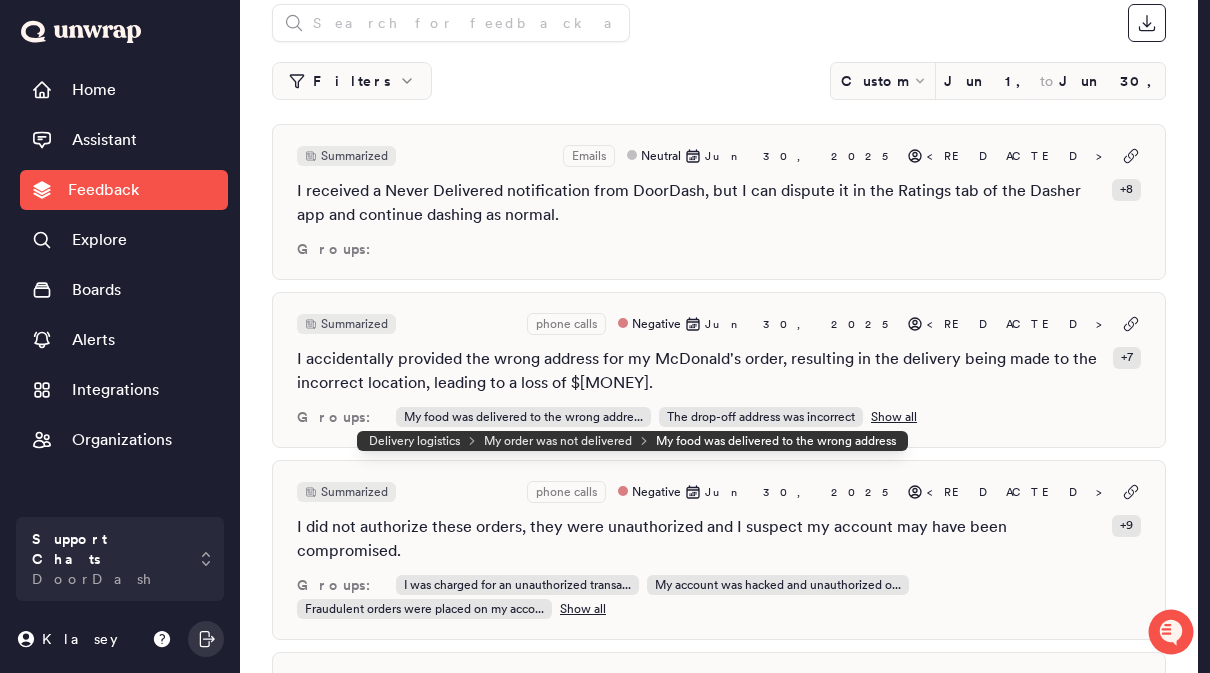 scroll, scrollTop: 184, scrollLeft: 0, axis: vertical 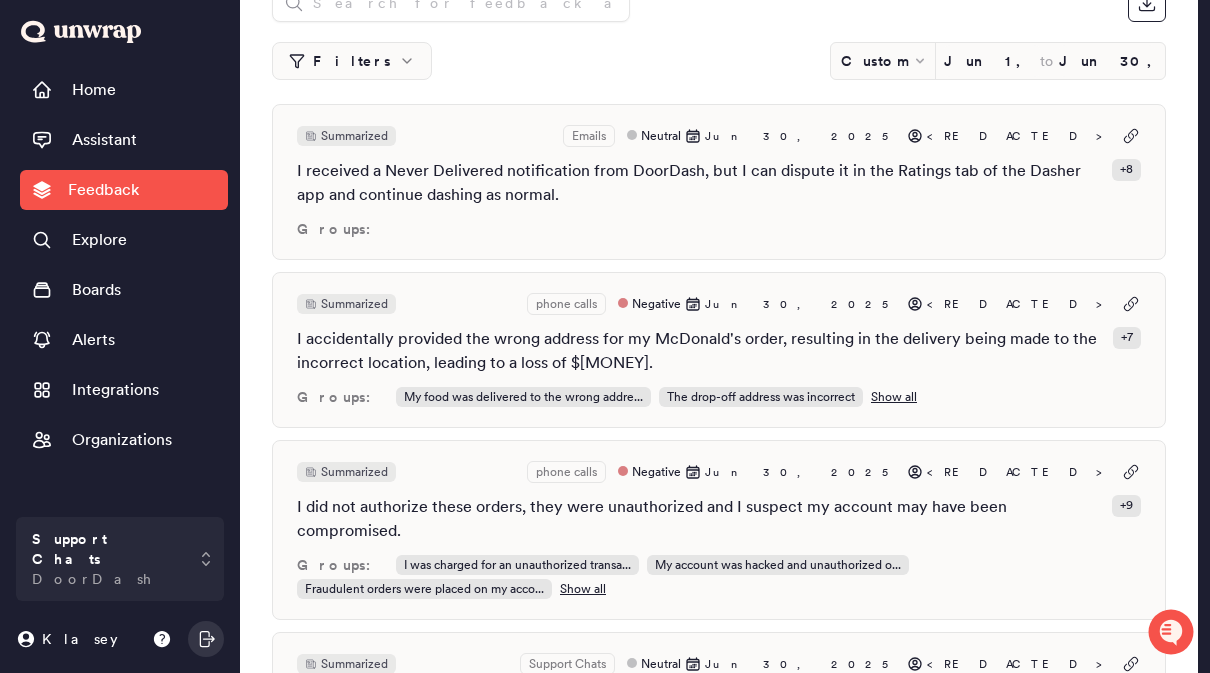 drag, startPoint x: 126, startPoint y: 77, endPoint x: 126, endPoint y: 193, distance: 116 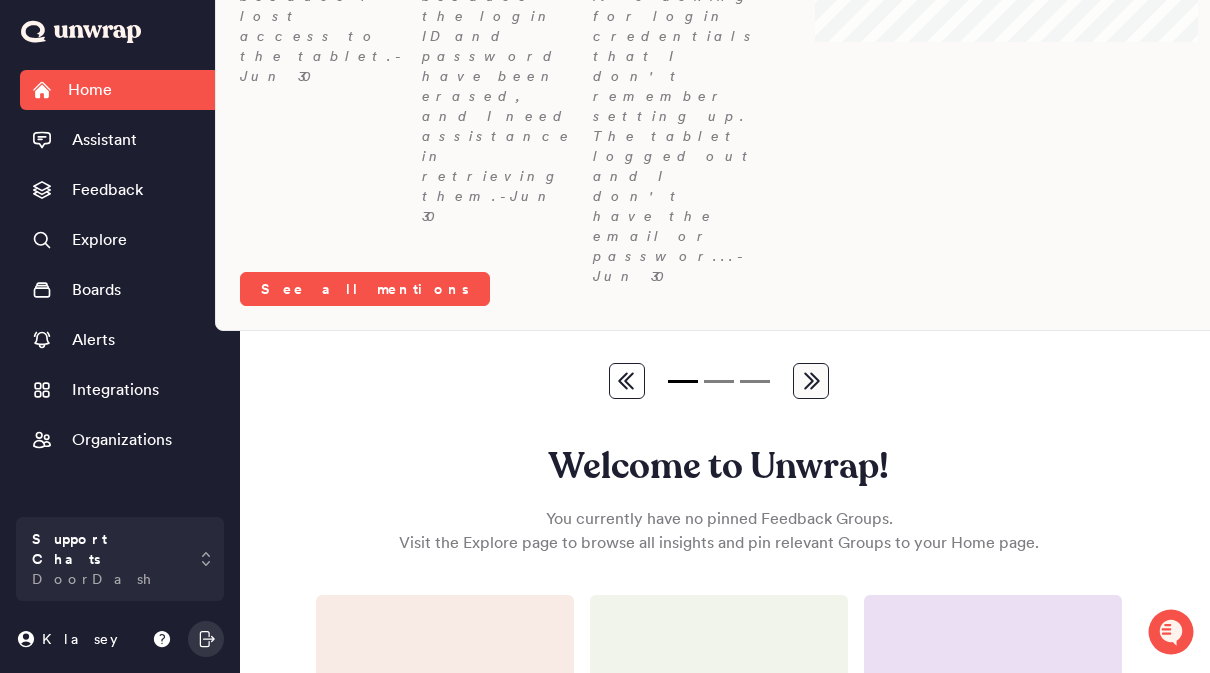 scroll, scrollTop: 457, scrollLeft: 0, axis: vertical 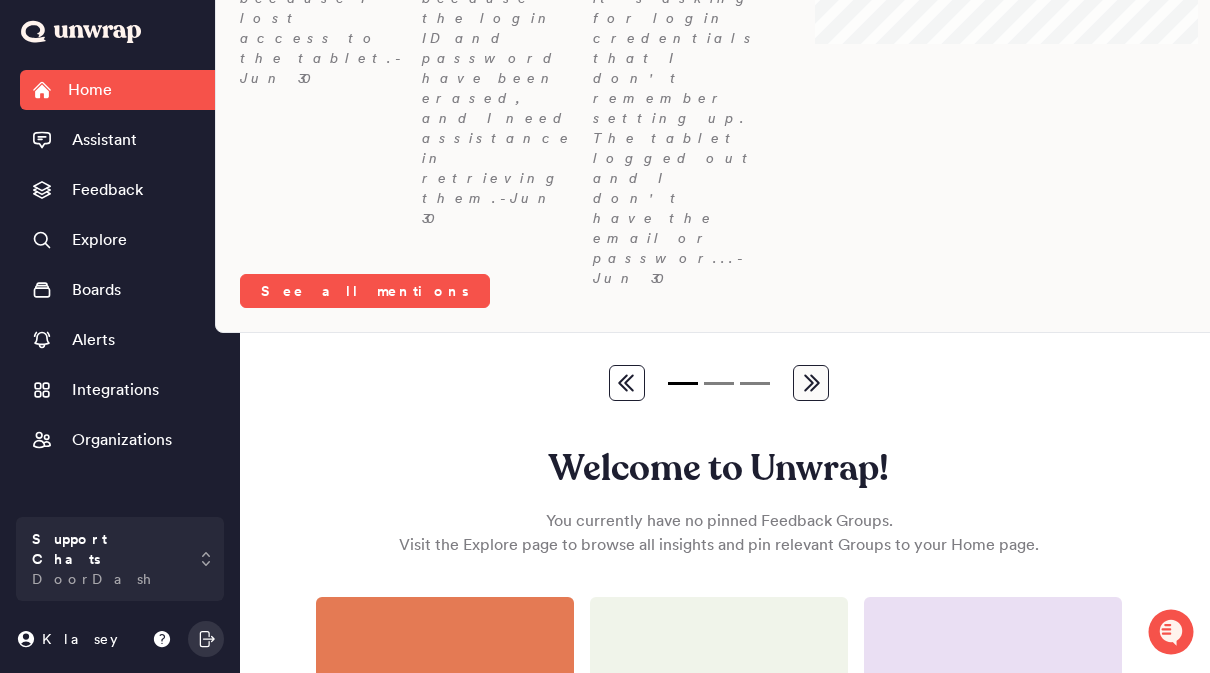 click on "Explore  Groups" at bounding box center [421, 705] 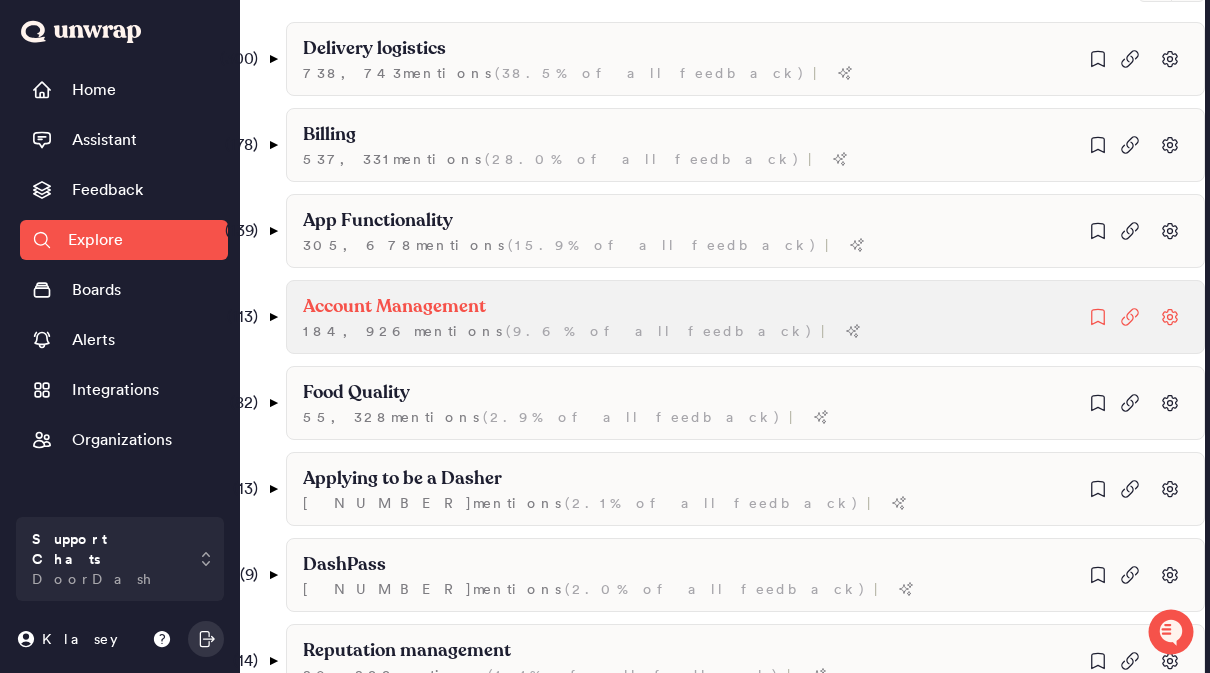 scroll, scrollTop: 400, scrollLeft: 0, axis: vertical 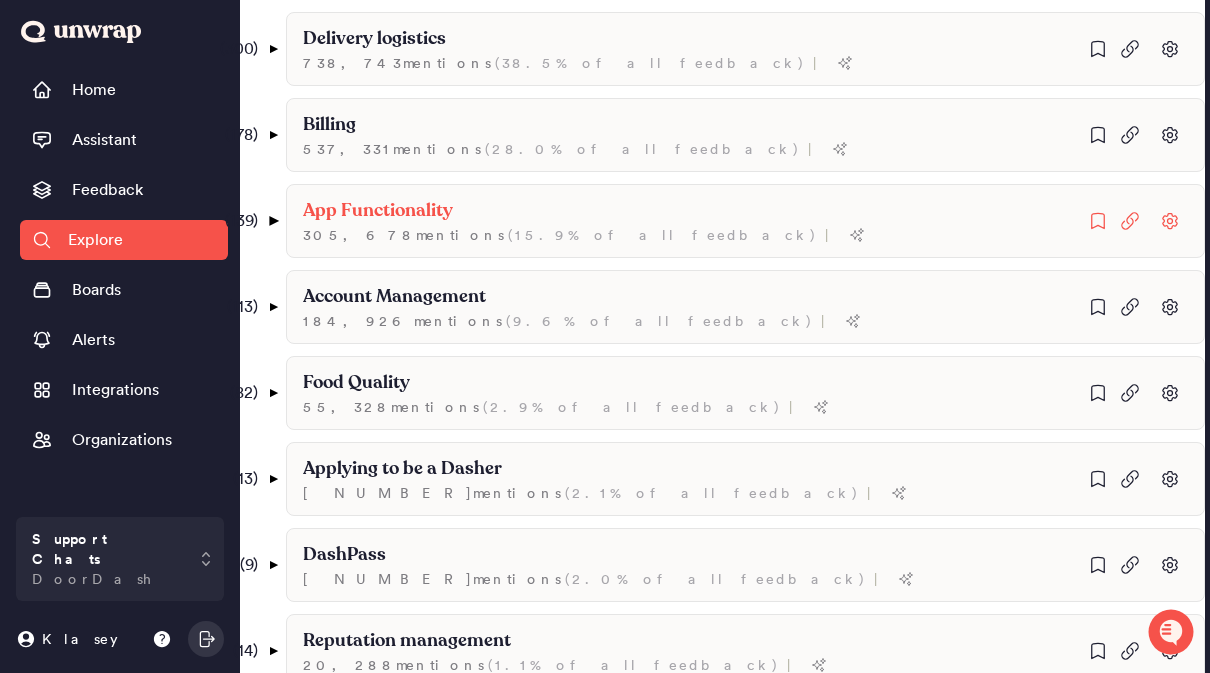 click on "▼" at bounding box center [272, 221] 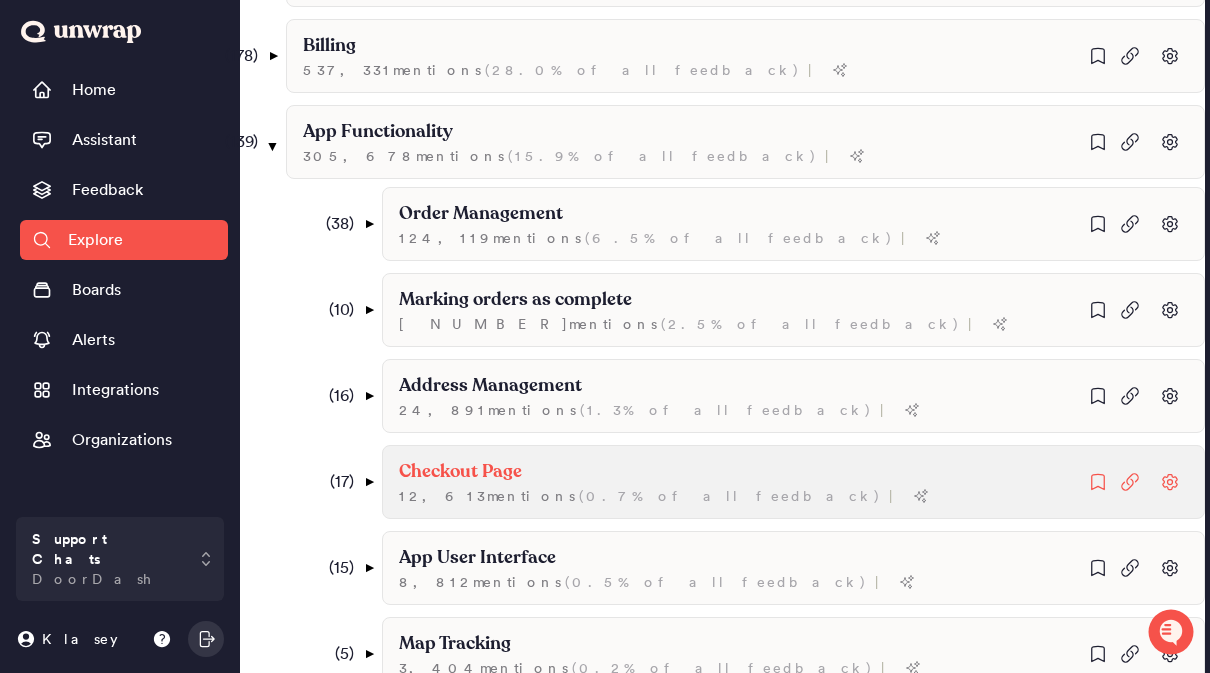 scroll, scrollTop: 484, scrollLeft: 0, axis: vertical 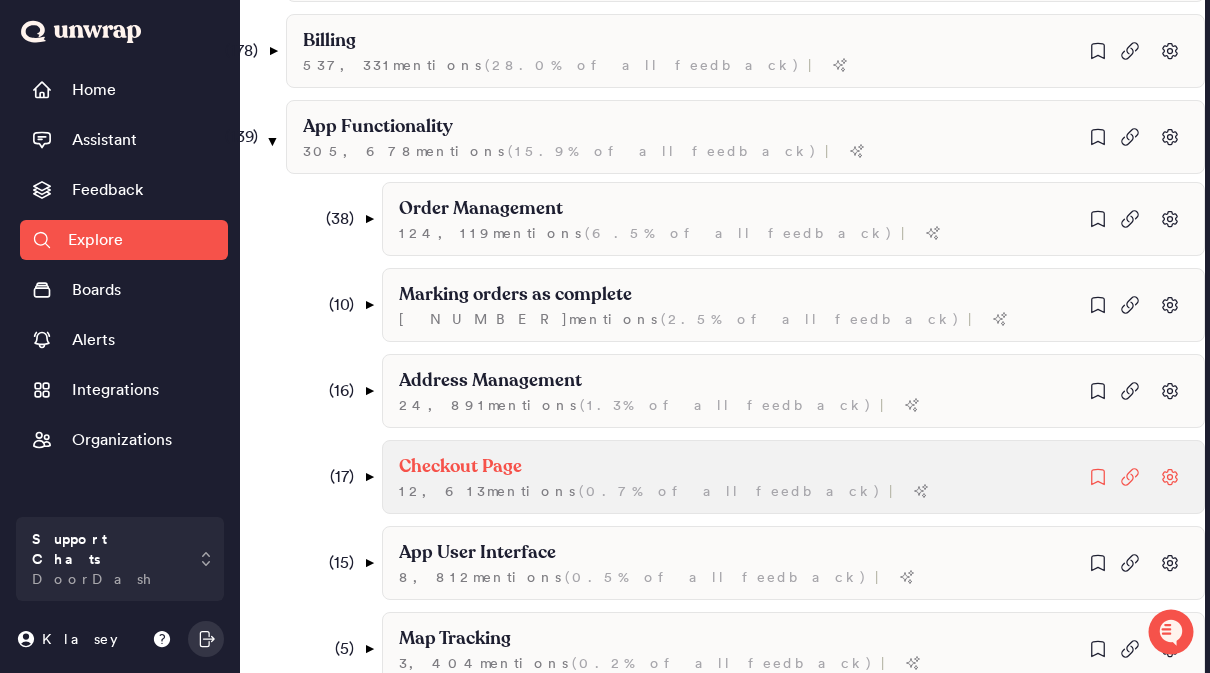 click on "Checkout Page" at bounding box center [481, 209] 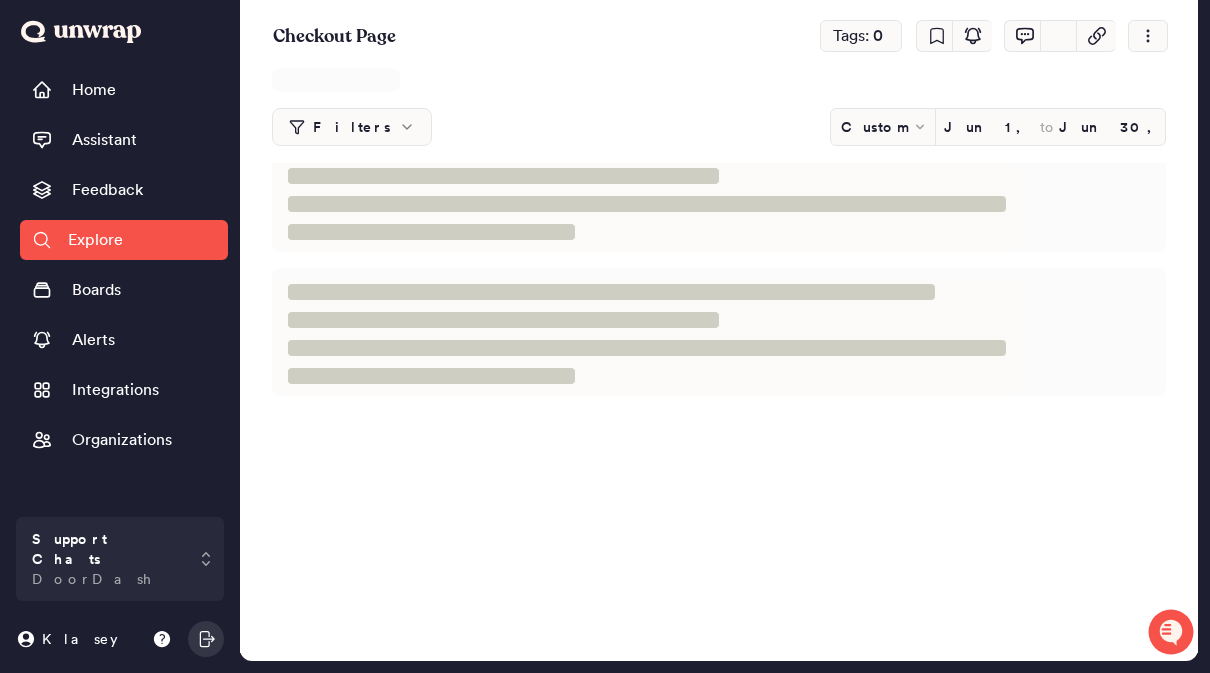 drag, startPoint x: 554, startPoint y: 465, endPoint x: 653, endPoint y: 977, distance: 521.48346 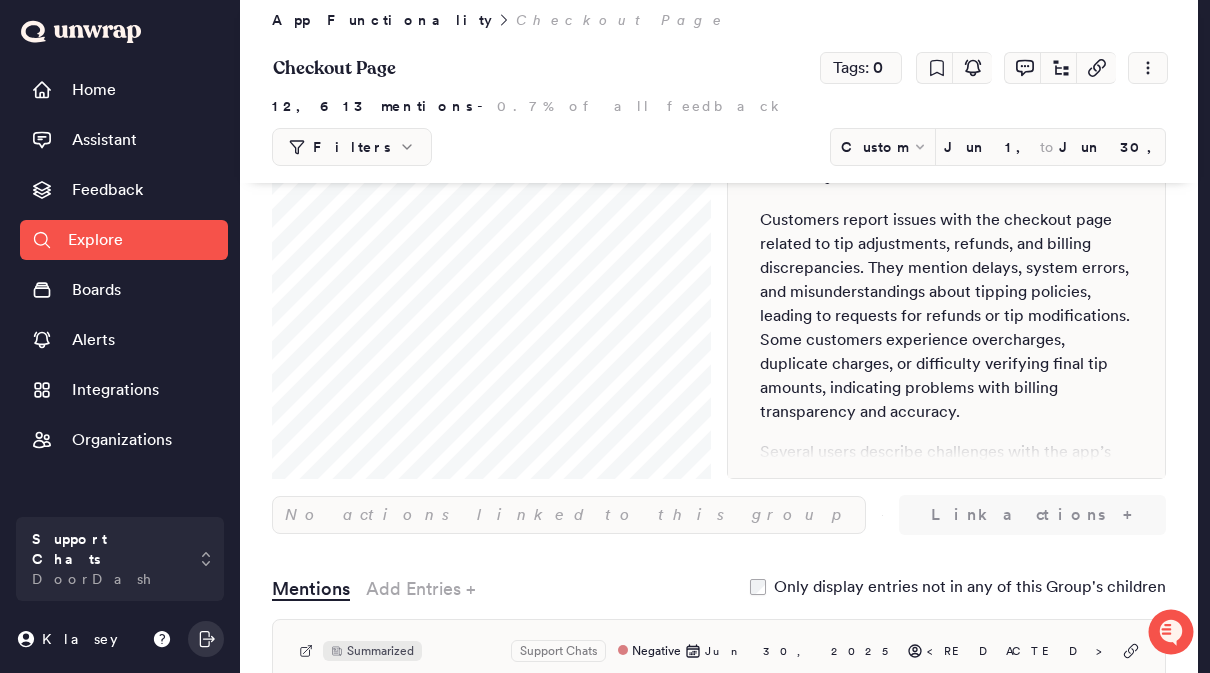 scroll, scrollTop: 147, scrollLeft: 0, axis: vertical 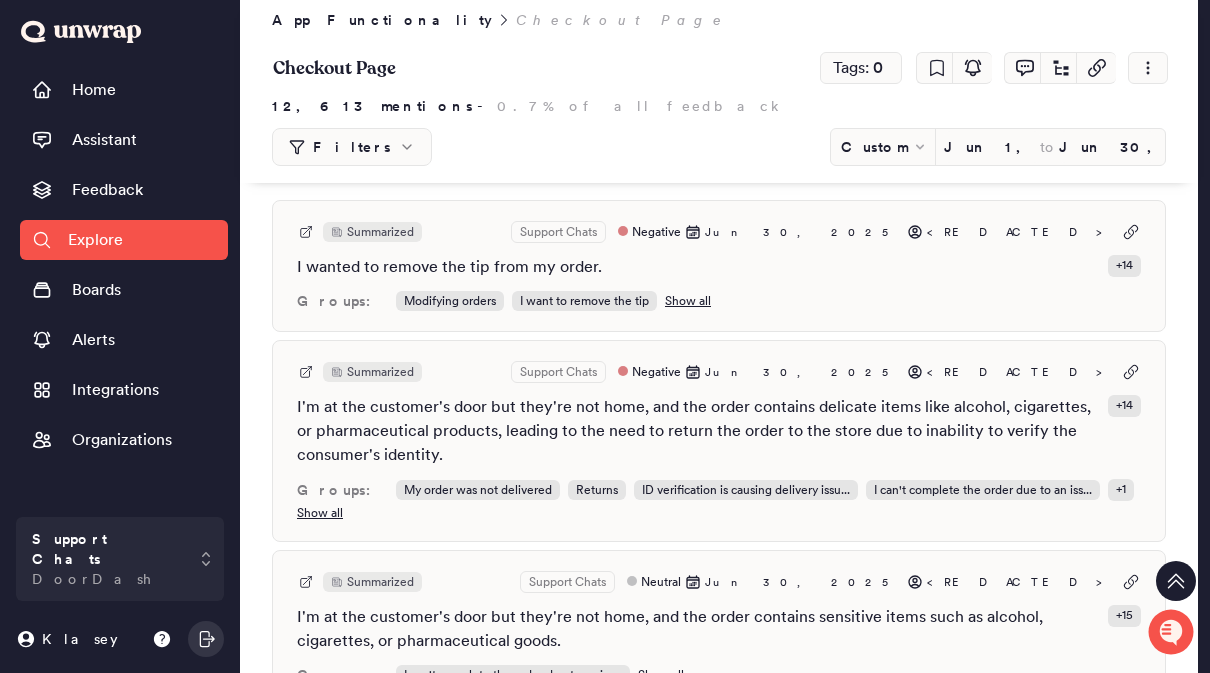 click on "Custom [DATE] to [DATE]" at bounding box center [998, 147] 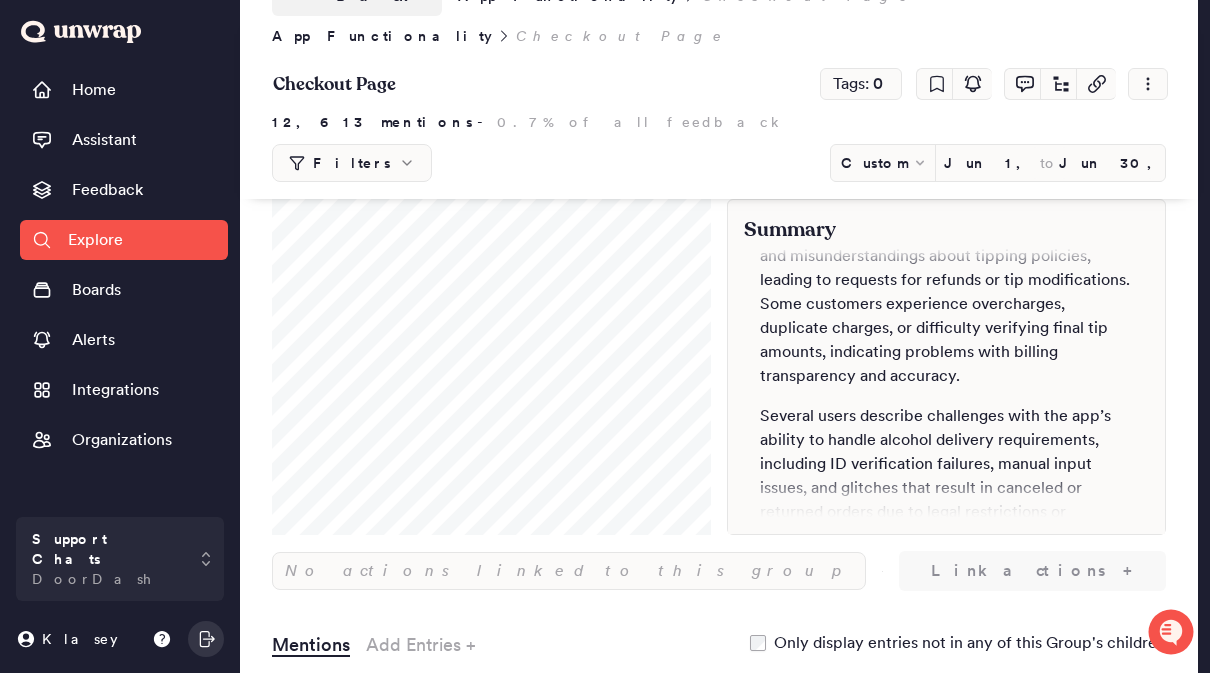 scroll, scrollTop: 93, scrollLeft: 0, axis: vertical 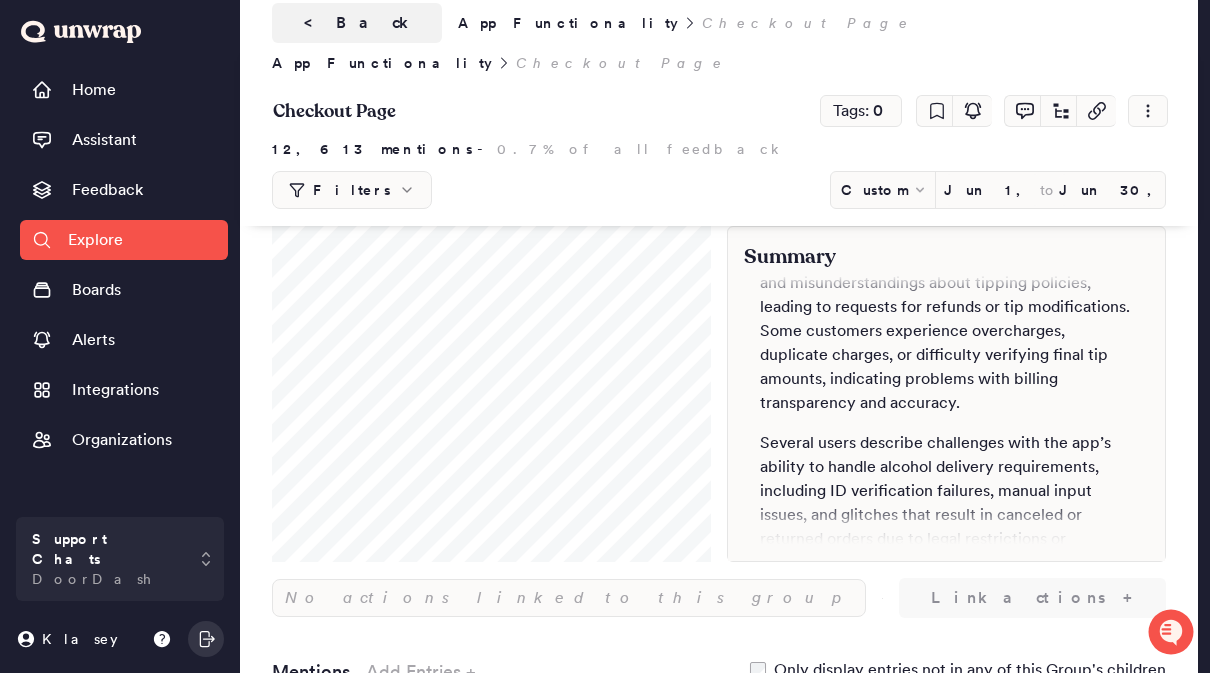 click on "Explore" at bounding box center (95, 240) 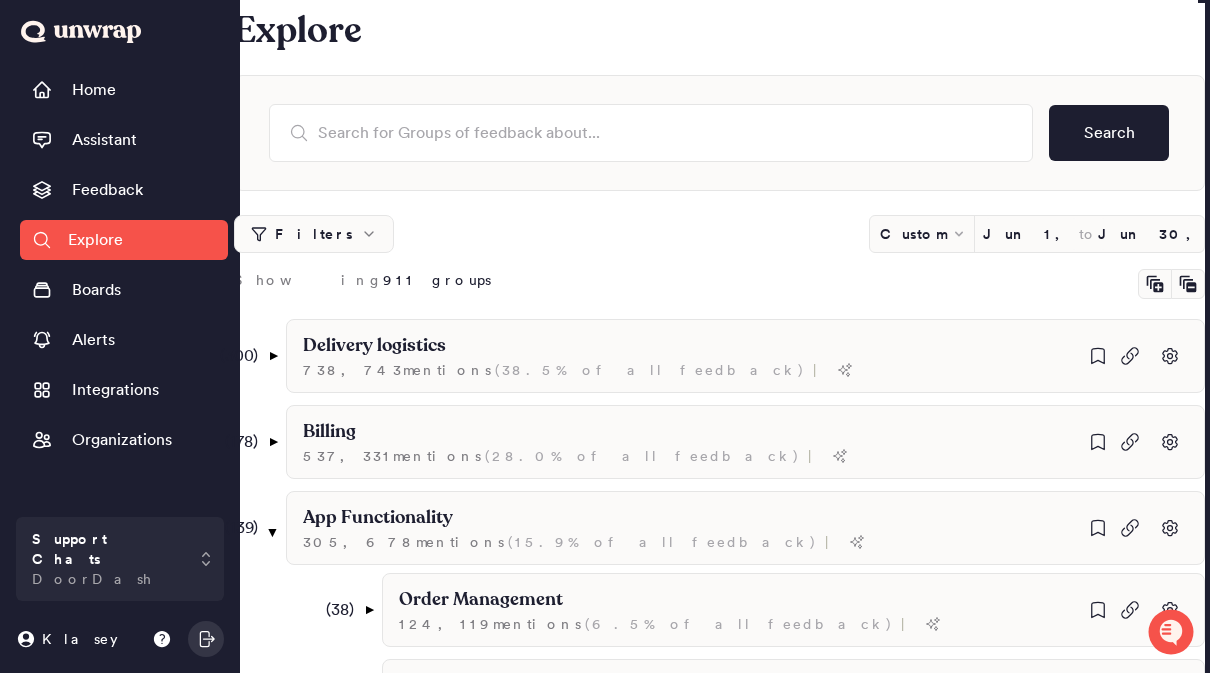 scroll, scrollTop: 484, scrollLeft: 0, axis: vertical 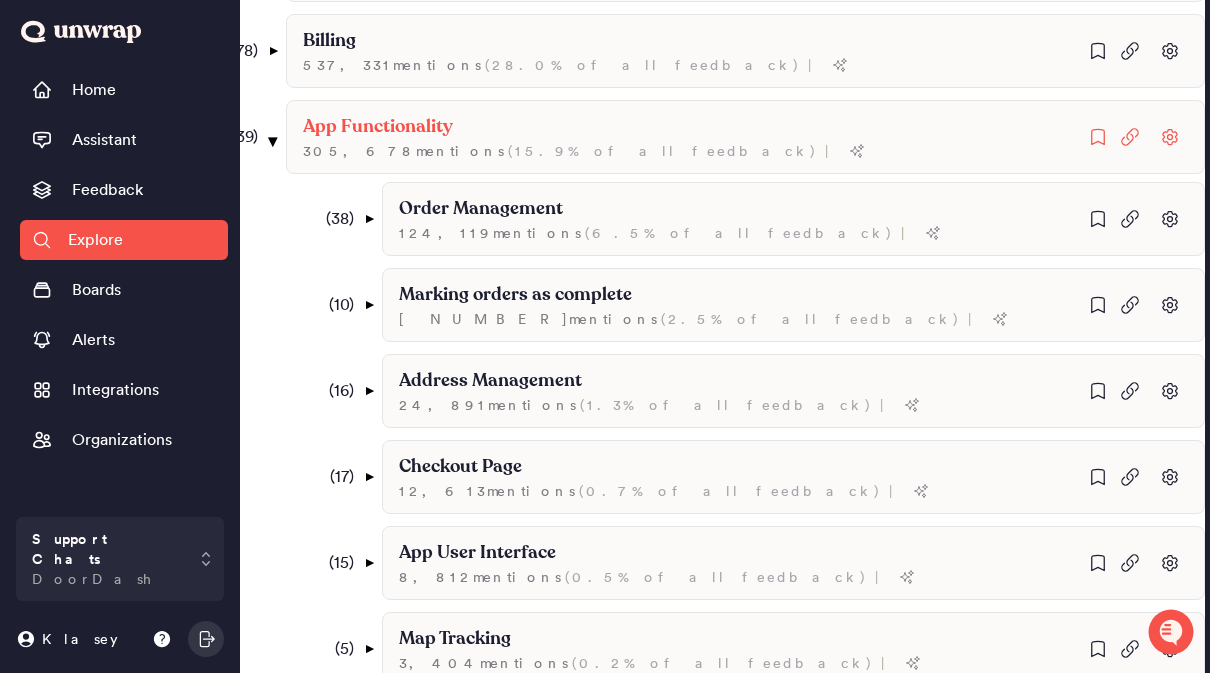 click on "▼" at bounding box center (272, 141) 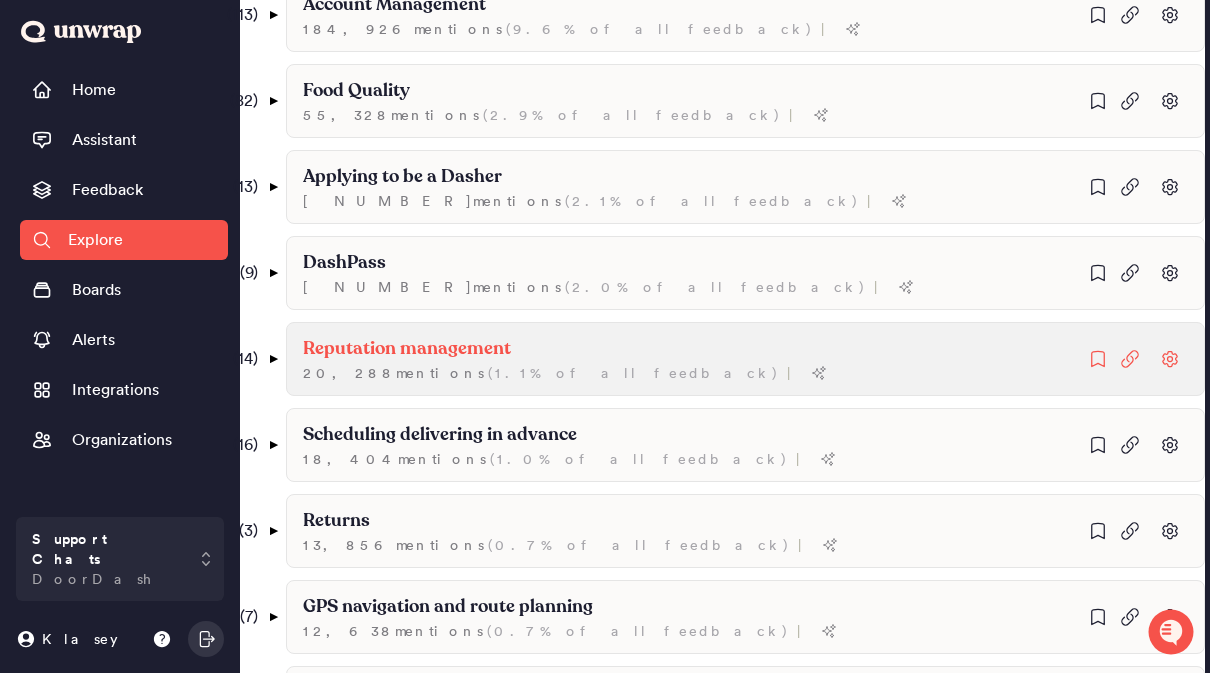 scroll, scrollTop: 707, scrollLeft: 0, axis: vertical 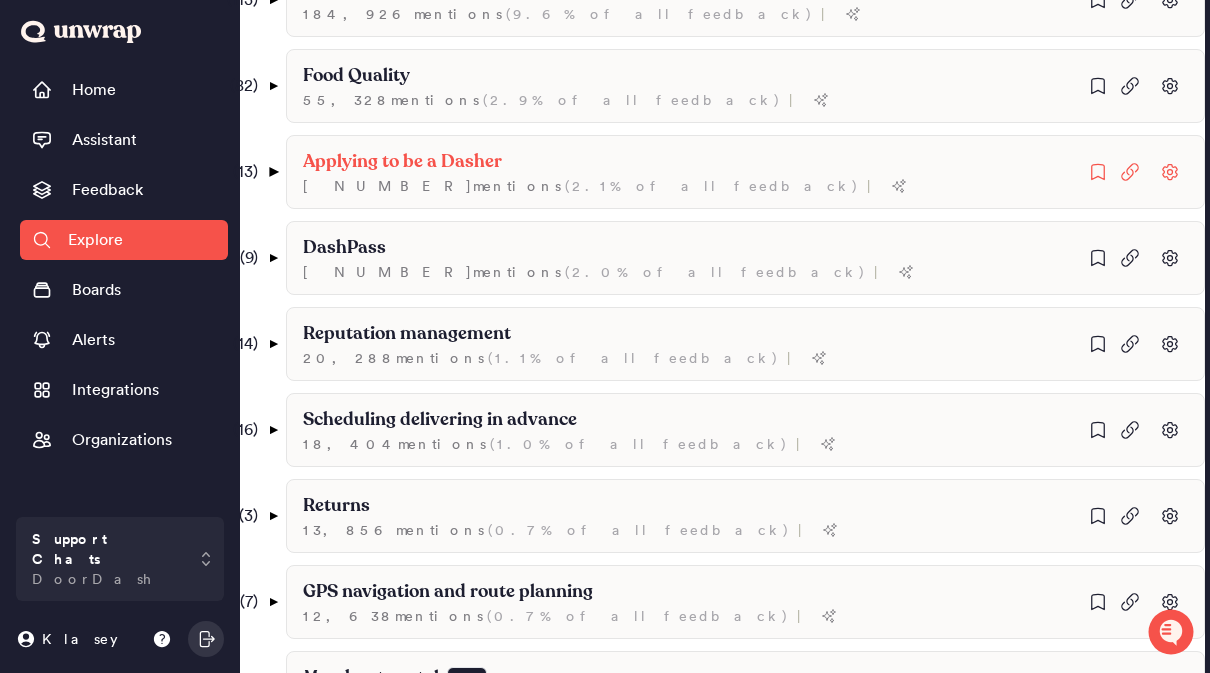 click on "▼" at bounding box center (272, 172) 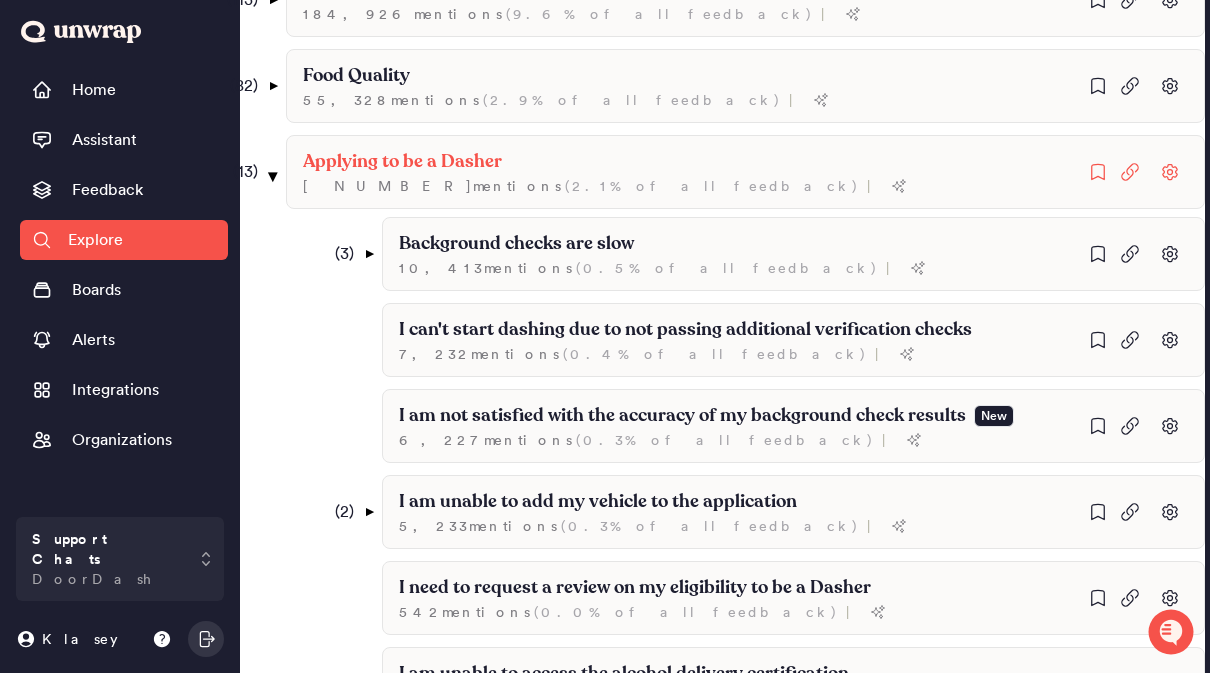 click on "▼" at bounding box center (272, 176) 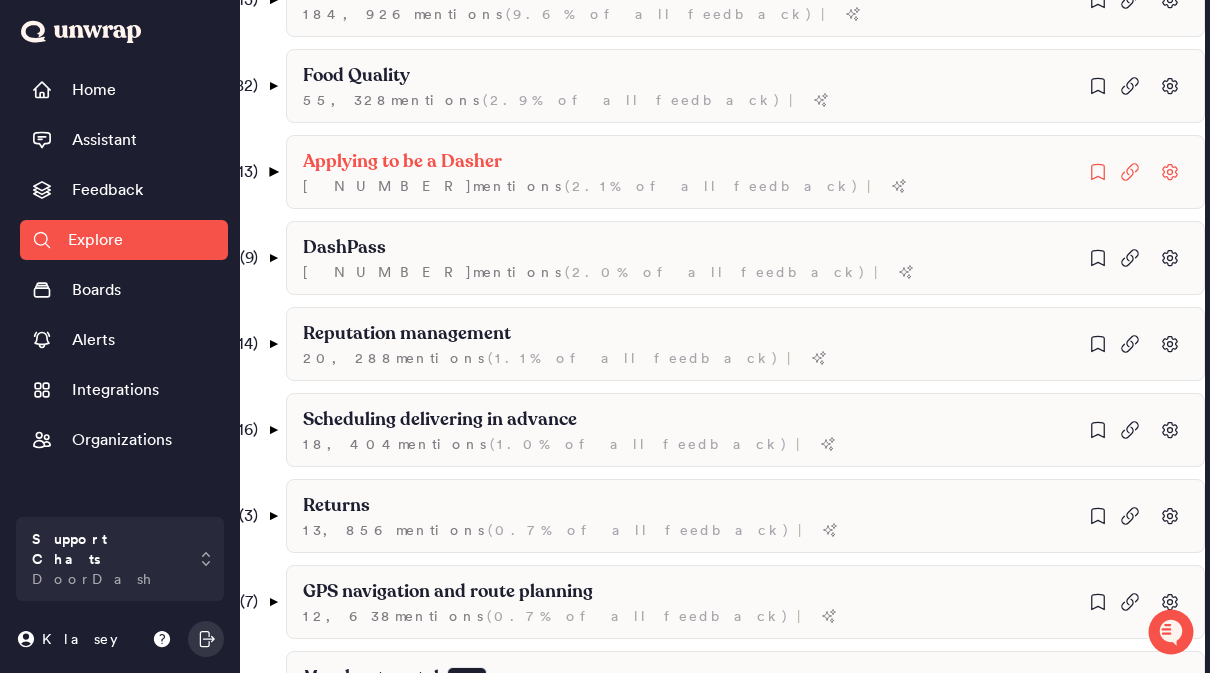 click on "Home" at bounding box center [124, 90] 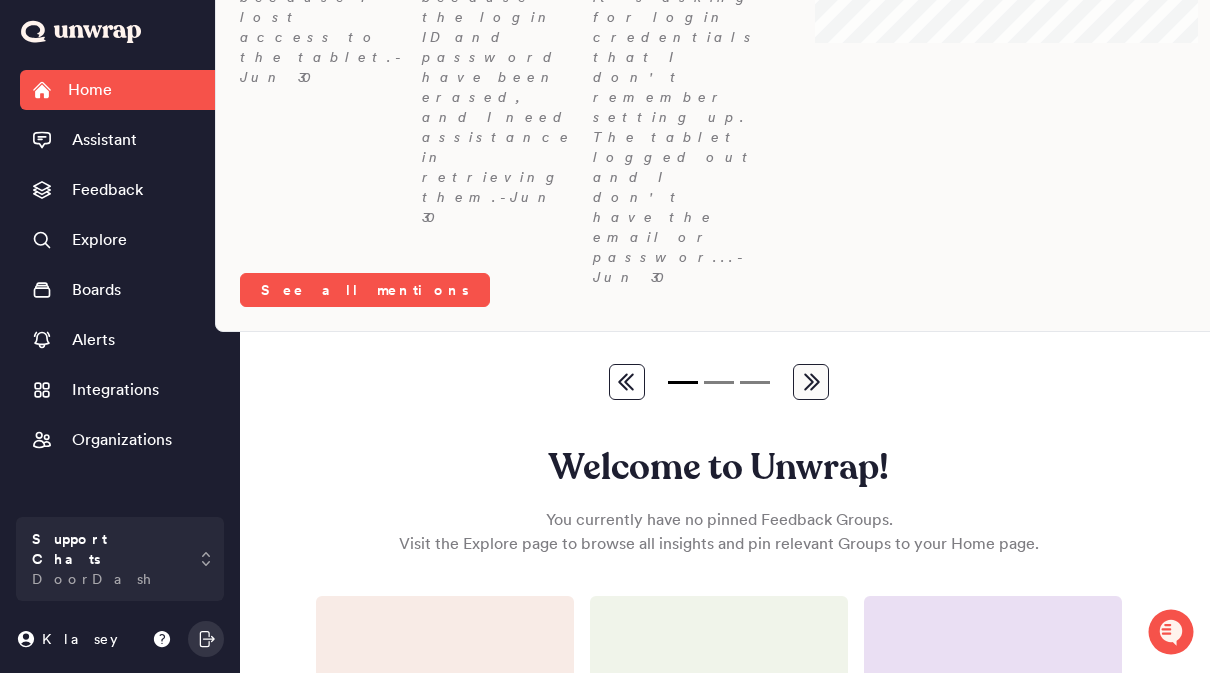 scroll, scrollTop: 457, scrollLeft: 0, axis: vertical 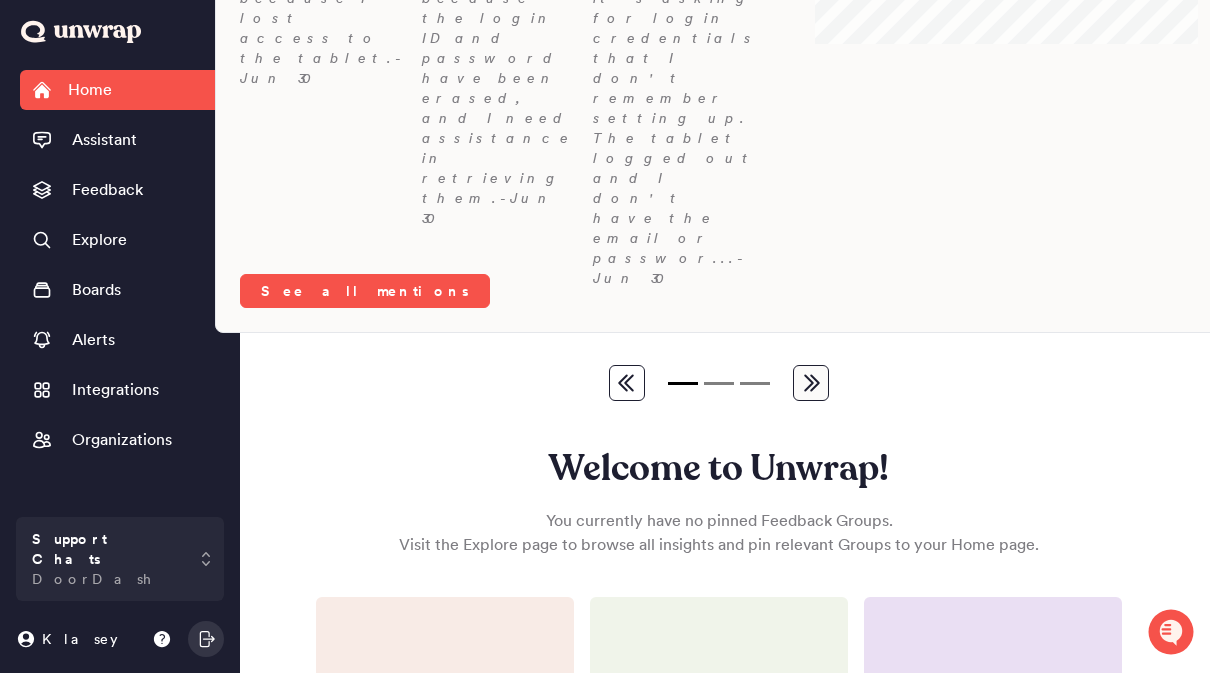 click on "Explore  Groups Ask  Assistant Review  Boards" at bounding box center [719, 677] 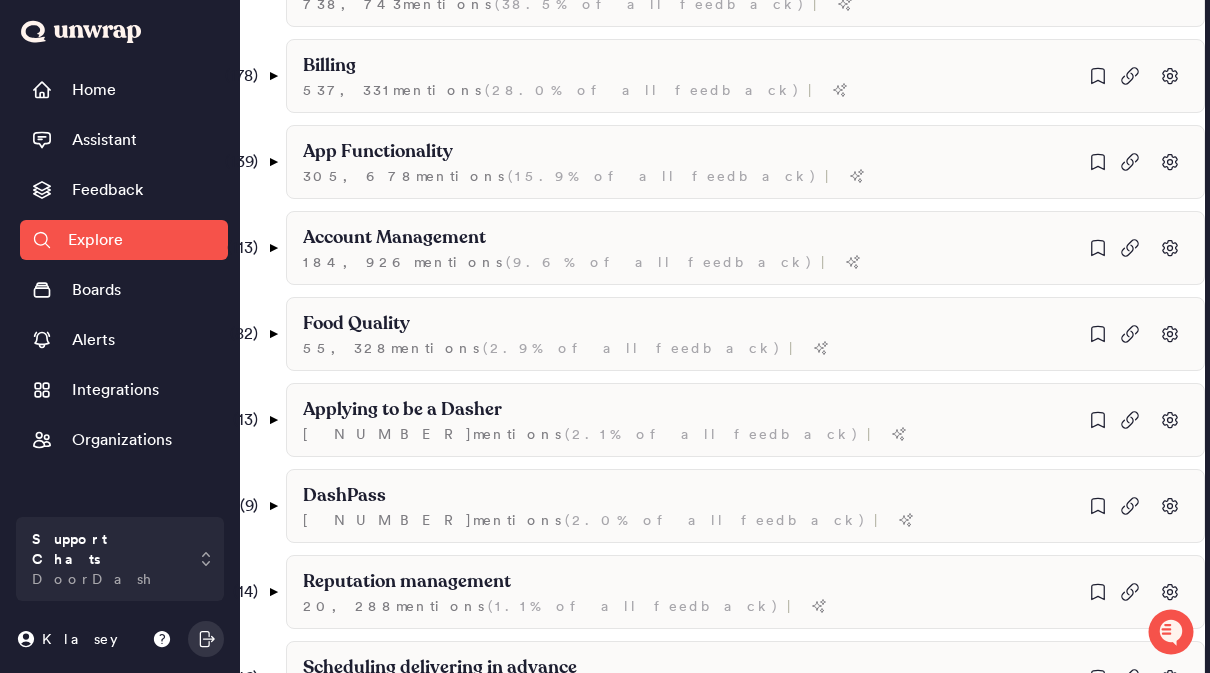 scroll, scrollTop: 460, scrollLeft: 0, axis: vertical 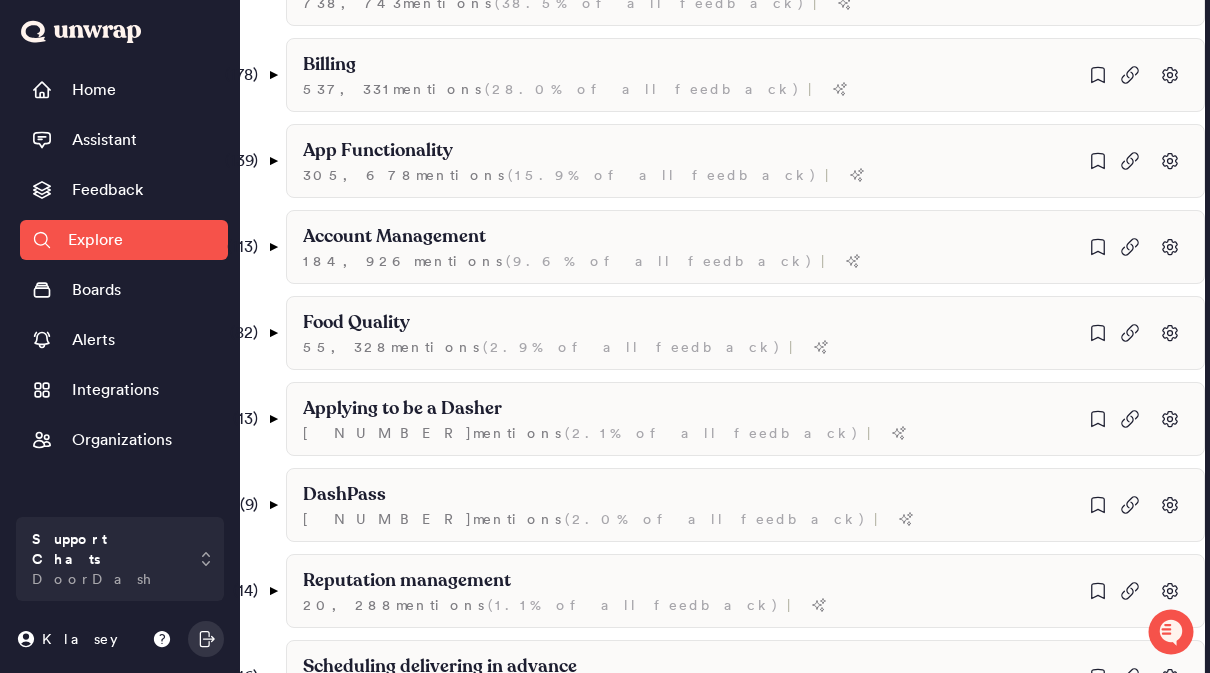 click on "( 13 ) ▼" at bounding box center (251, 419) 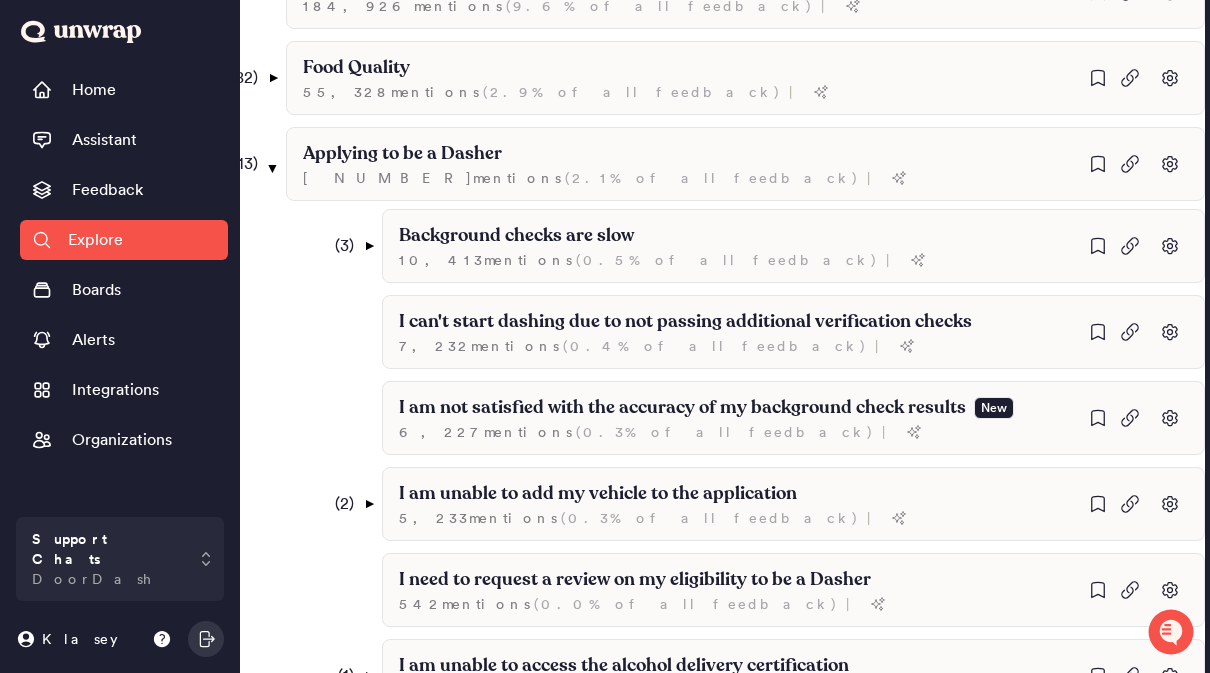 scroll, scrollTop: 711, scrollLeft: 0, axis: vertical 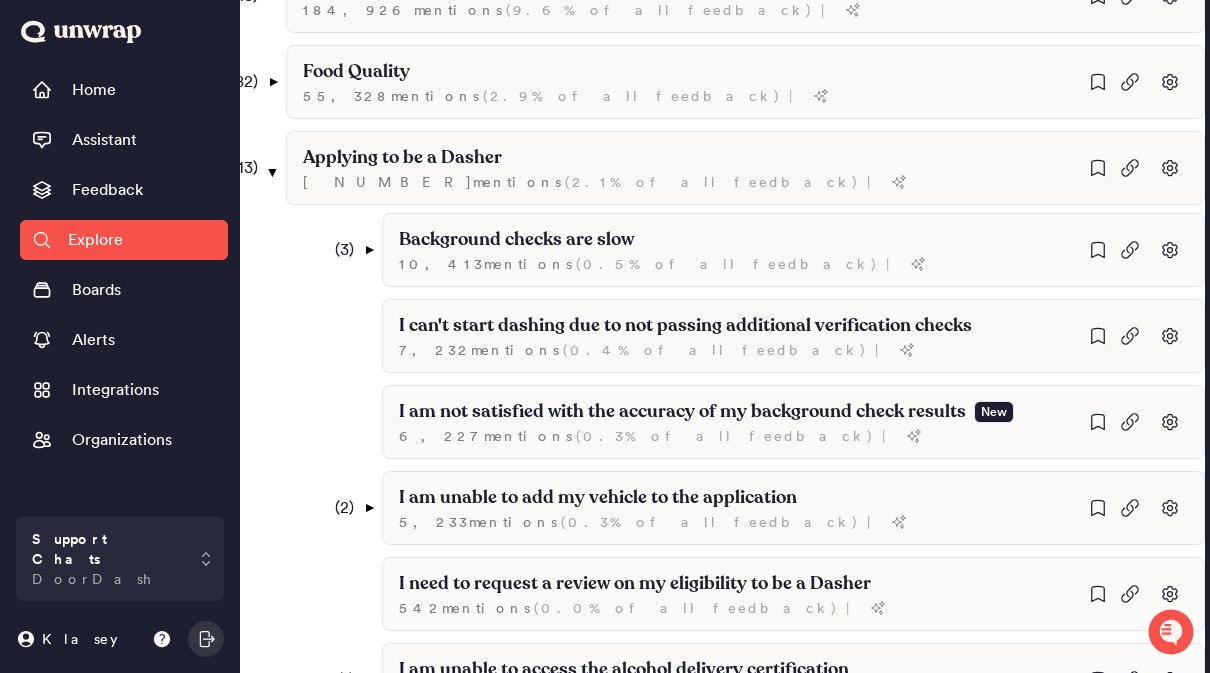 click on "▼" at bounding box center (368, 250) 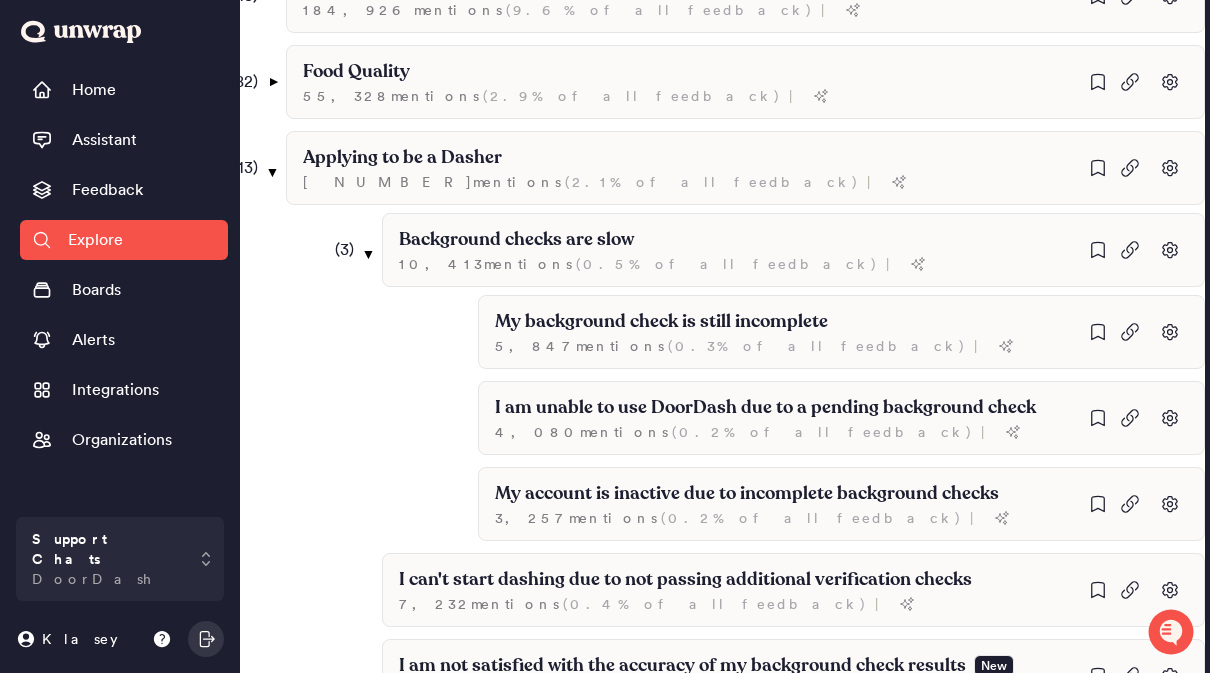 click on "My background check is still incomplete" at bounding box center [661, 322] 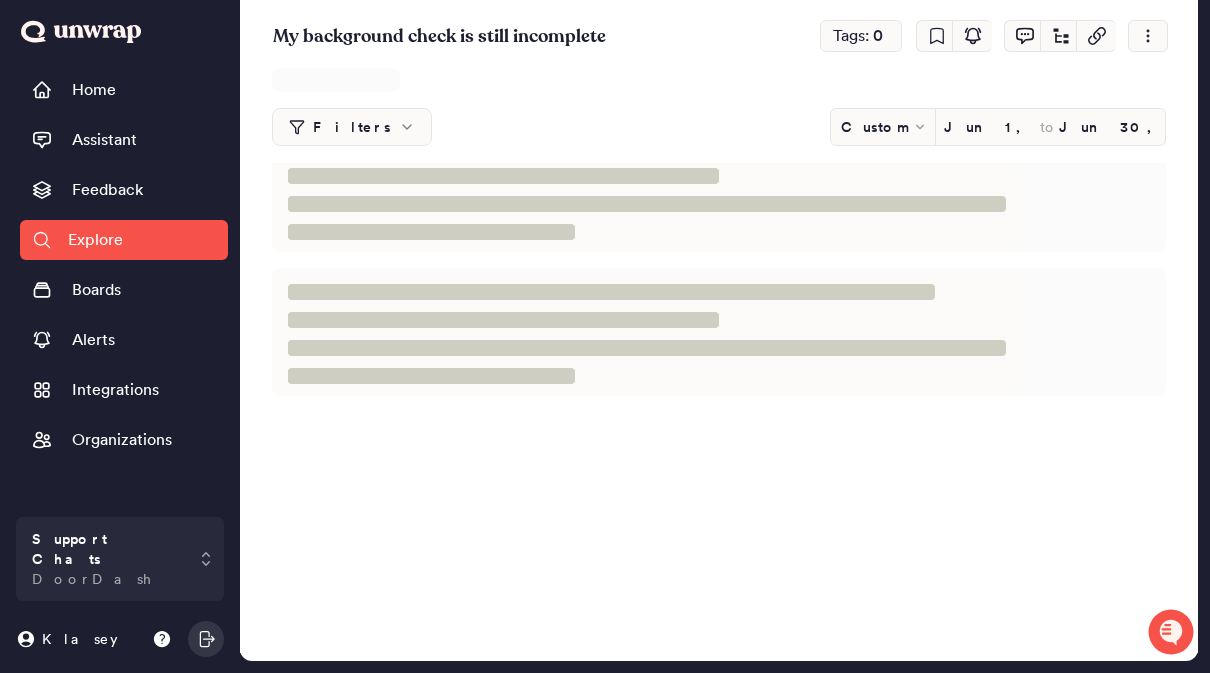 scroll, scrollTop: 0, scrollLeft: 0, axis: both 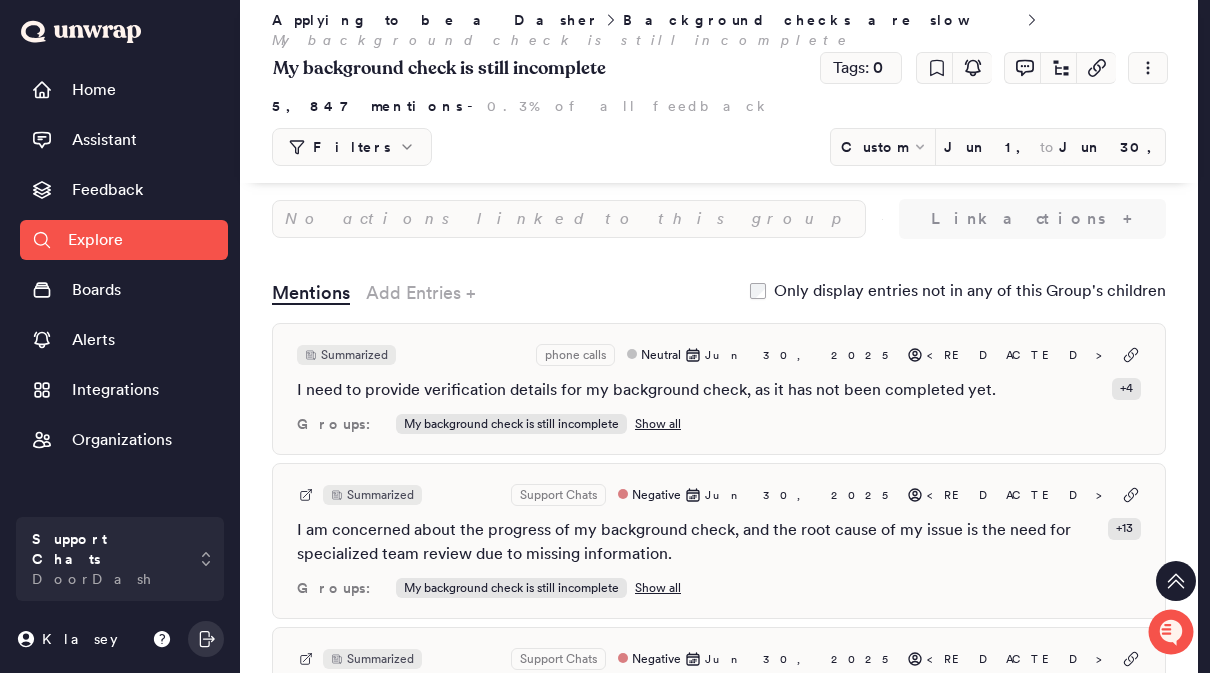 click on "I need to provide verification details for my background check, as it has not been completed yet." at bounding box center [646, 390] 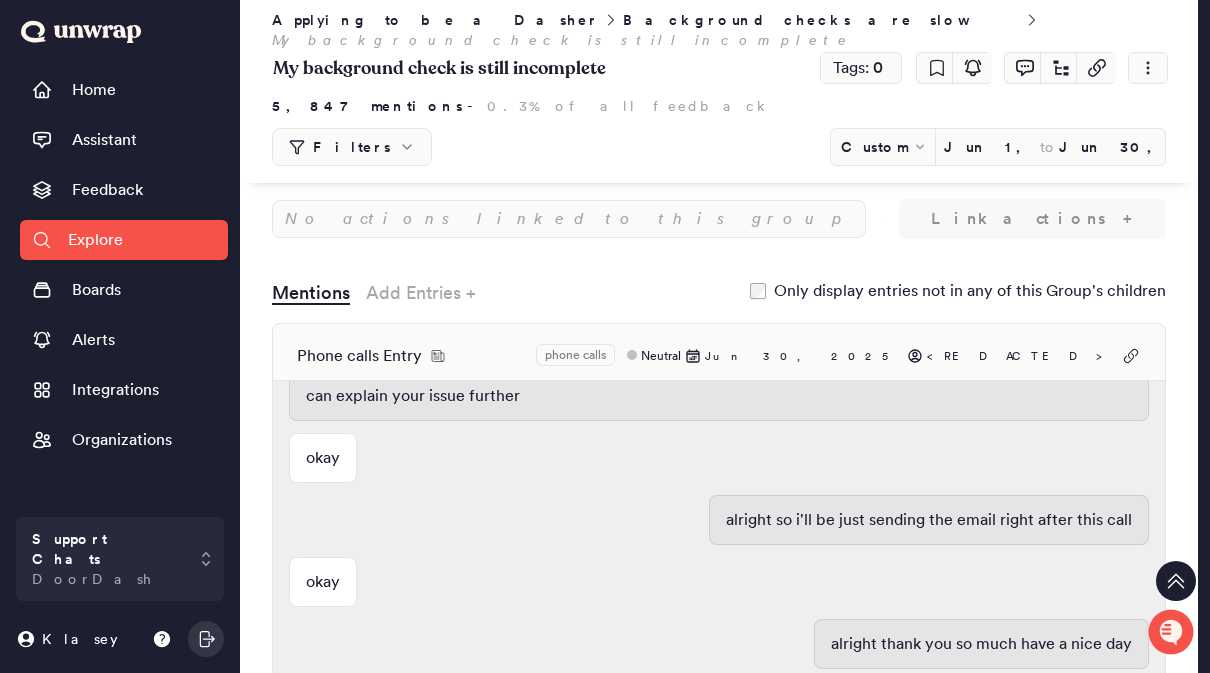 scroll, scrollTop: 1015, scrollLeft: 0, axis: vertical 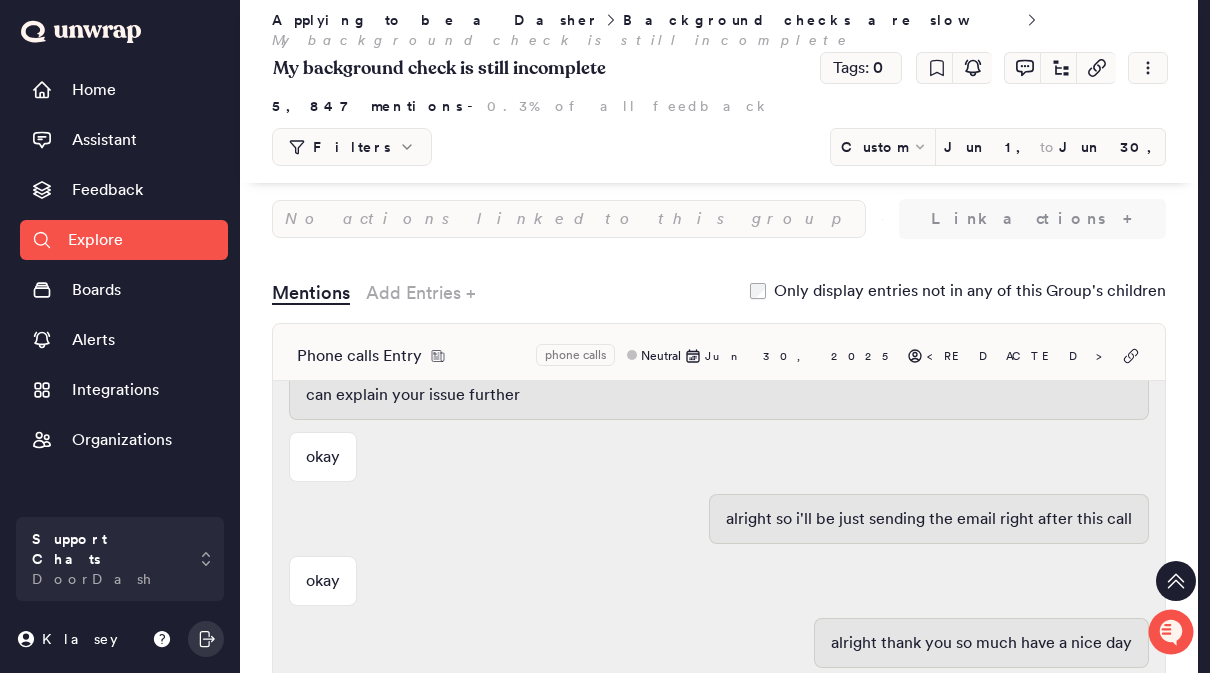 click on "Mentions Add Entries + Only display entries not in any of this Group's children" at bounding box center [719, 297] 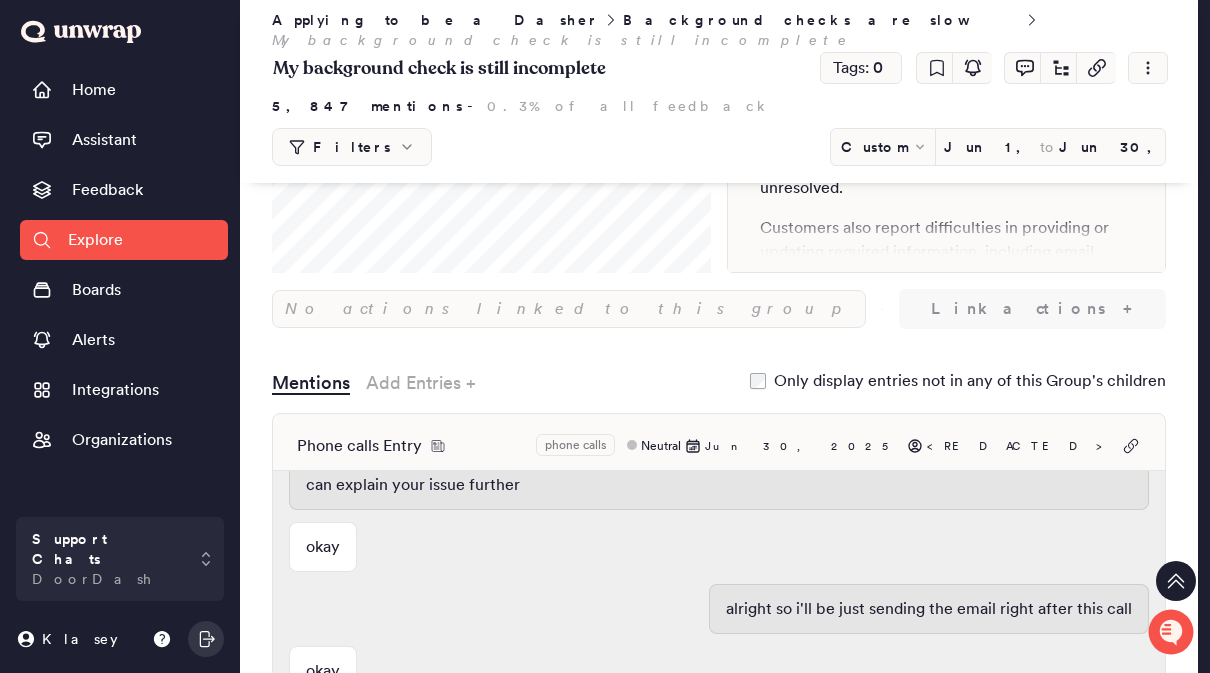 scroll, scrollTop: 398, scrollLeft: 0, axis: vertical 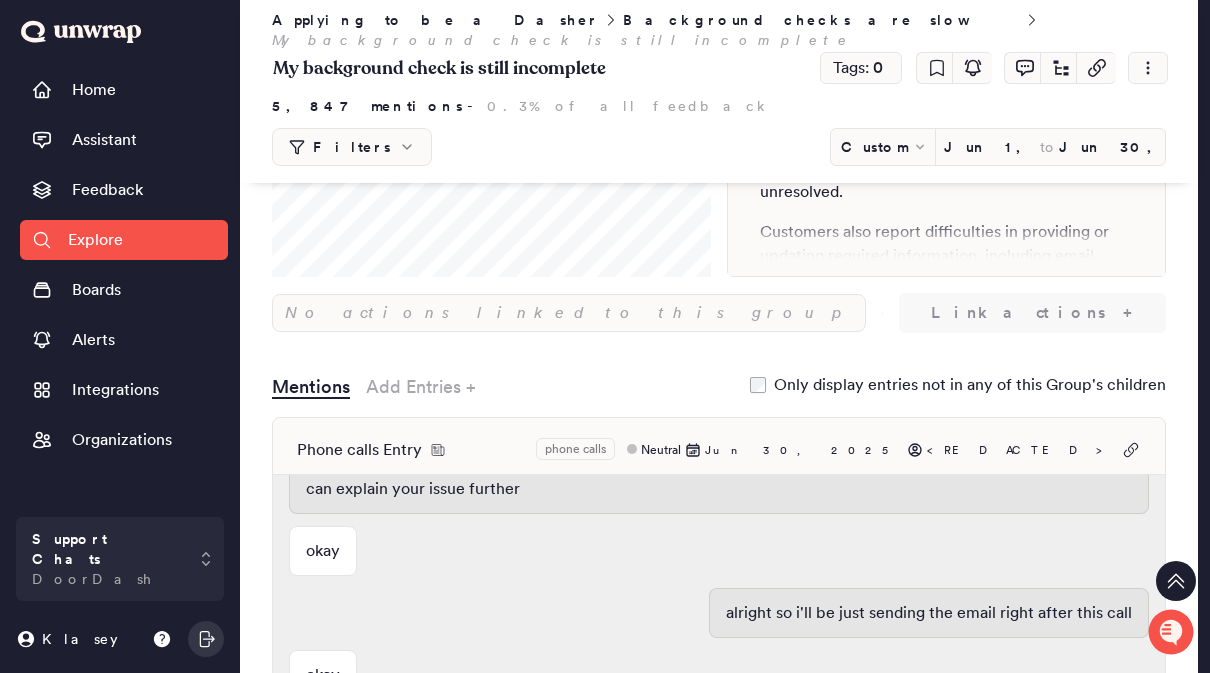 click on "Phone calls Entry phone calls Neutral [MONTH] [DAY], [YEAR] [REDACTED]" at bounding box center [719, 450] 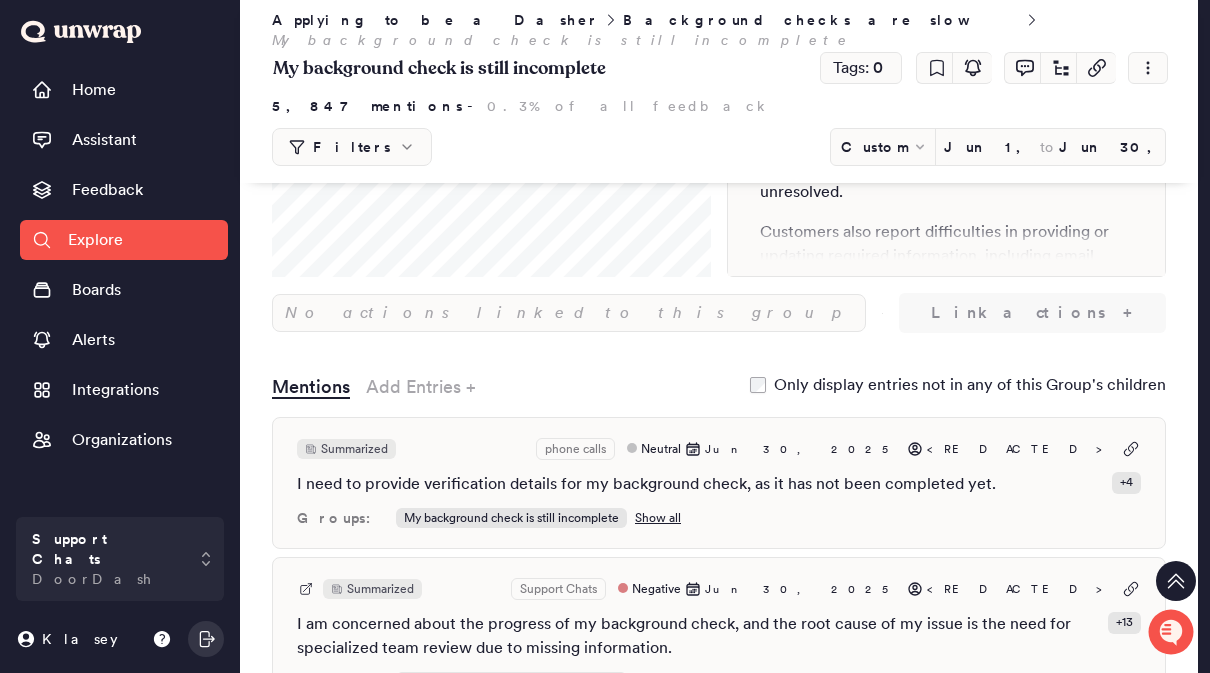 click on "I need to provide verification details for my background check, as it has not been completed yet." at bounding box center (646, 484) 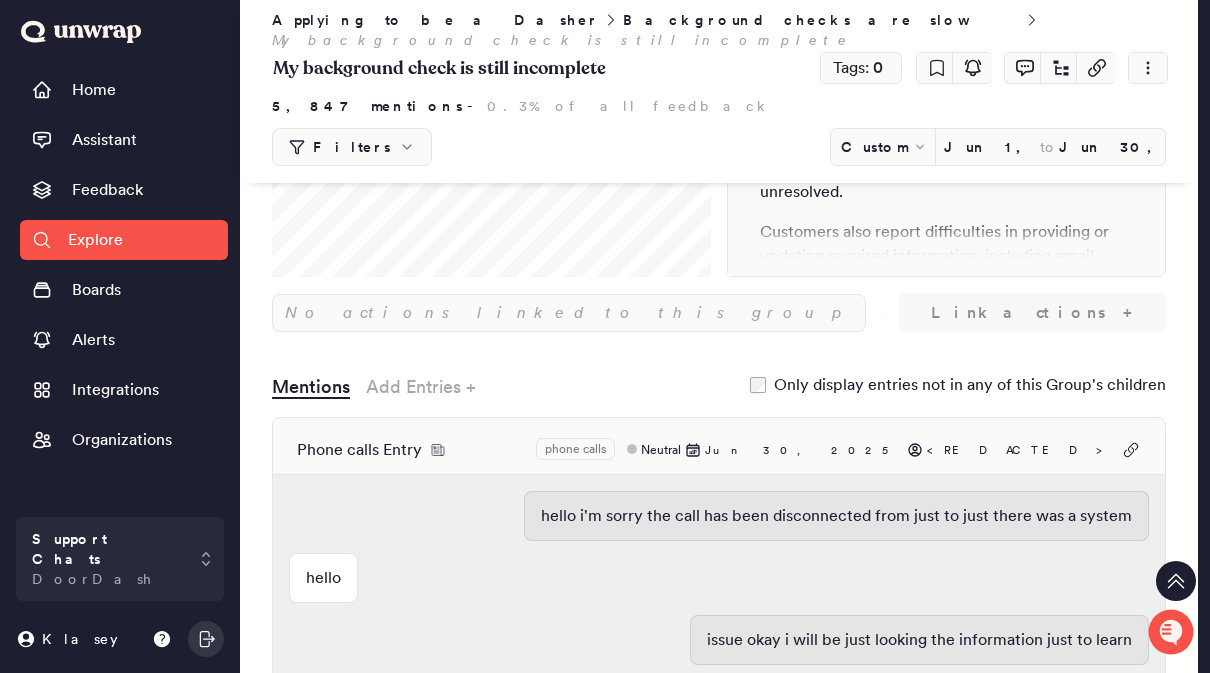 click on "Phone calls Entry phone calls Neutral [MONTH] [DAY], [YEAR] [REDACTED]" at bounding box center (719, 450) 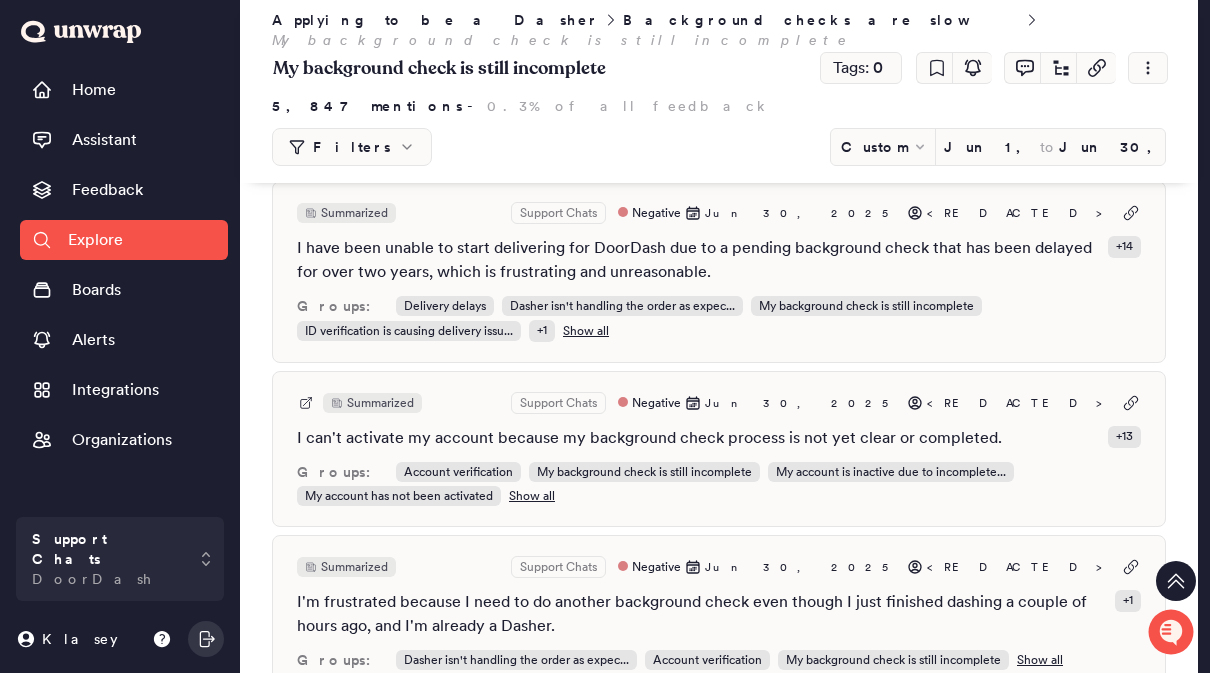 scroll, scrollTop: 1105, scrollLeft: 0, axis: vertical 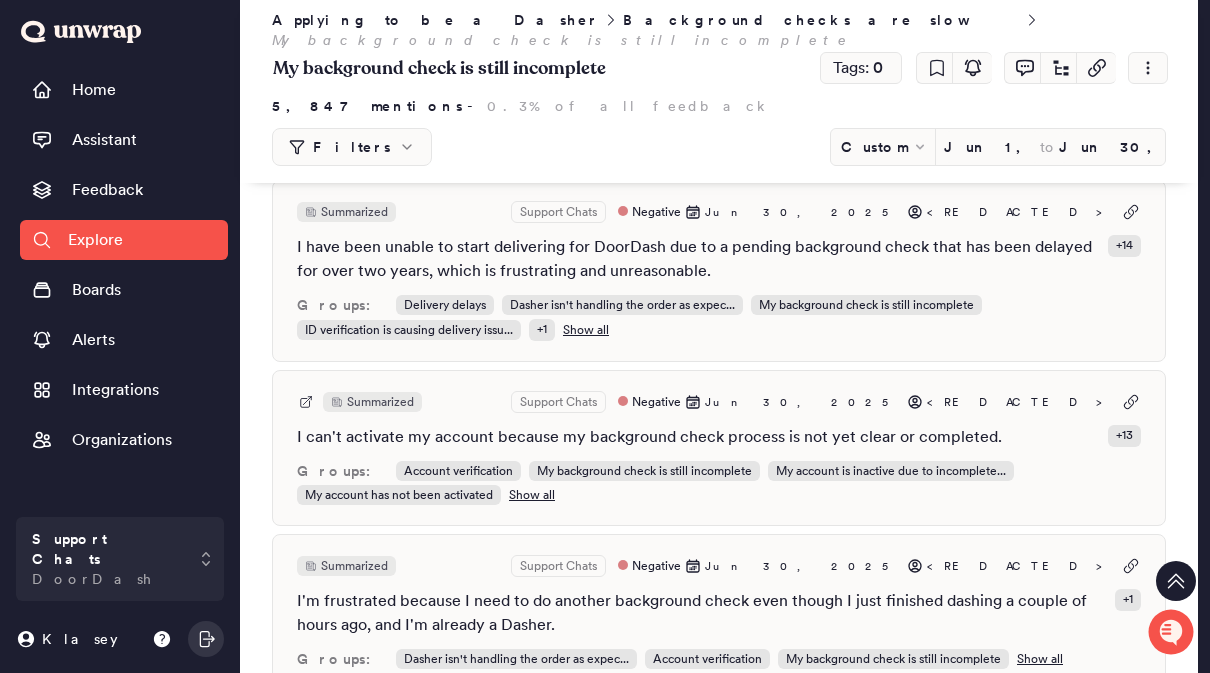 click on "I'm frustrated because I need to do another background check even though I just finished dashing a couple of hours ago, and I'm already a Dasher." at bounding box center (702, 613) 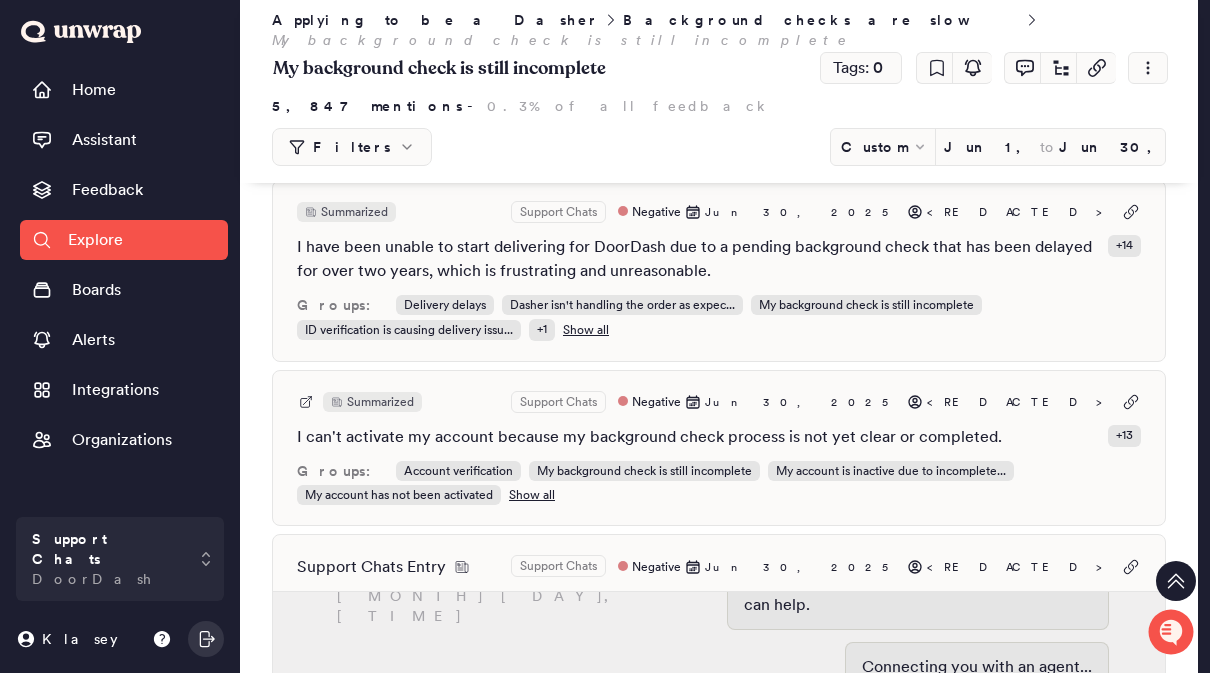 scroll, scrollTop: 2420, scrollLeft: 0, axis: vertical 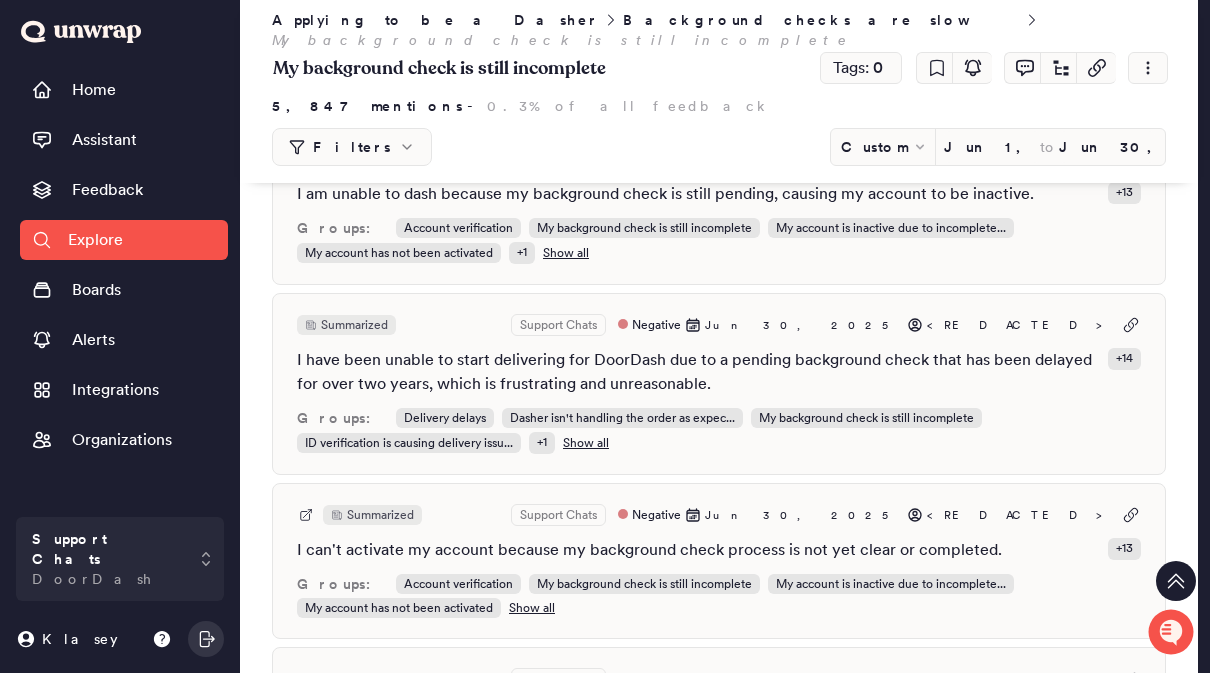 click on "Support Chats Entry Support Chats Negative [DATE] <REDACTED> [DATE], [TIME] Hi, I'm your DoorDash virtual assistant. [DATE], [TIME] You can select one of the issues below or if it's something else, please type it in. If I can't help you, I'll connect you with one of my human teammates. Contract violations [DATE], [TIME] [DATE], [TIME] Thanks. Is your question about a specific contract violation you have already received? I have a general question [DATE], [TIME] [DATE], [TIME] Did you want to learn about "extreme lateness" or "never delivered" violations? neither [DATE], [TIME] [DATE], [TIME] I'm sorry, I'm not sure what you're asking. Could you please provide more details or clarify your request? help [DATE], [TIME] [DATE], [TIME] Connecting you with an agent... [DATE], [TIME] An agent will be available to assist you shortly. Tap here to return to your support chat. [DATE], [TIME] Chat ended [DATE], [TIME] Welcome back! Let me know what you would like to do. Resume chat YES" at bounding box center [719, 895] 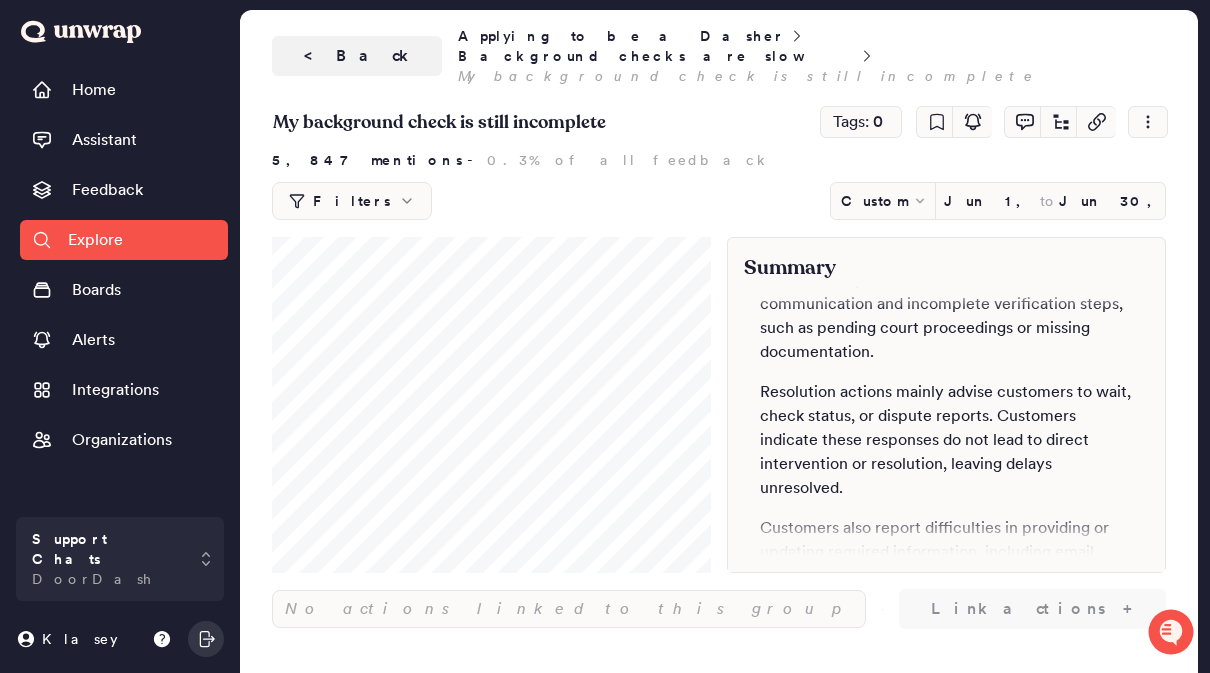 scroll, scrollTop: 0, scrollLeft: 0, axis: both 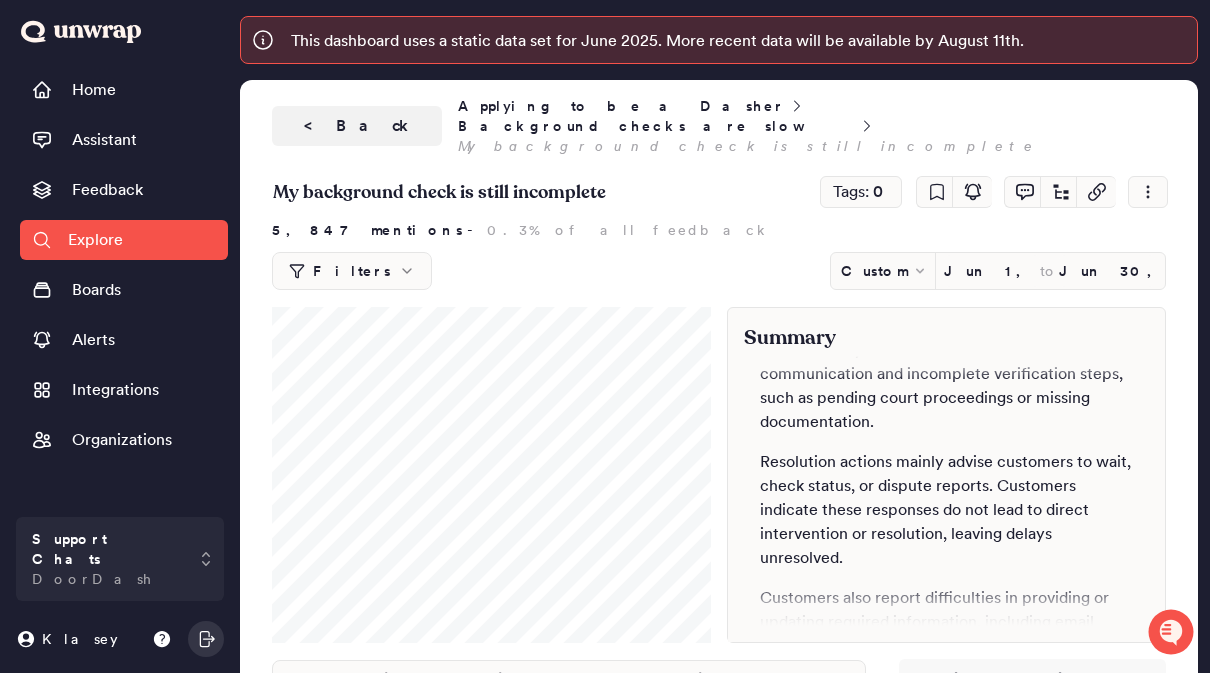 click on "<" at bounding box center (316, 126) 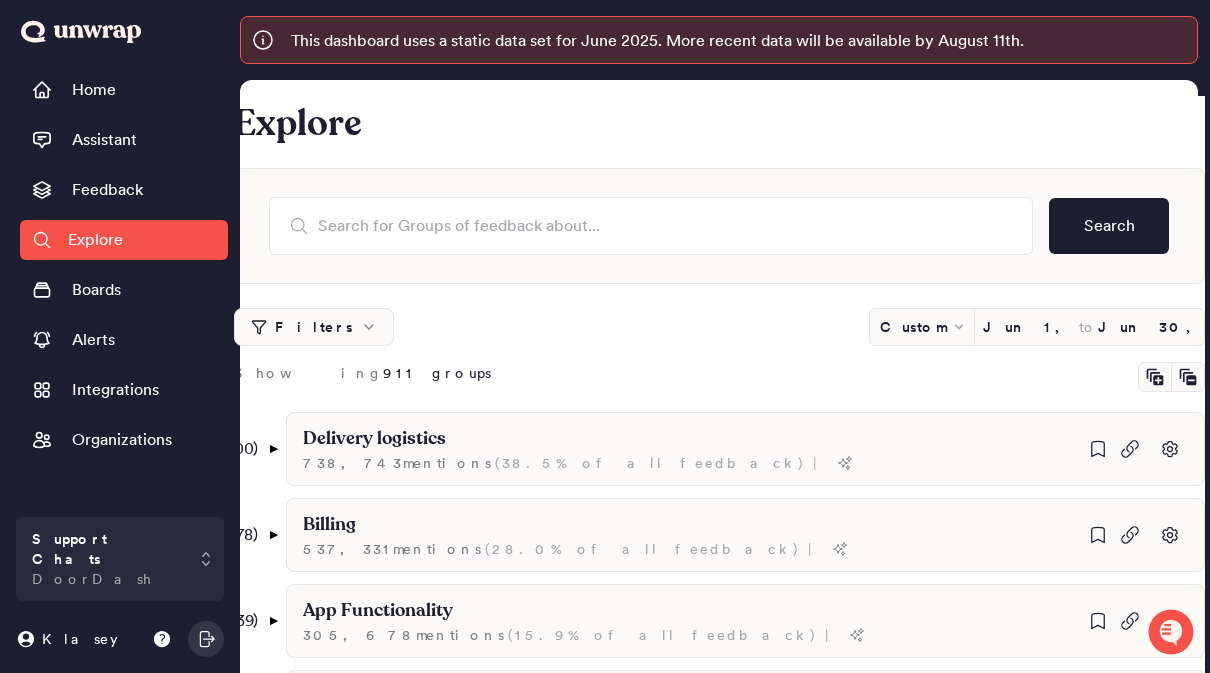 scroll, scrollTop: 711, scrollLeft: 0, axis: vertical 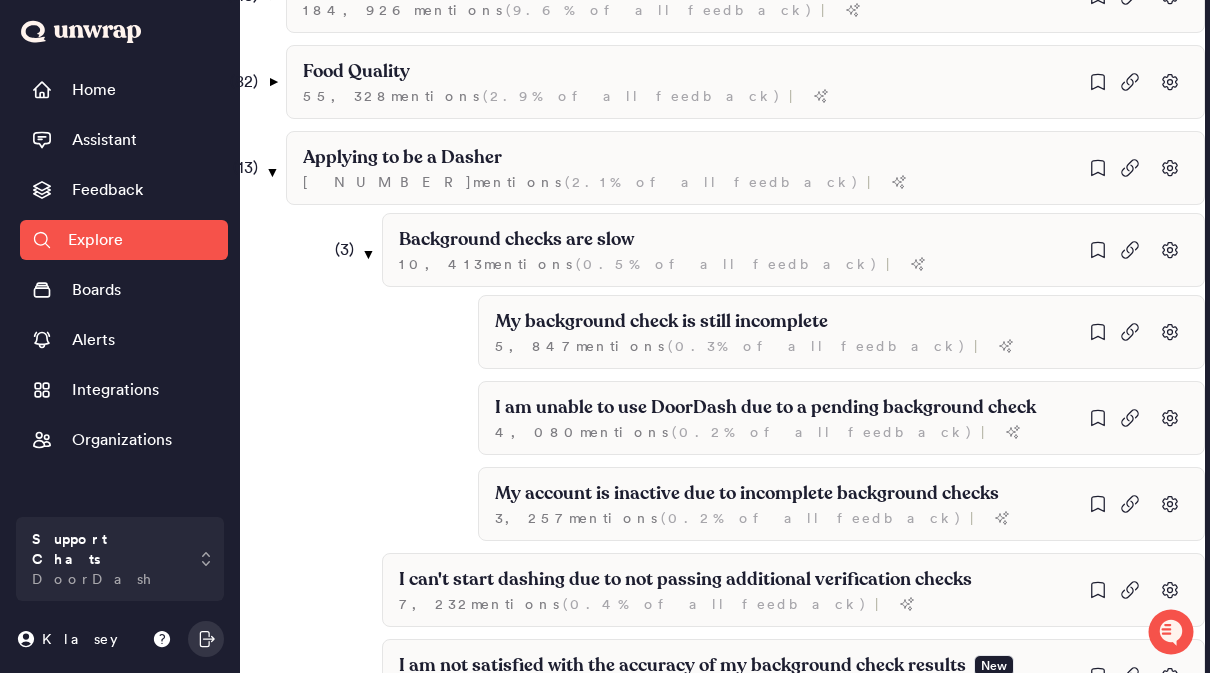 click on "Applying to be a Dasher 39,895  mention s   ( 2.1% of all feedback ) |" at bounding box center (745, -262) 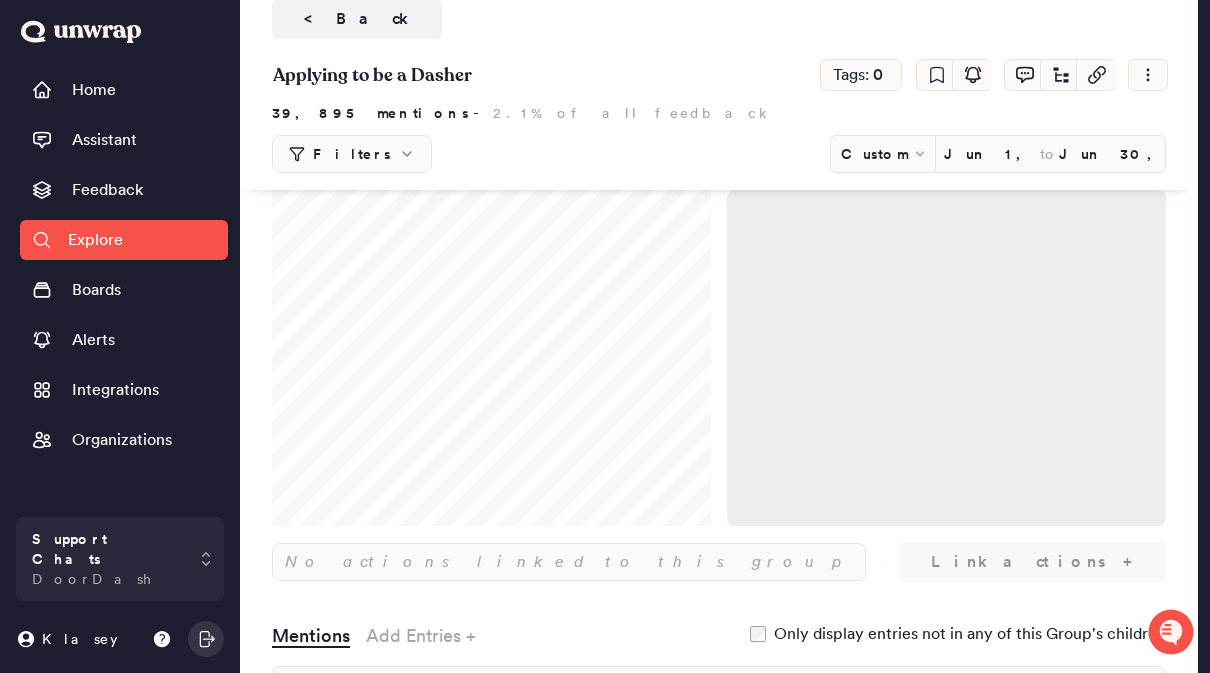 scroll, scrollTop: 98, scrollLeft: 0, axis: vertical 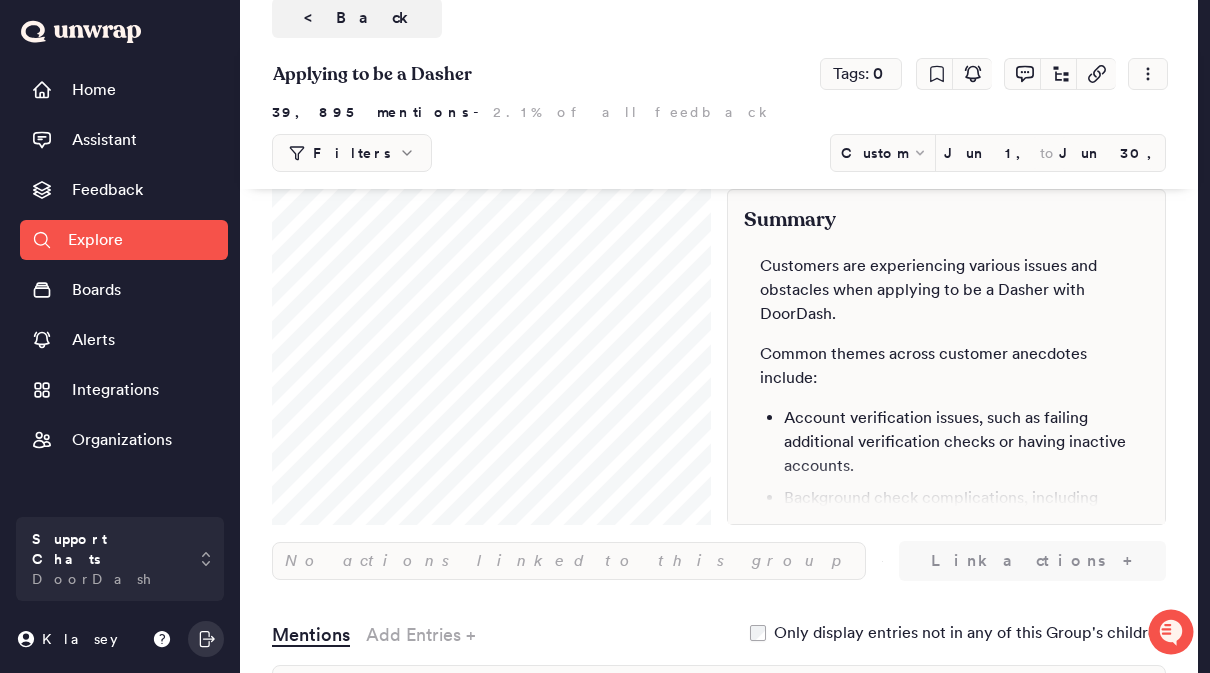 click on "Boards" at bounding box center (96, 290) 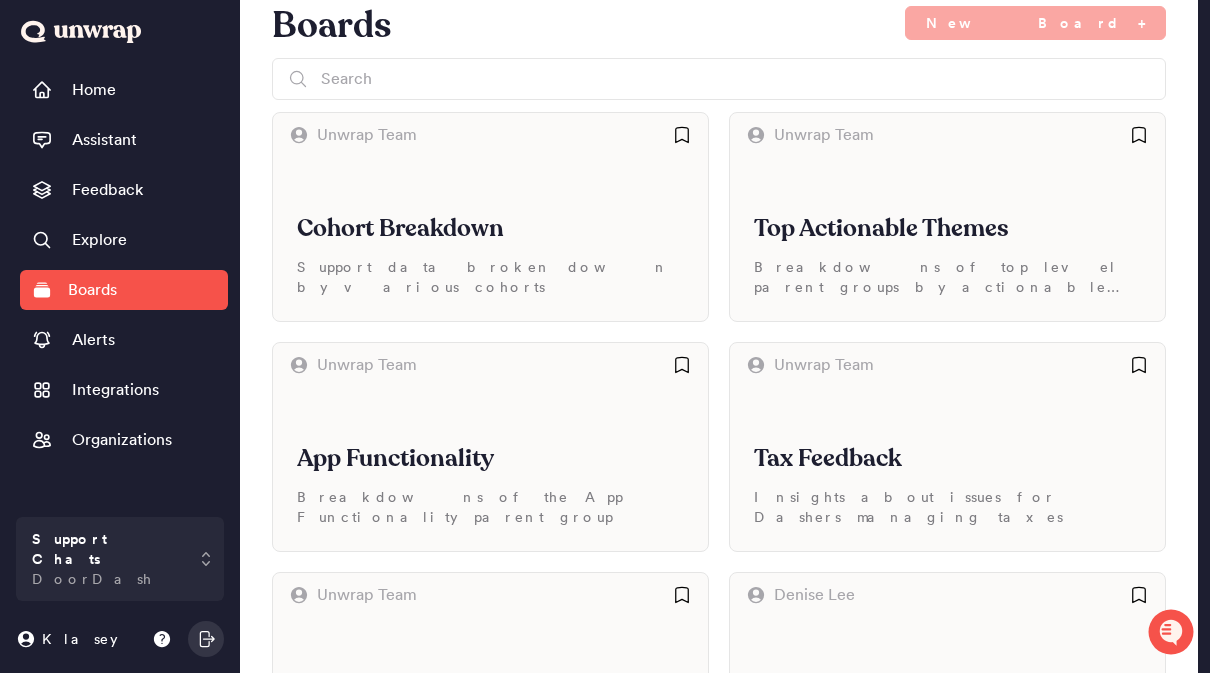 click on "Top Actionable Themes" at bounding box center [947, 229] 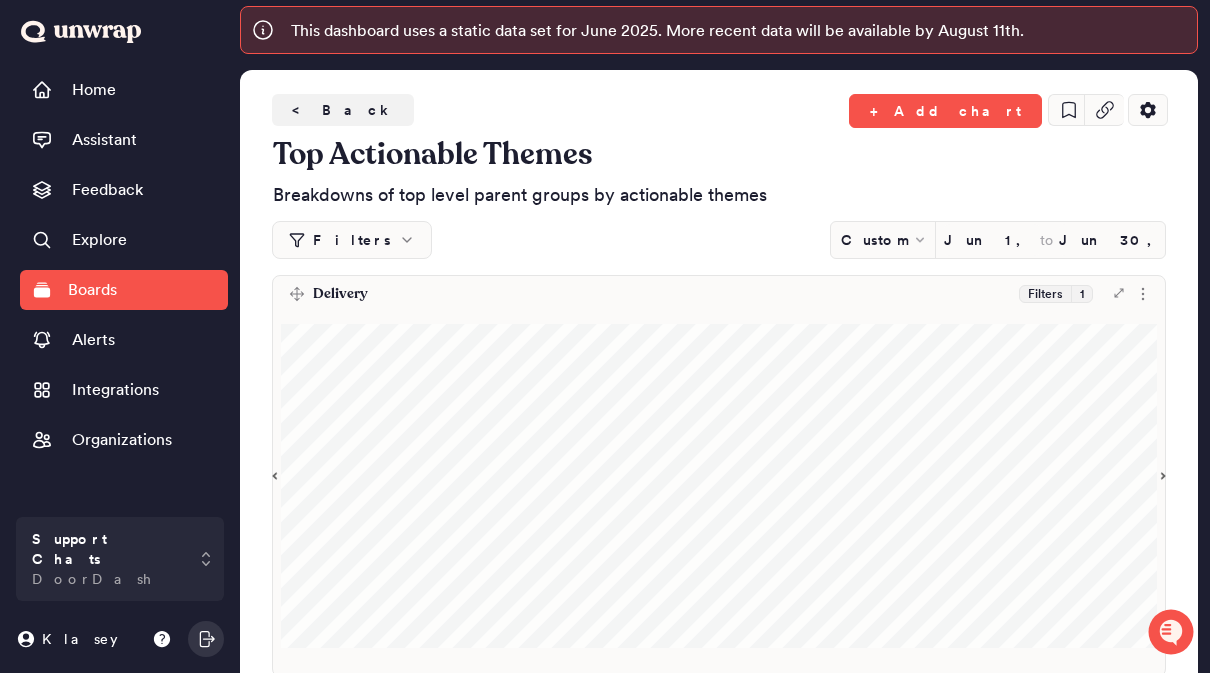 scroll, scrollTop: 0, scrollLeft: 0, axis: both 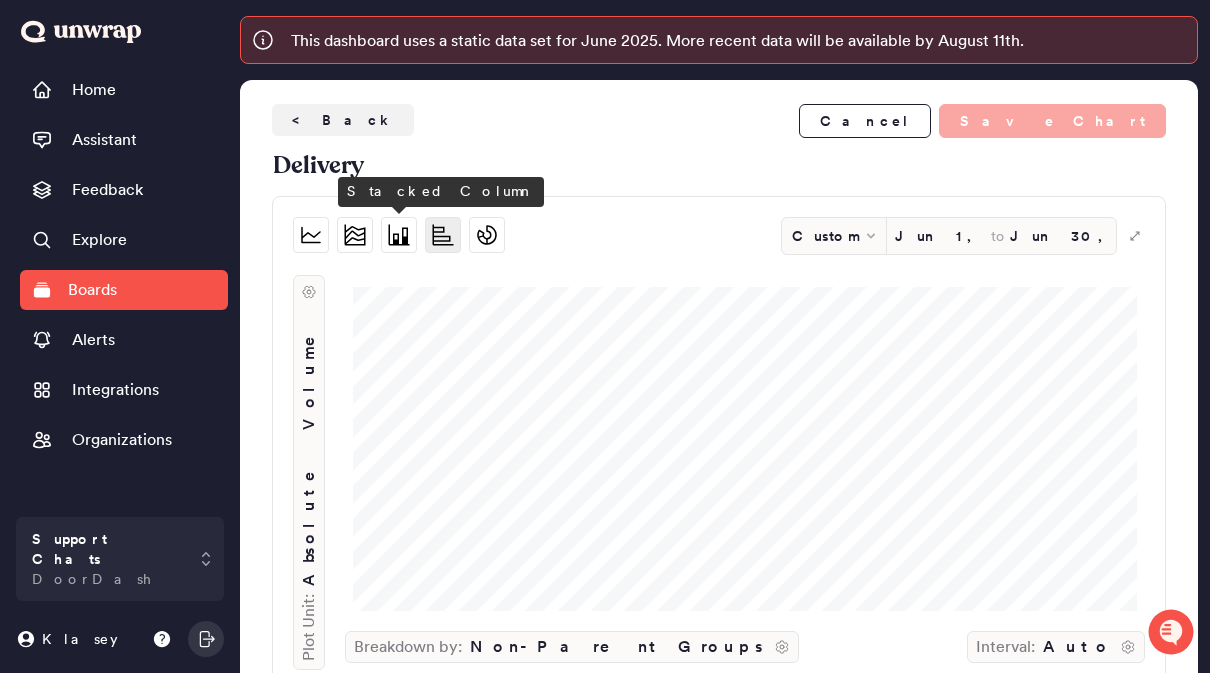 click 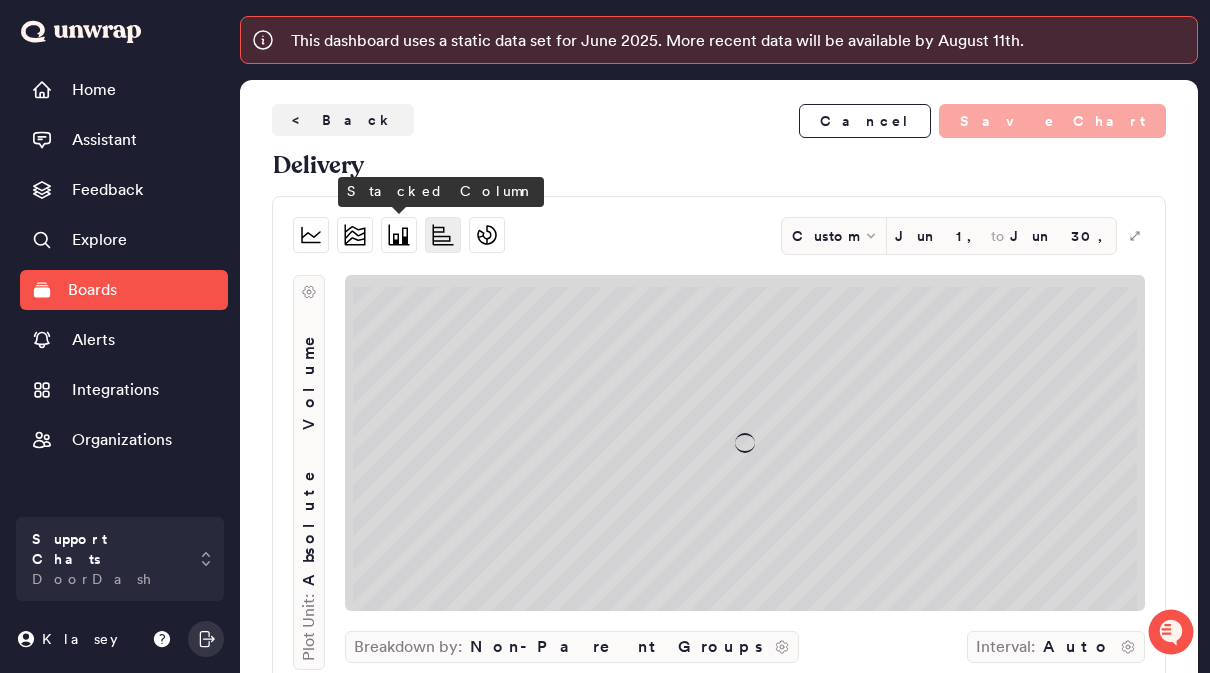 click 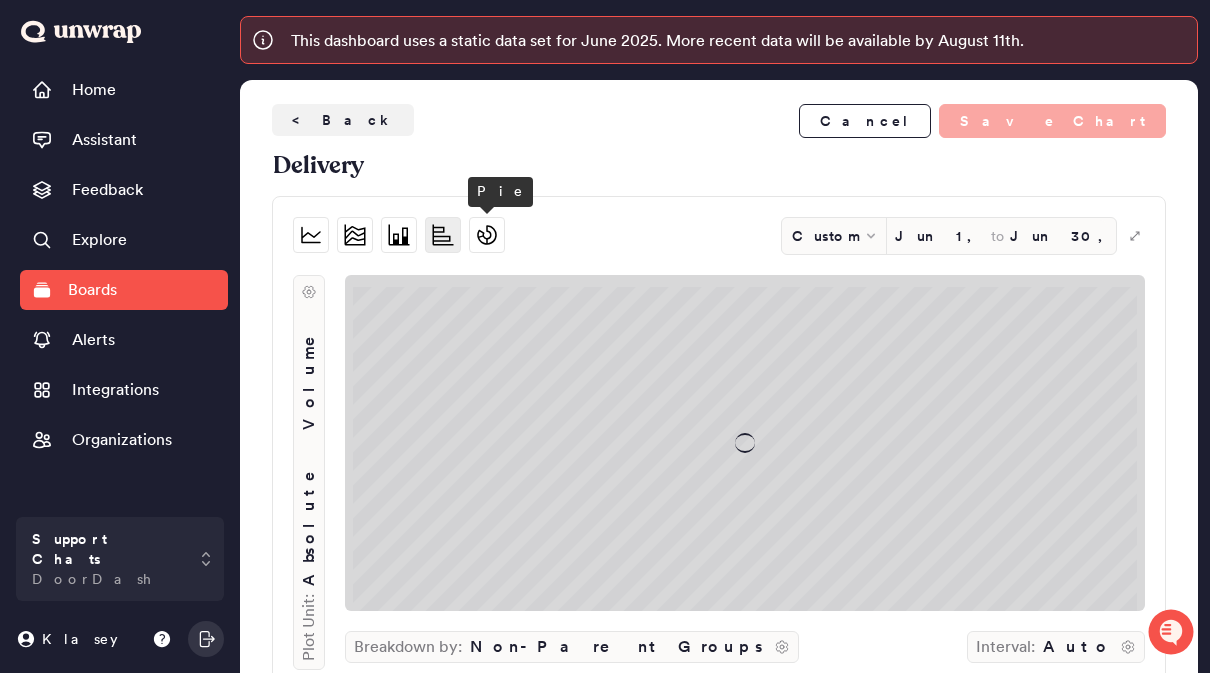 click on "< Back" at bounding box center [343, 120] 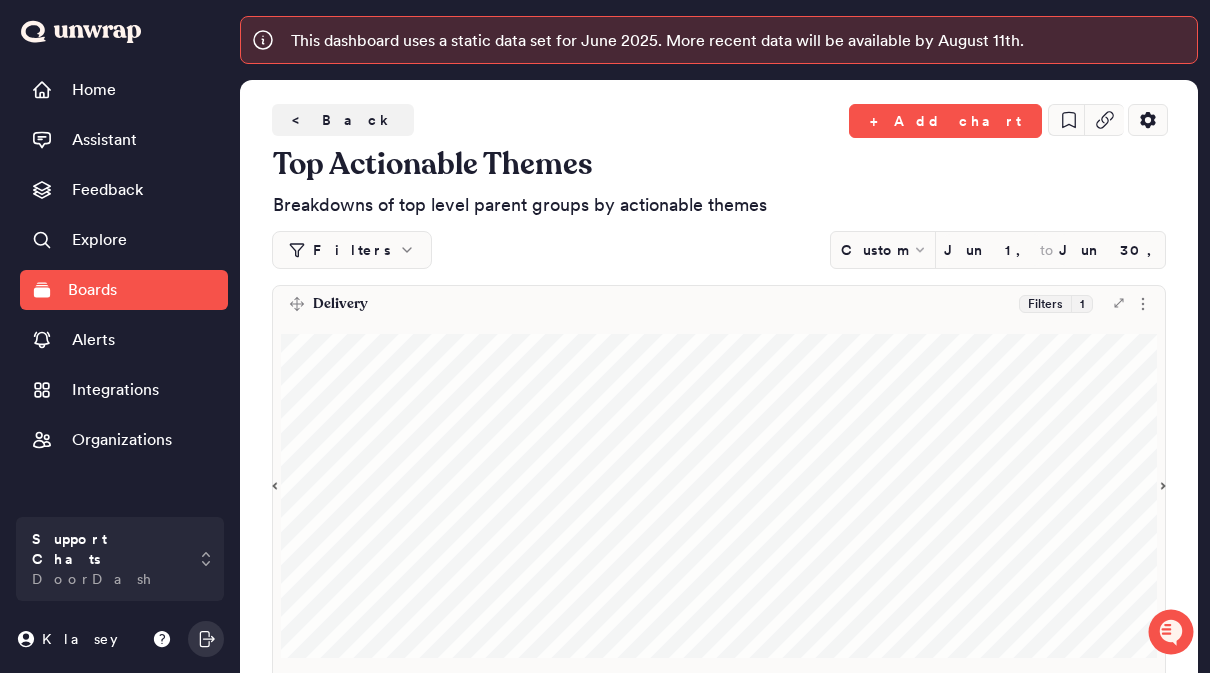 click on "Home" at bounding box center [94, 90] 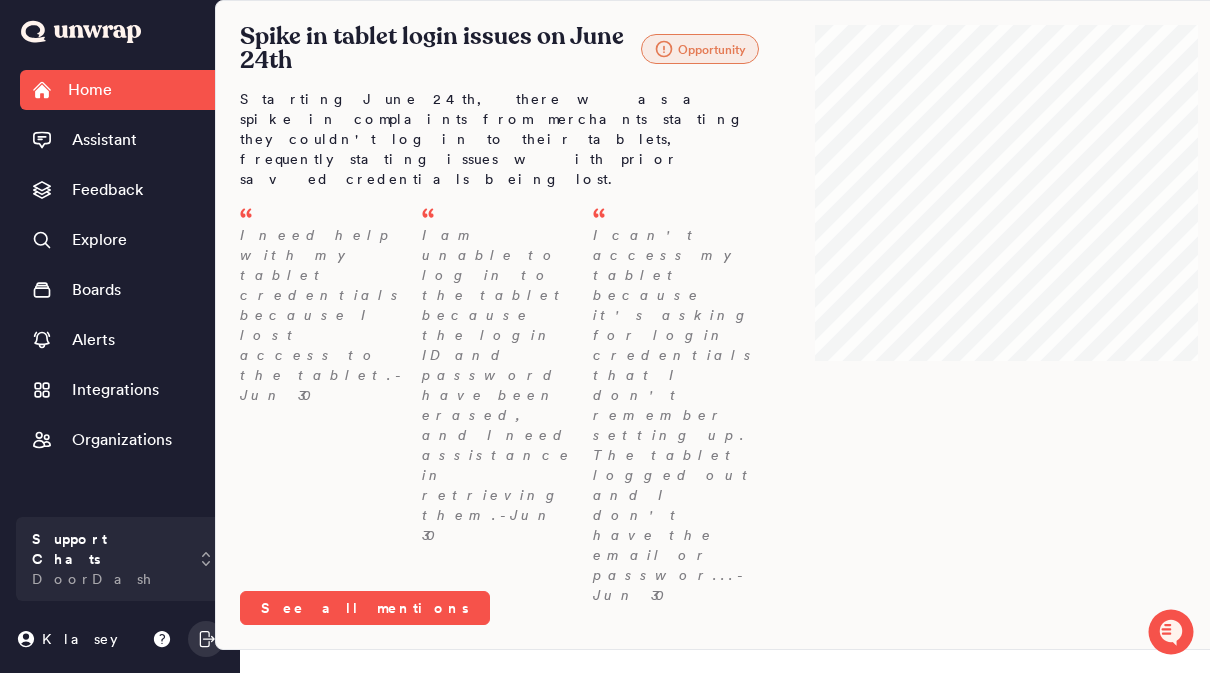scroll, scrollTop: 144, scrollLeft: 0, axis: vertical 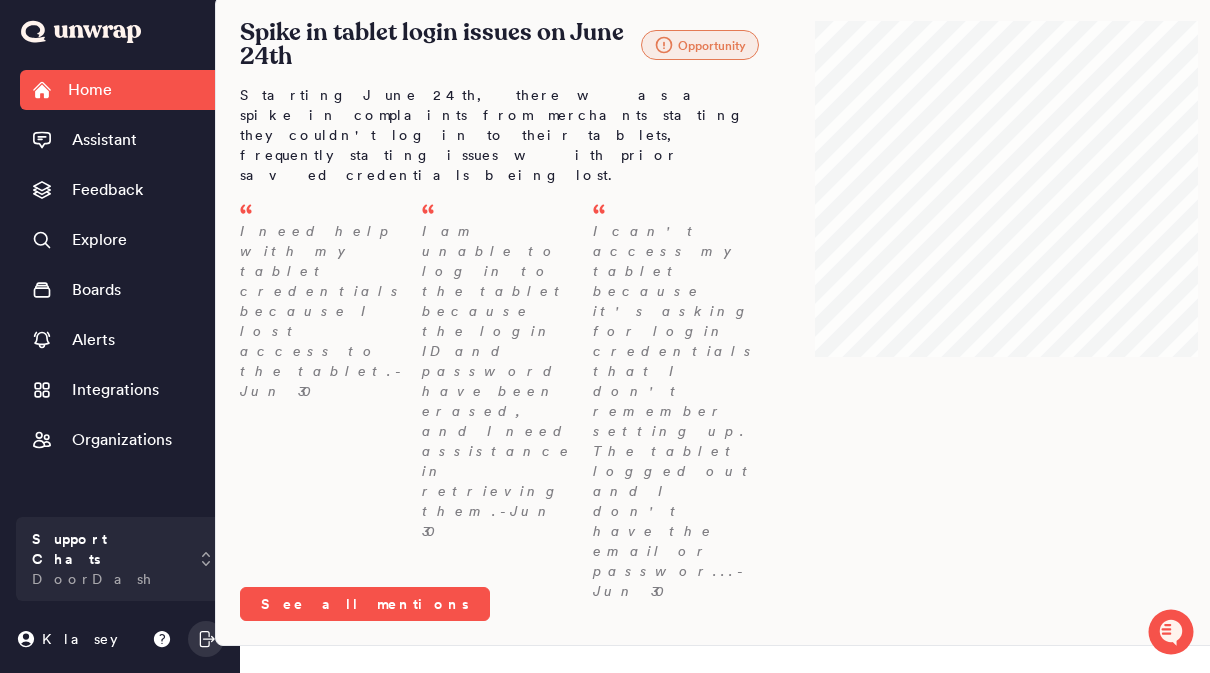 click at bounding box center [811, 696] 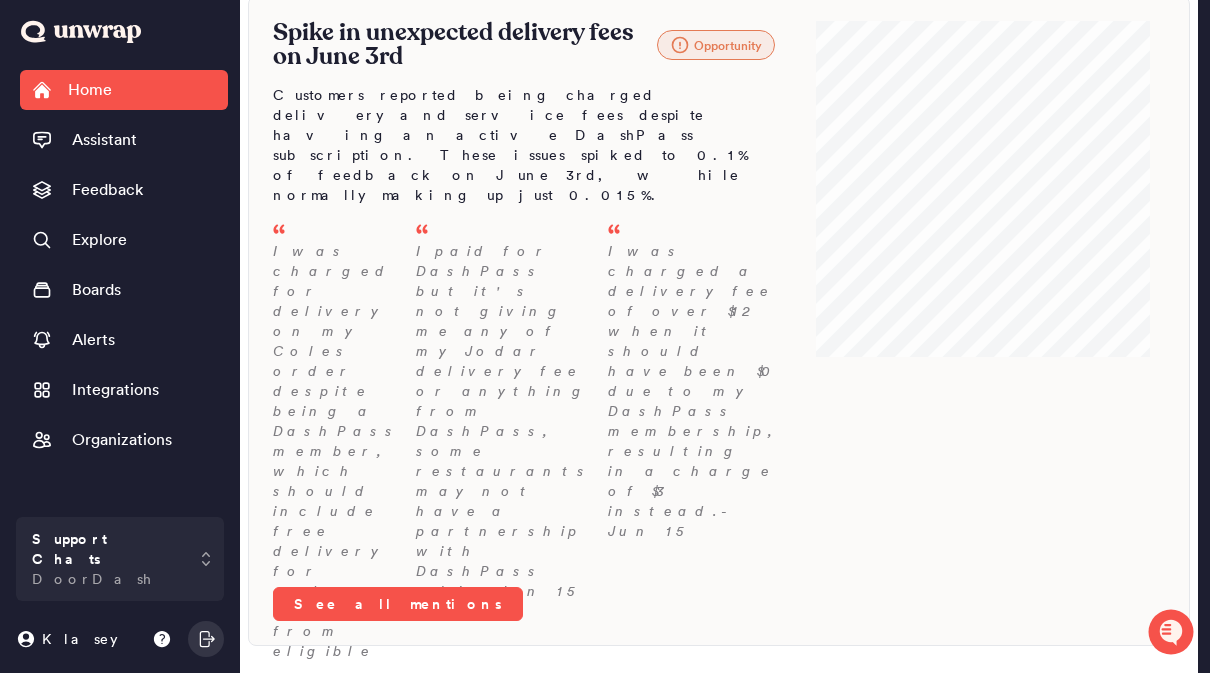 click 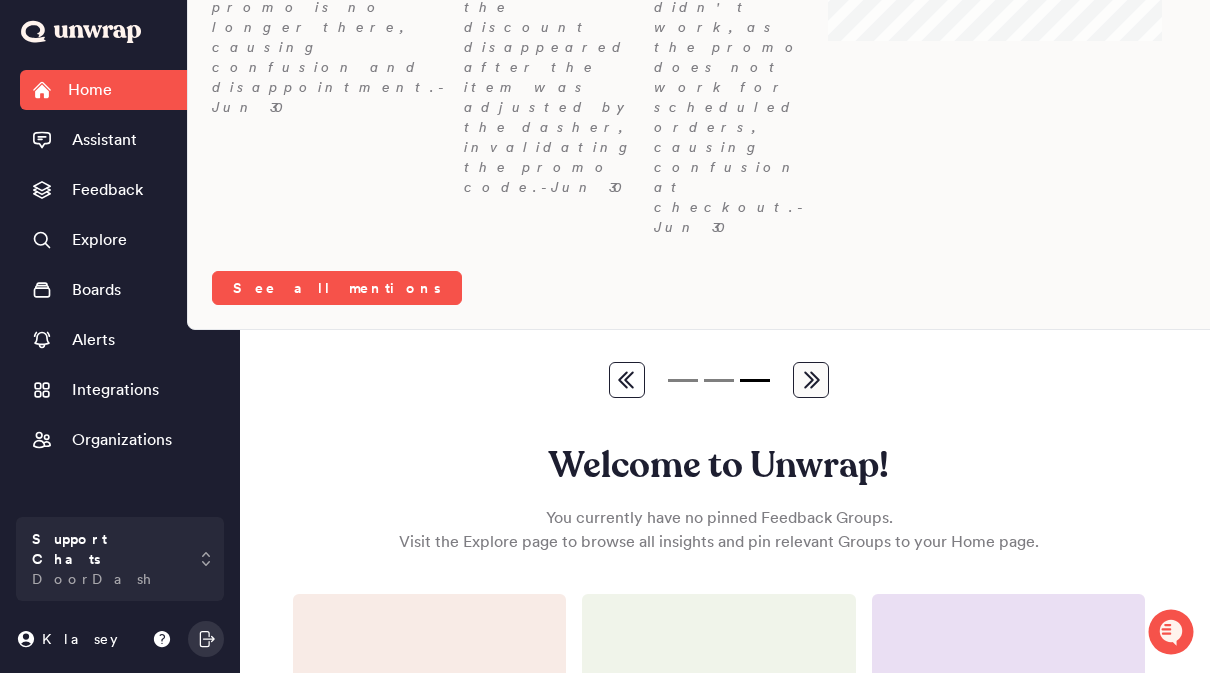 scroll, scrollTop: 457, scrollLeft: 0, axis: vertical 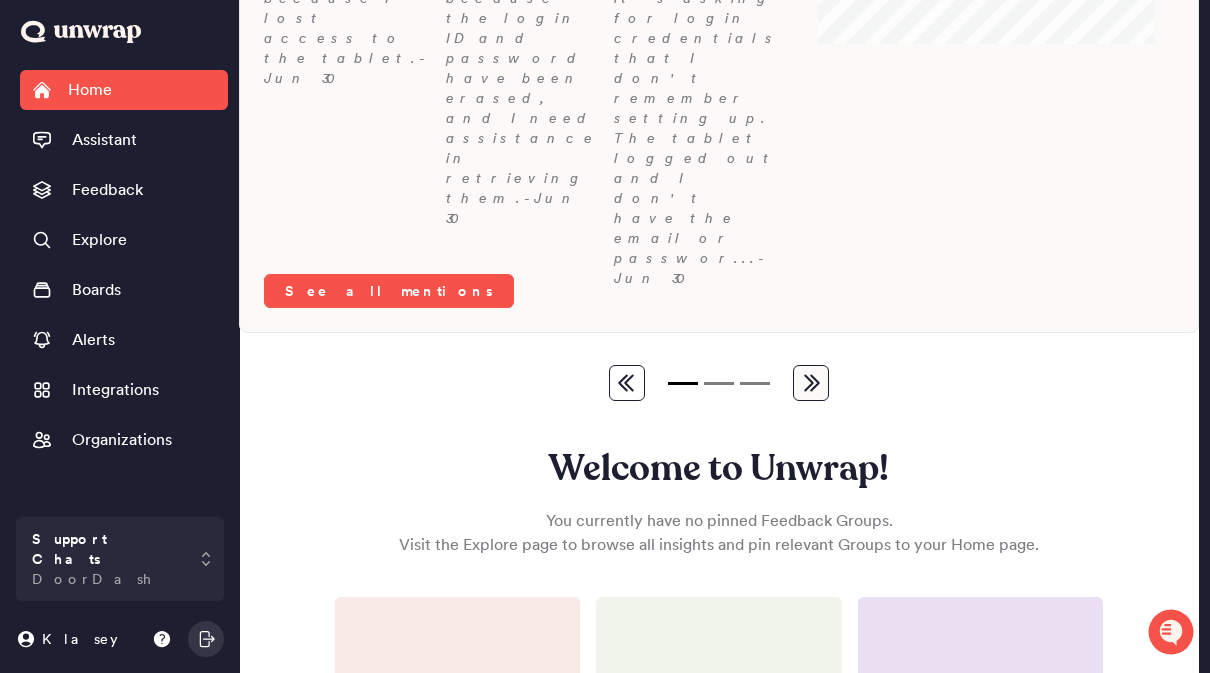 click on "Integrations" at bounding box center [115, 390] 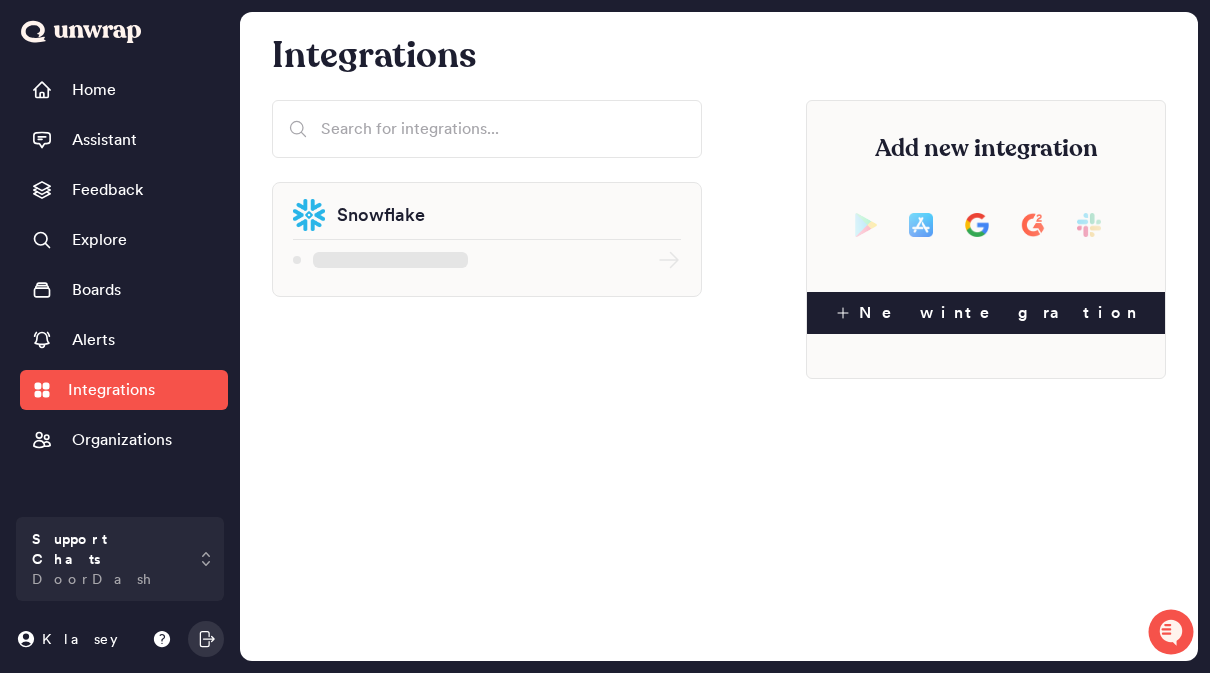 scroll, scrollTop: 68, scrollLeft: 0, axis: vertical 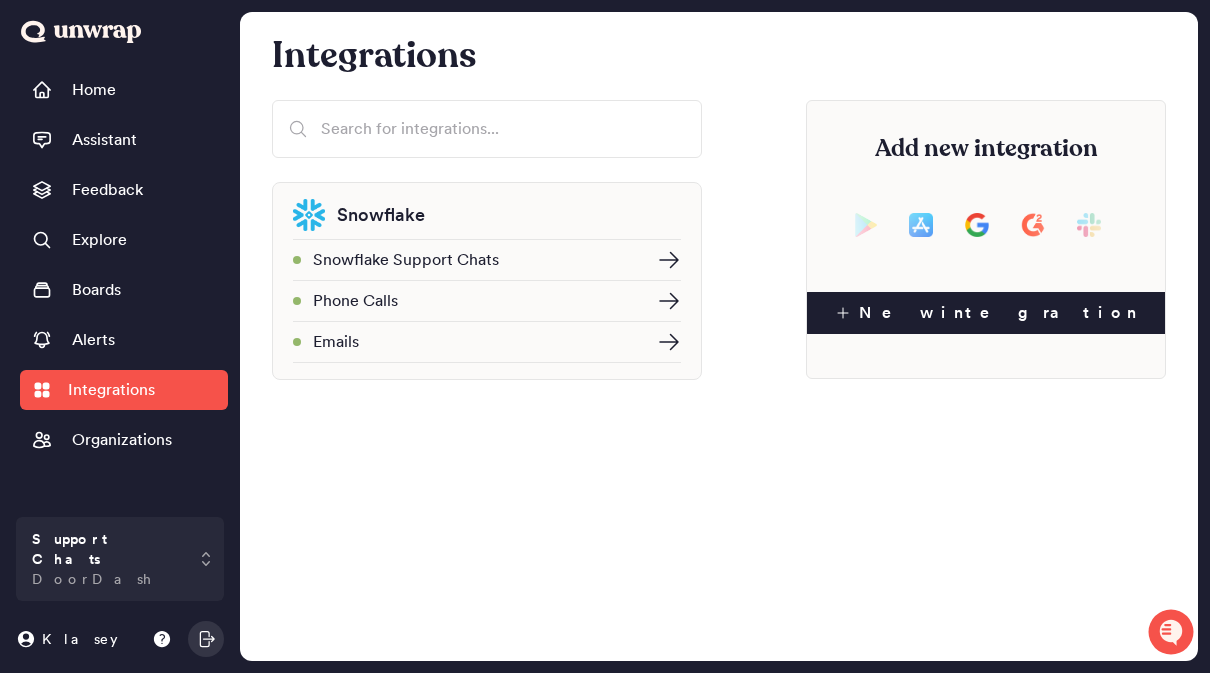 click on "Alerts" at bounding box center [93, 340] 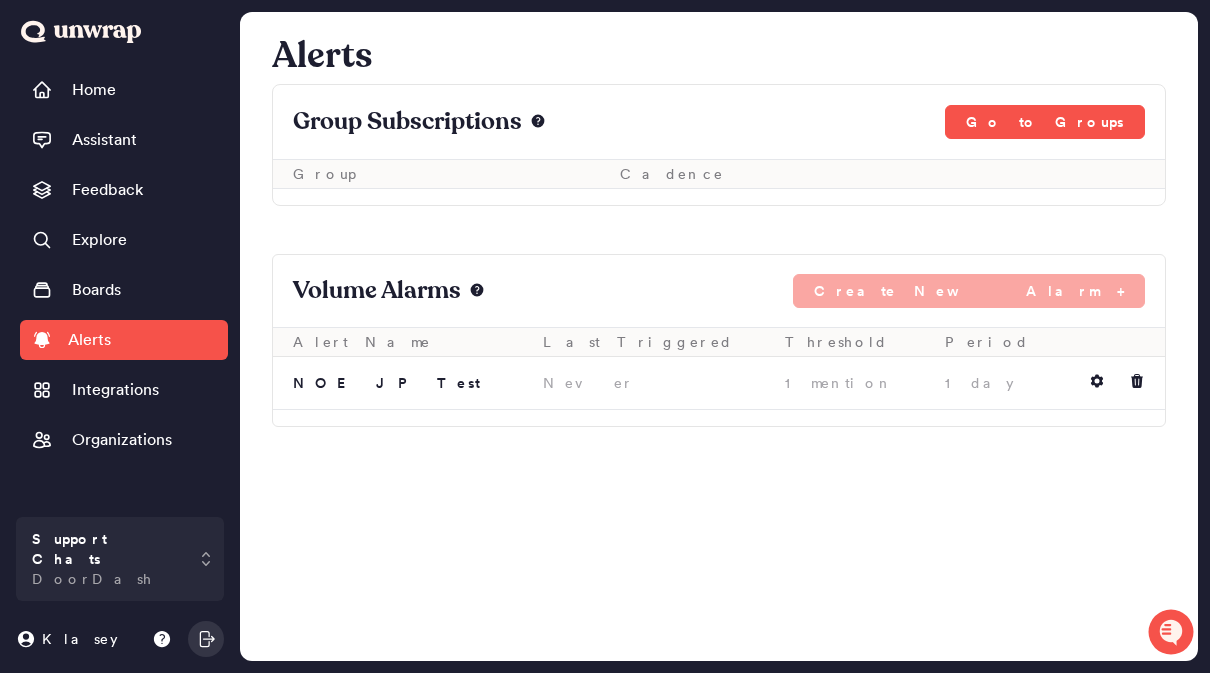 click on "Boards" at bounding box center [76, 290] 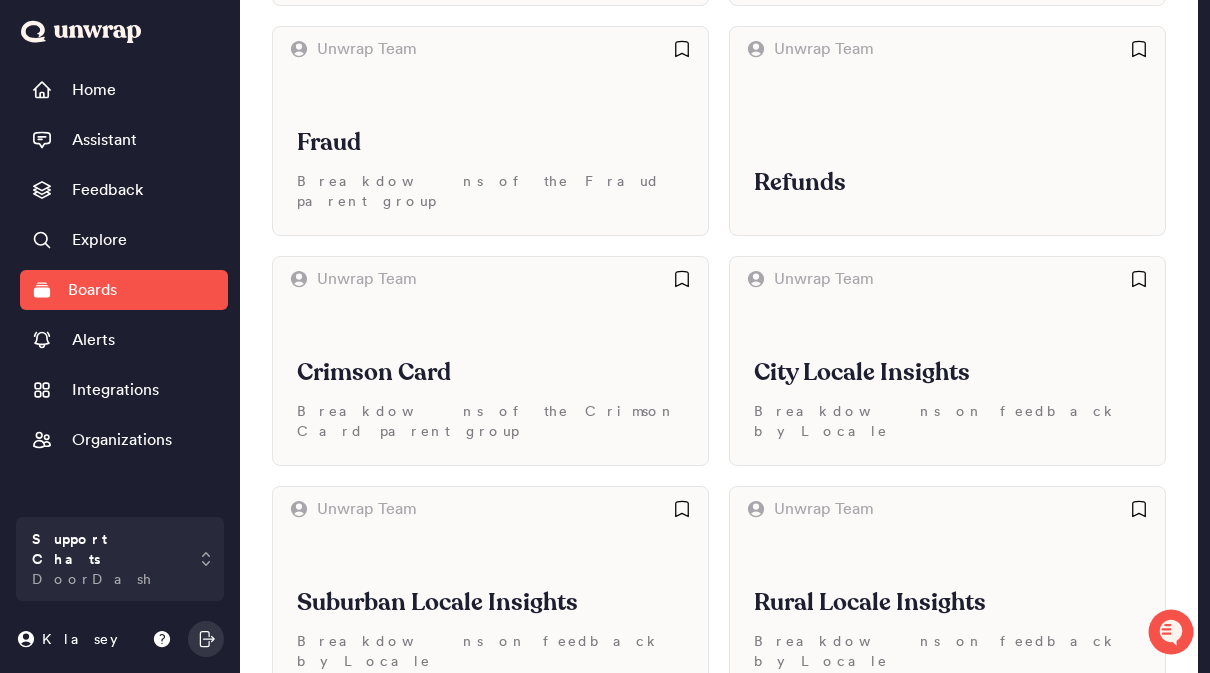 scroll, scrollTop: 1329, scrollLeft: 0, axis: vertical 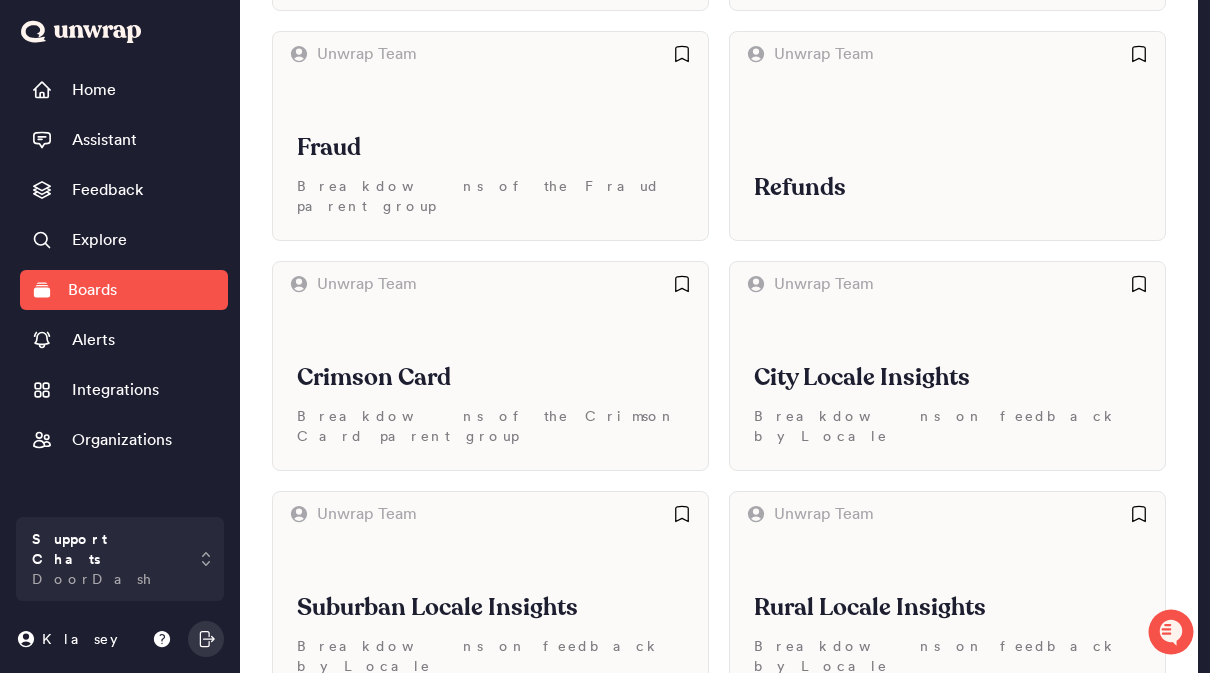 click on "Crimson Card" at bounding box center [490, 378] 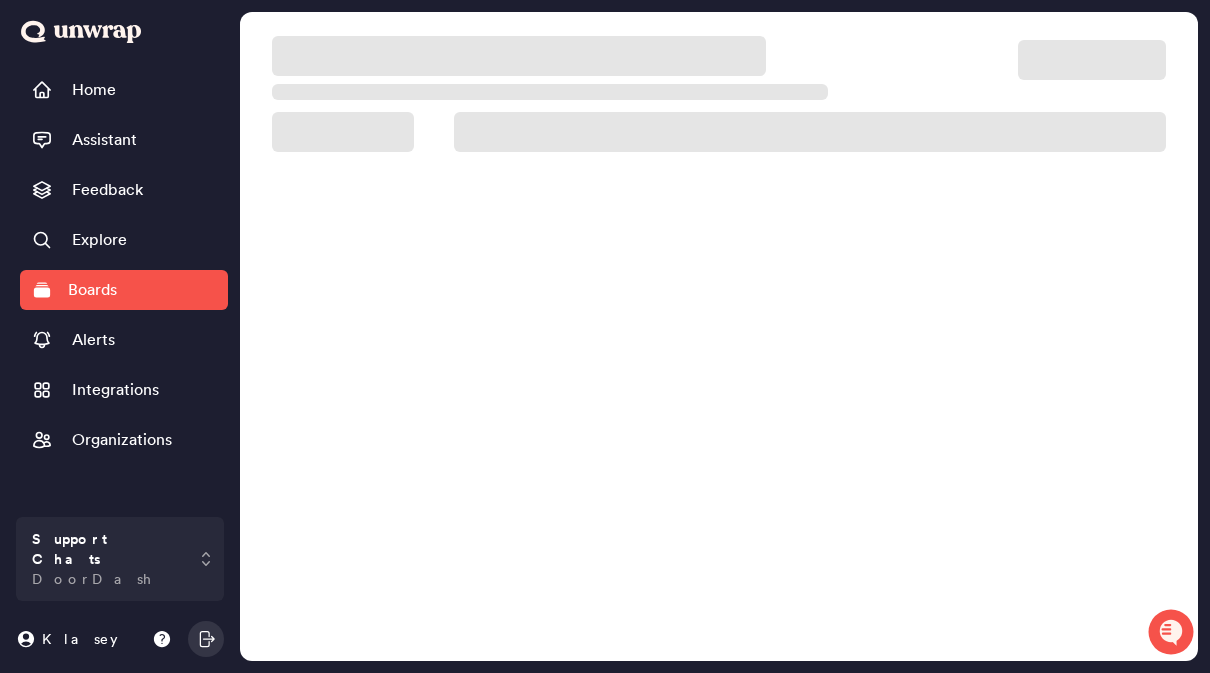 scroll, scrollTop: 68, scrollLeft: 0, axis: vertical 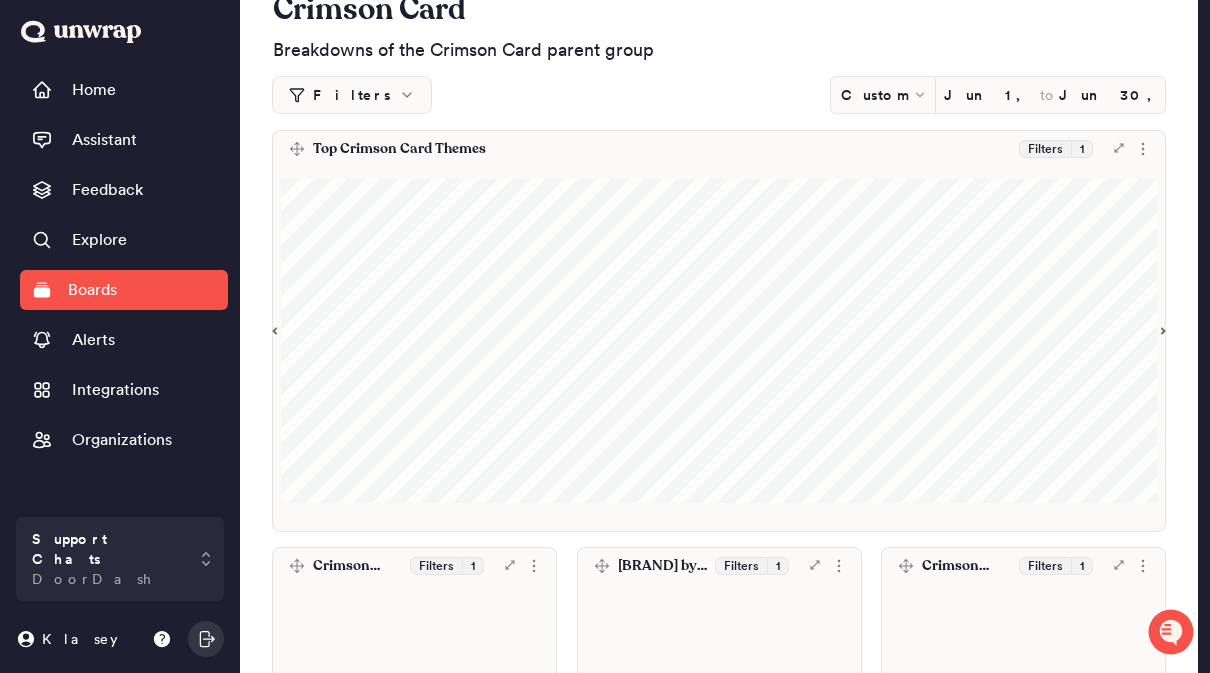 click on "Boards" at bounding box center (92, 290) 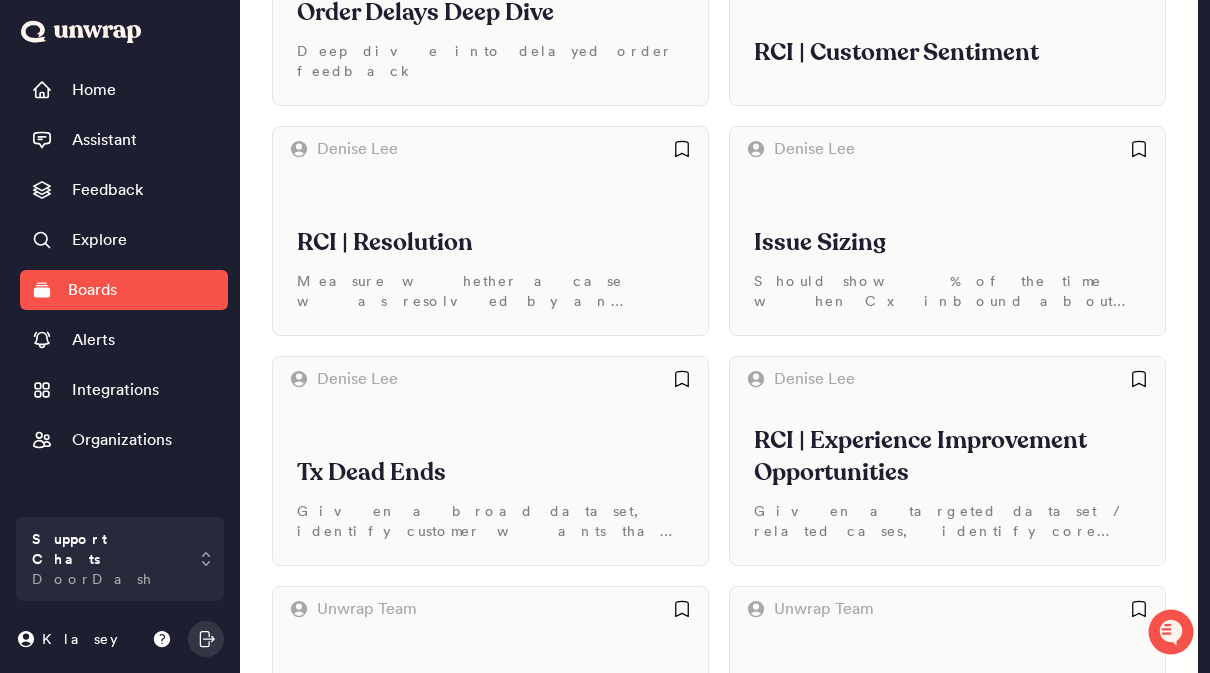 scroll, scrollTop: 781, scrollLeft: 0, axis: vertical 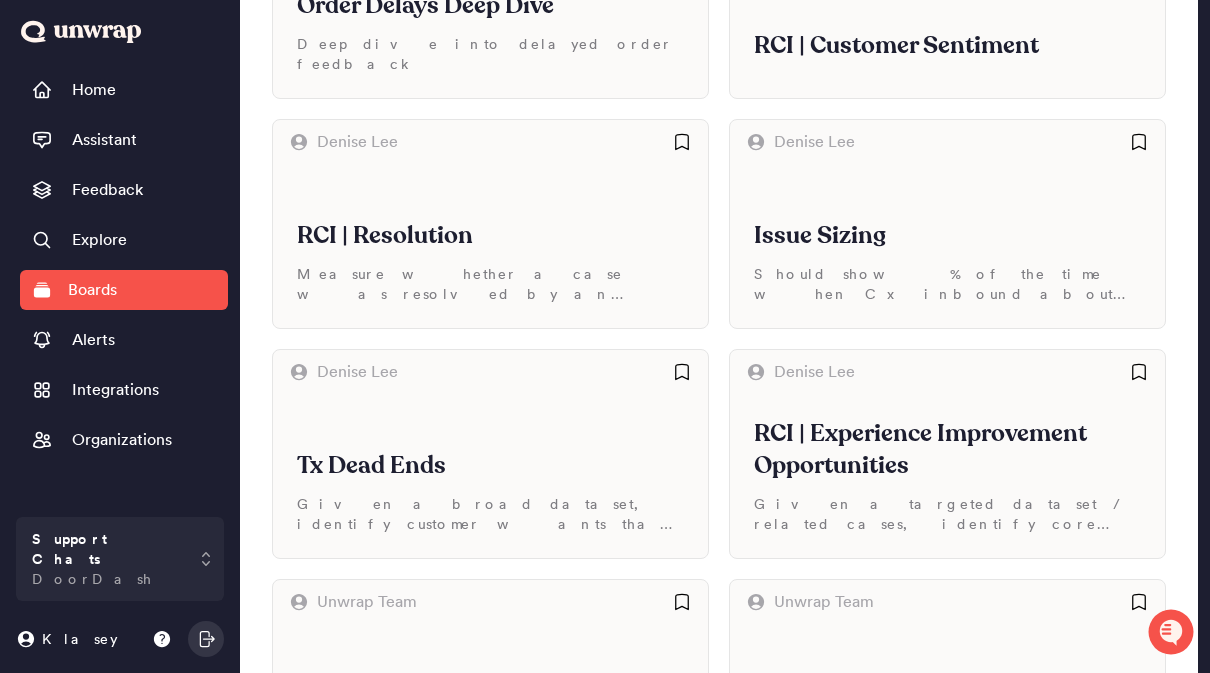 click on "Should show % of the time when Cx inbound about C&R because of an issue with food quality" at bounding box center [947, 284] 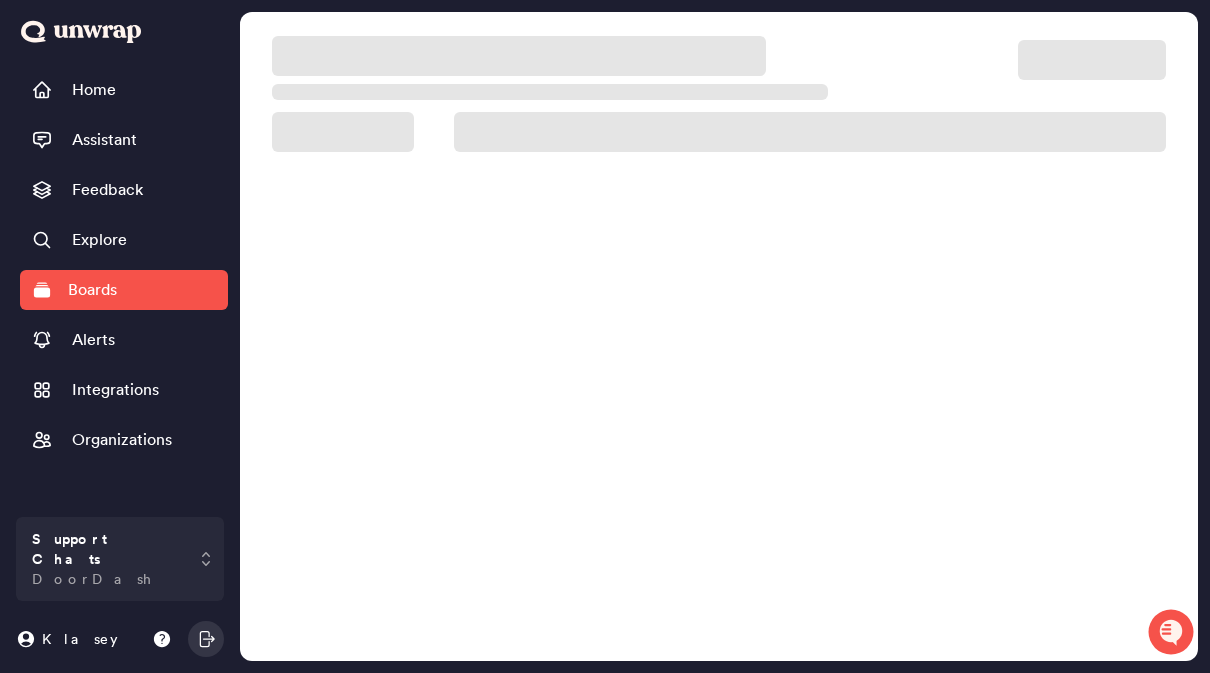 scroll, scrollTop: 68, scrollLeft: 0, axis: vertical 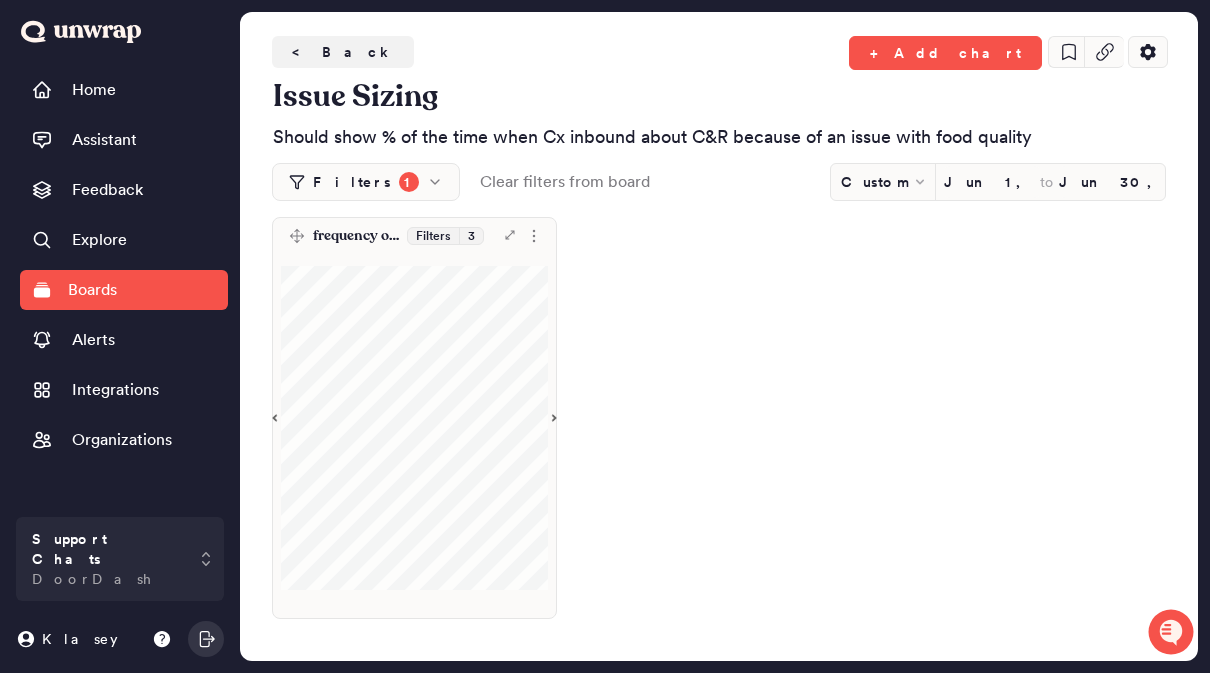 click on "< Back" at bounding box center [343, 52] 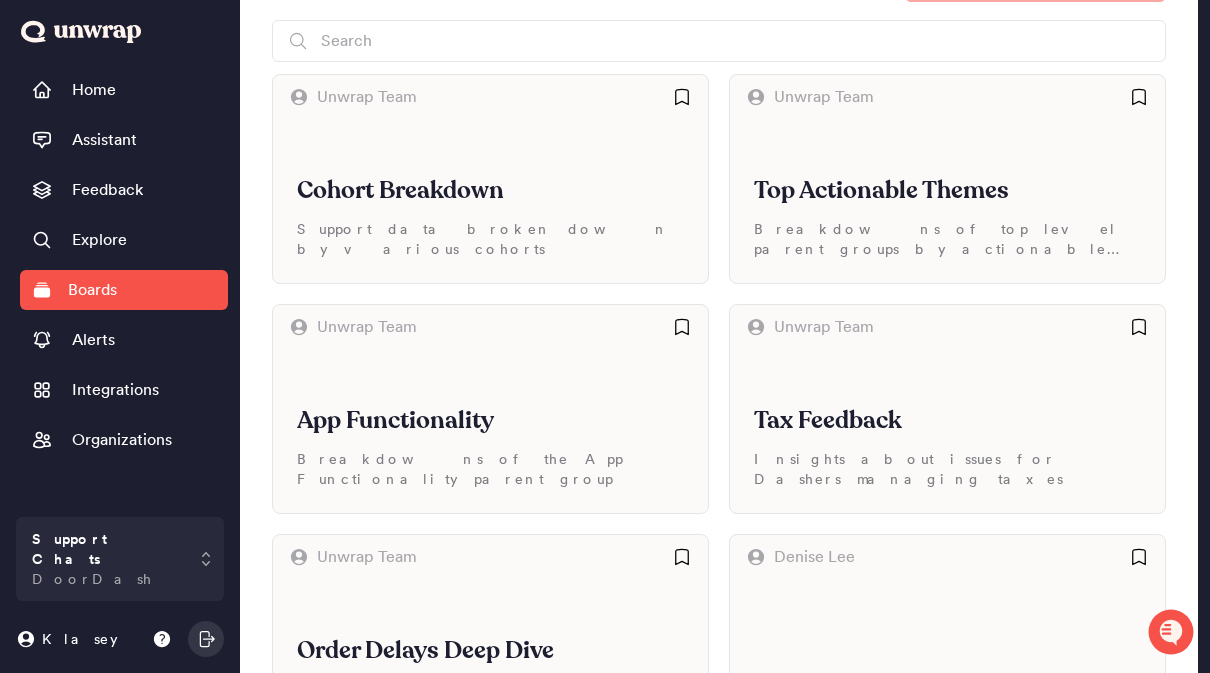 click on "Tax Feedback" at bounding box center (947, 421) 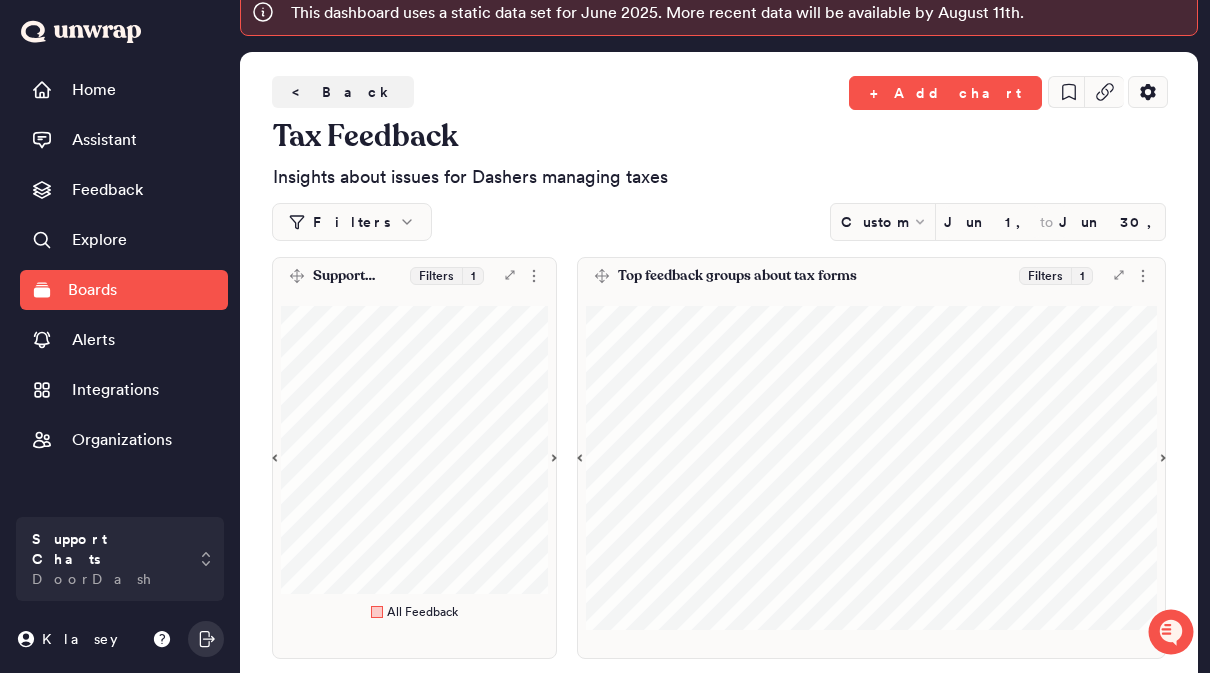 scroll, scrollTop: 0, scrollLeft: 0, axis: both 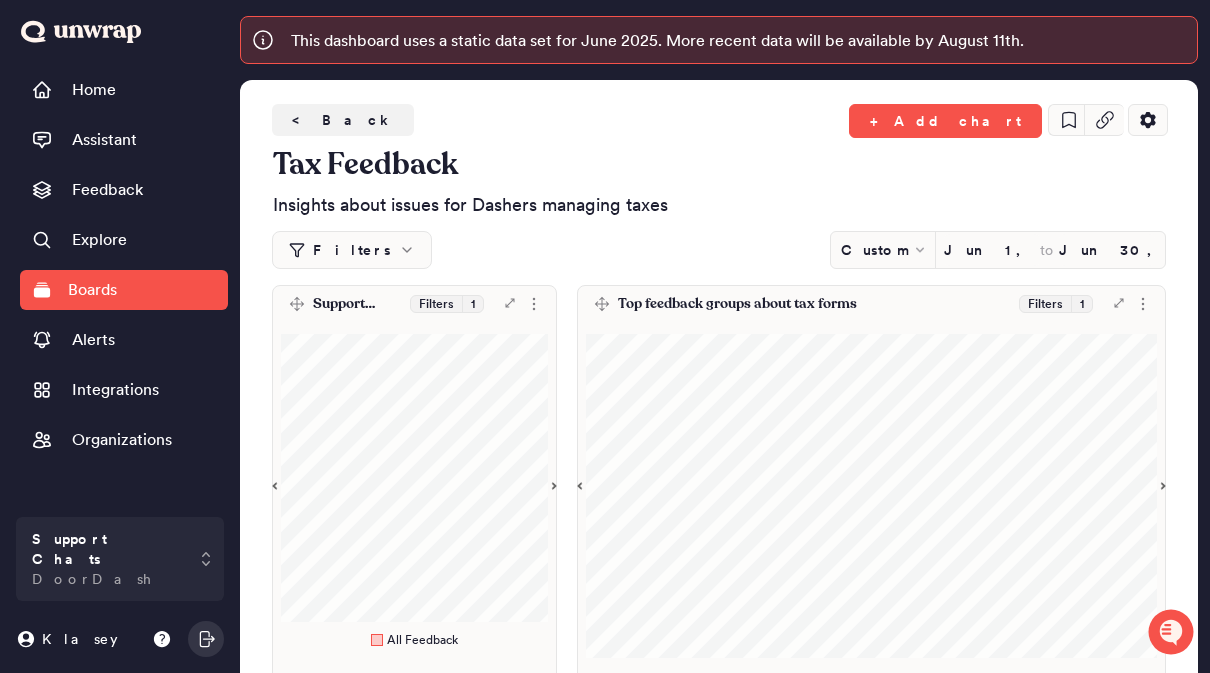 click on "< Back" at bounding box center (343, 120) 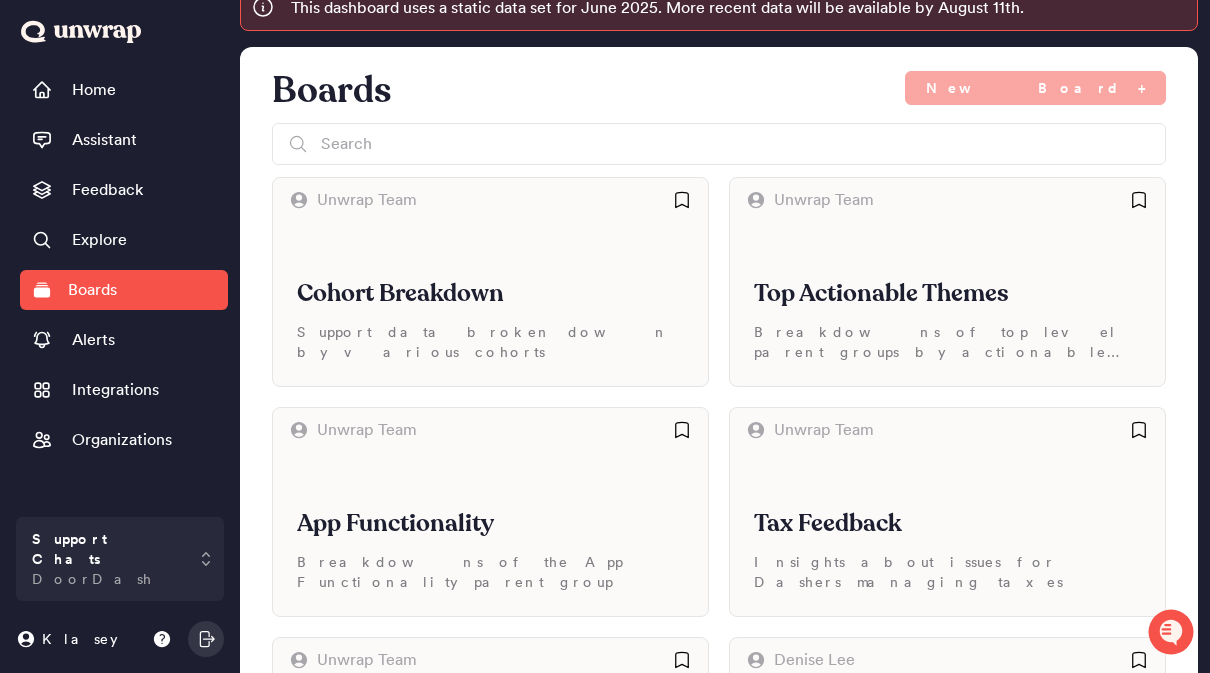 scroll, scrollTop: 38, scrollLeft: 0, axis: vertical 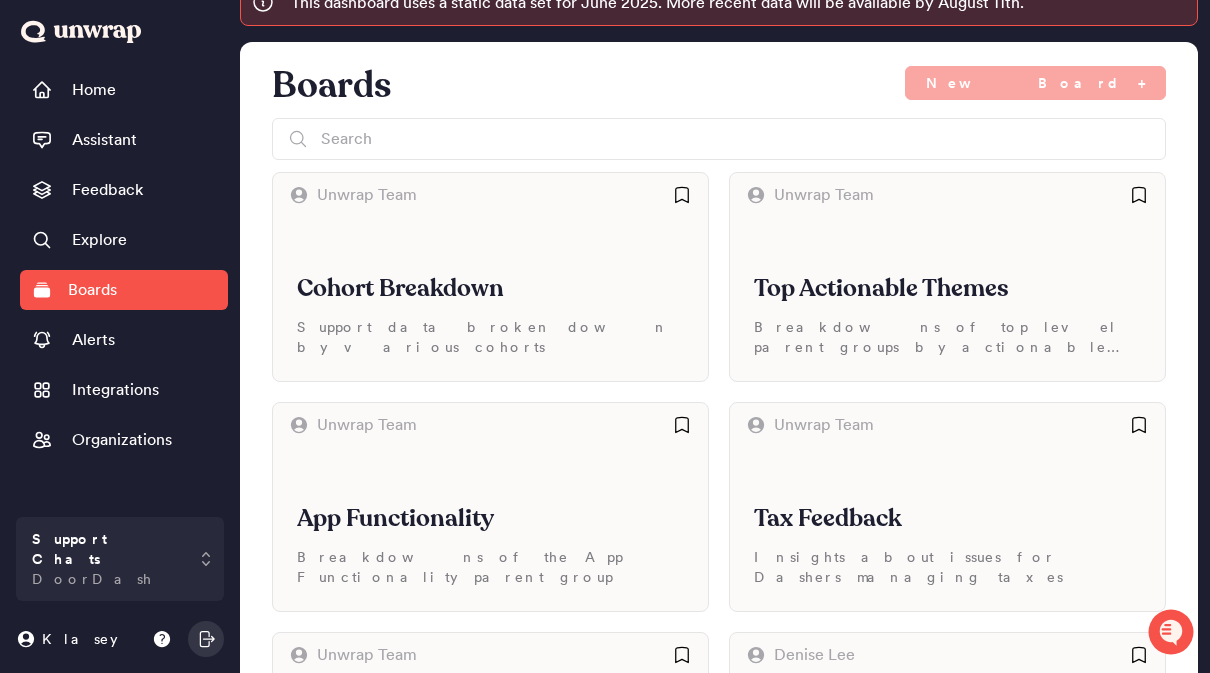 click on "Cohort Breakdown" at bounding box center [490, 289] 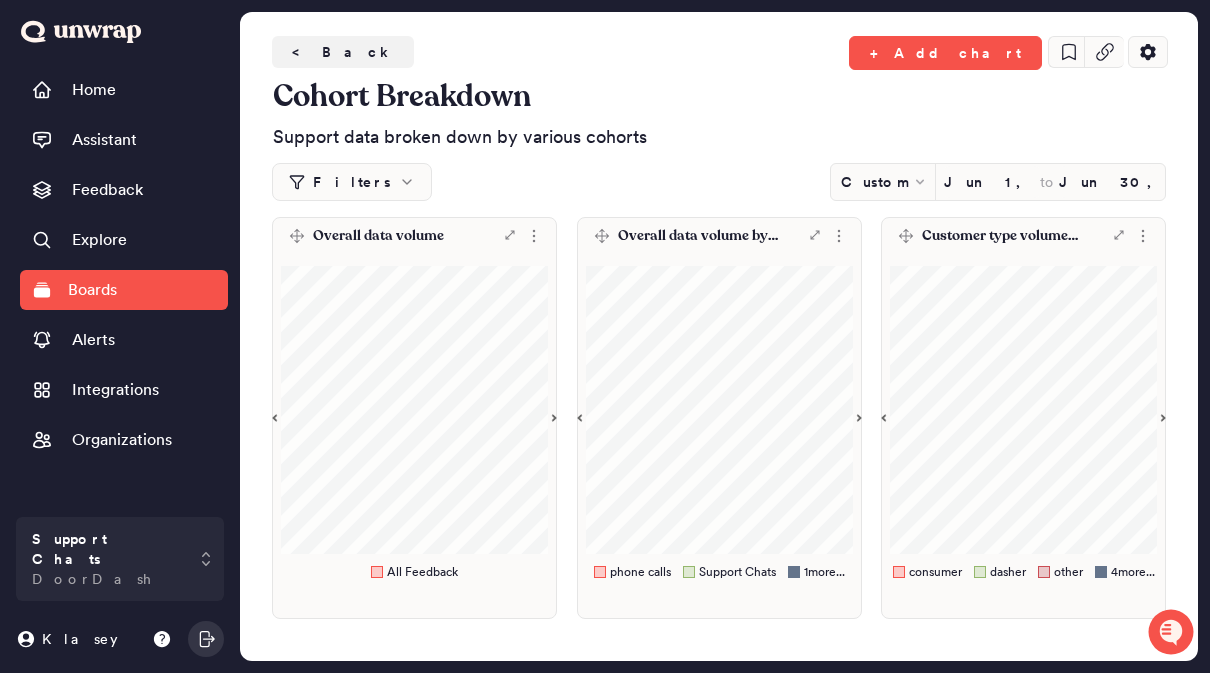 scroll, scrollTop: 68, scrollLeft: 0, axis: vertical 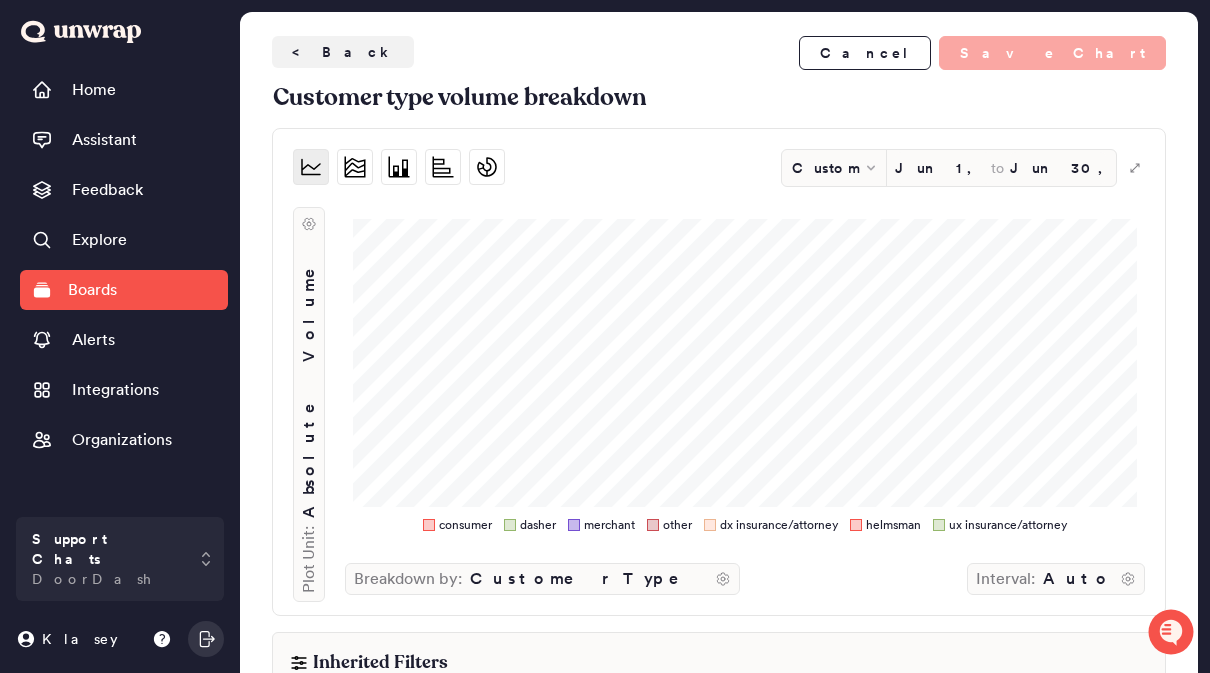 click on "< Back" at bounding box center [343, 52] 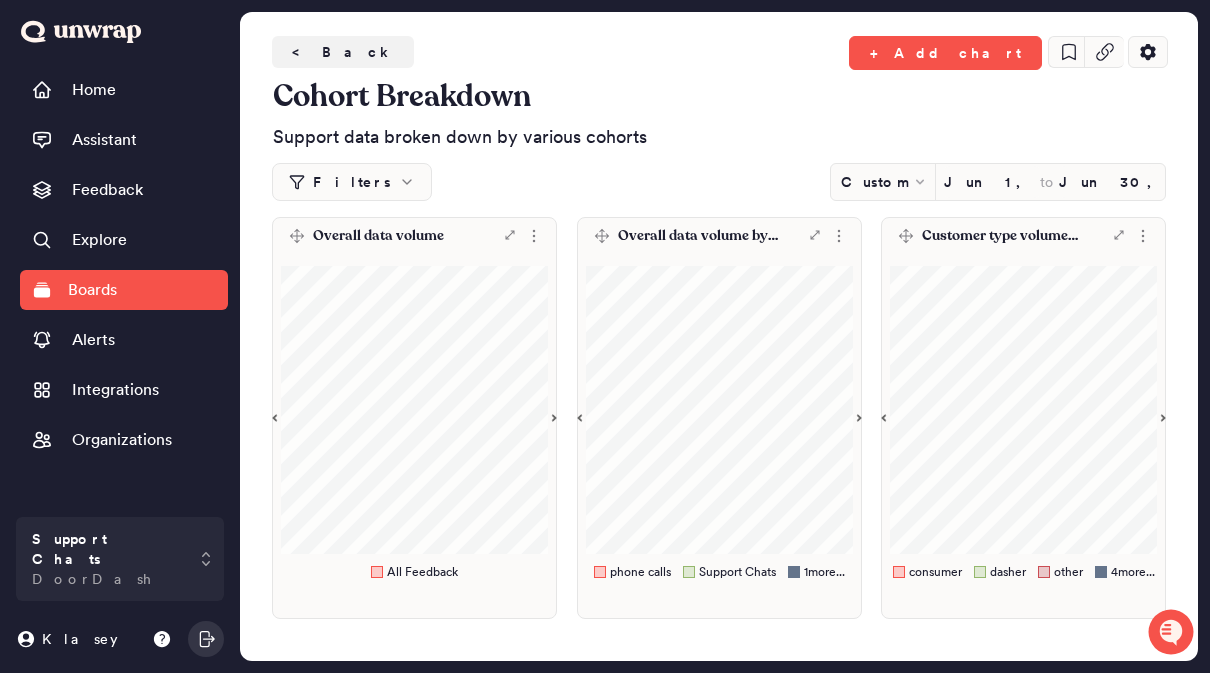 scroll, scrollTop: 68, scrollLeft: 0, axis: vertical 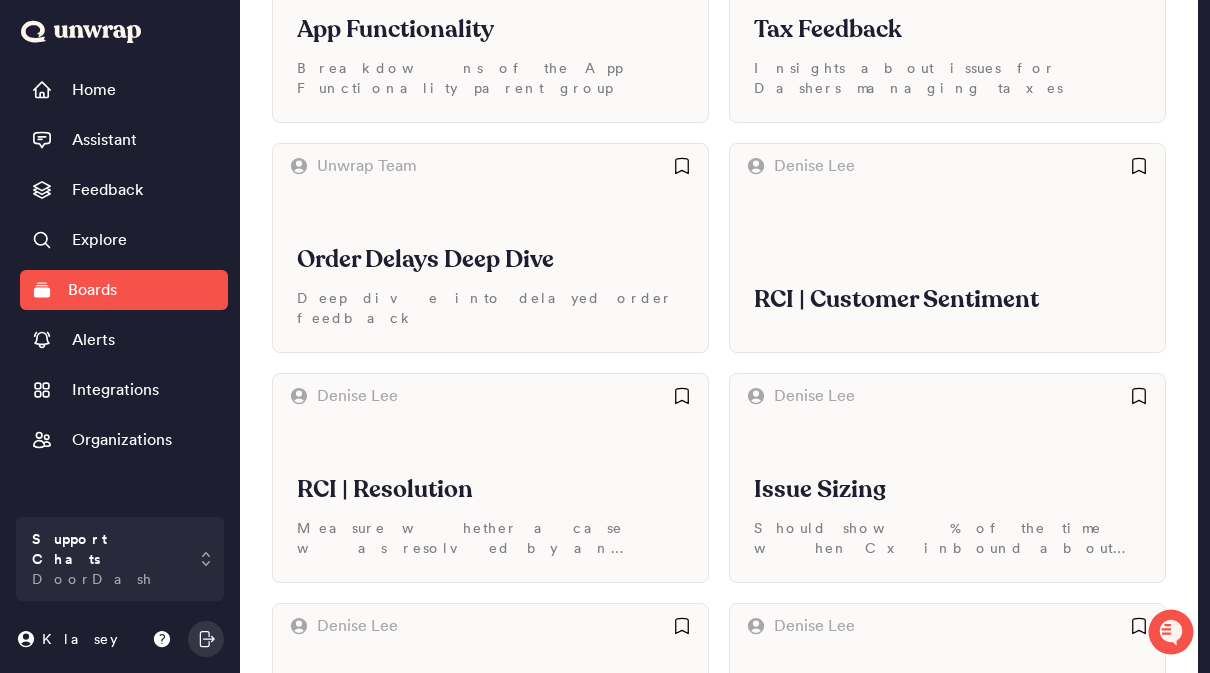 click on "Order Delays Deep Dive Deep dive into delayed order feedback" at bounding box center (490, 270) 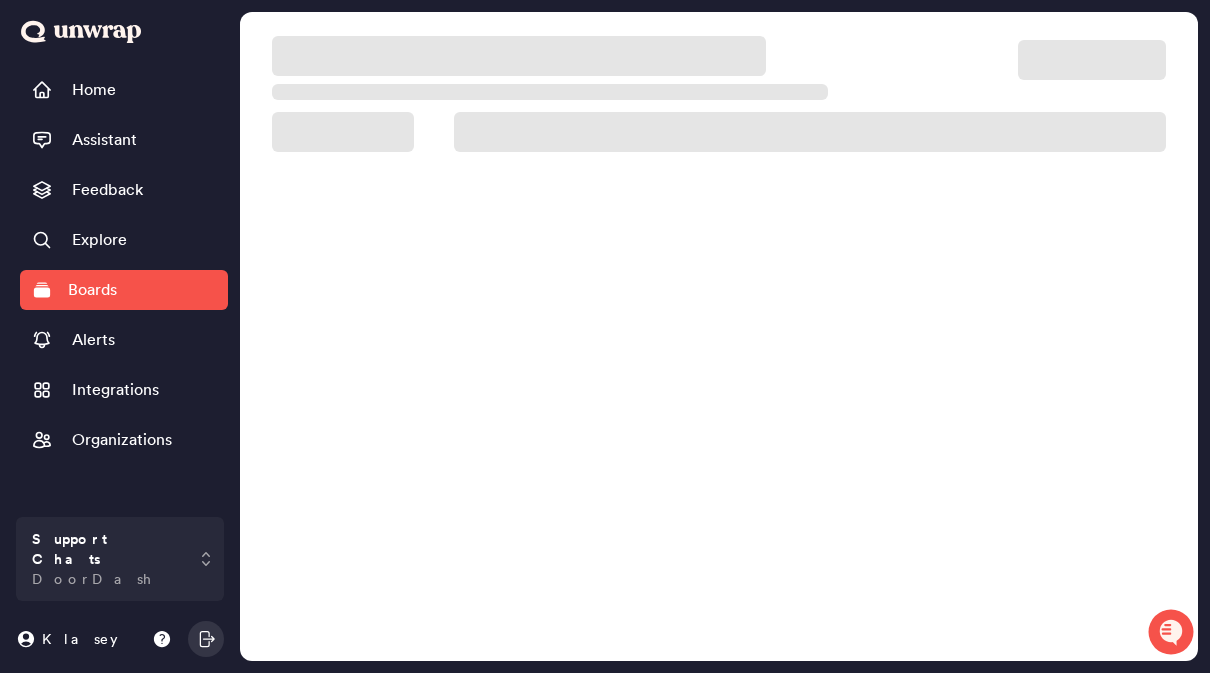scroll, scrollTop: 68, scrollLeft: 0, axis: vertical 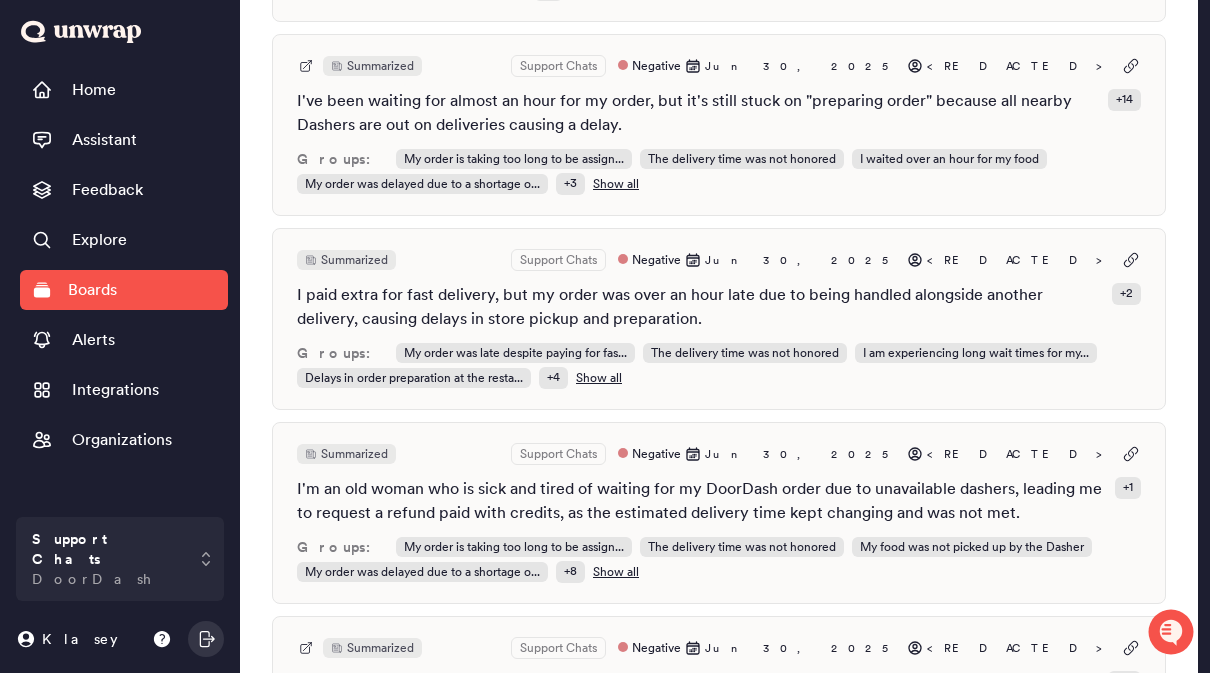 click on "I'm an old woman who is sick and tired of waiting for my DoorDash order due to unavailable dashers, leading me to request a refund paid with credits, as the estimated delivery time kept changing and was not met." at bounding box center (702, 501) 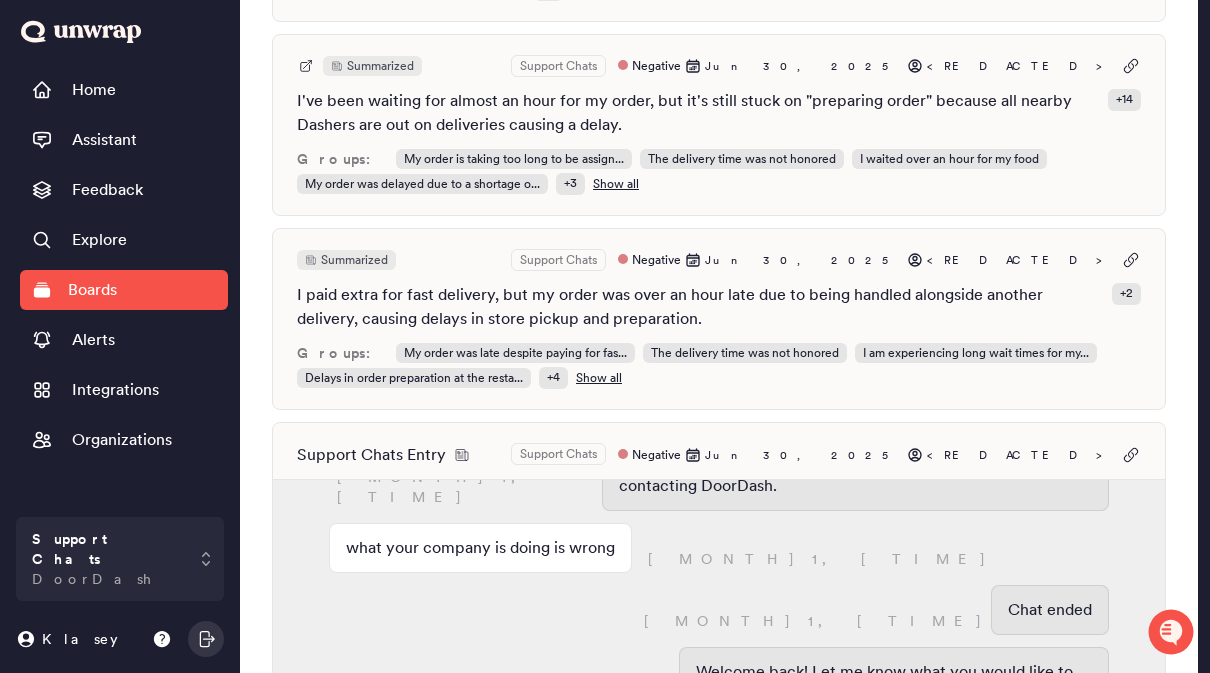 scroll, scrollTop: 3769, scrollLeft: 0, axis: vertical 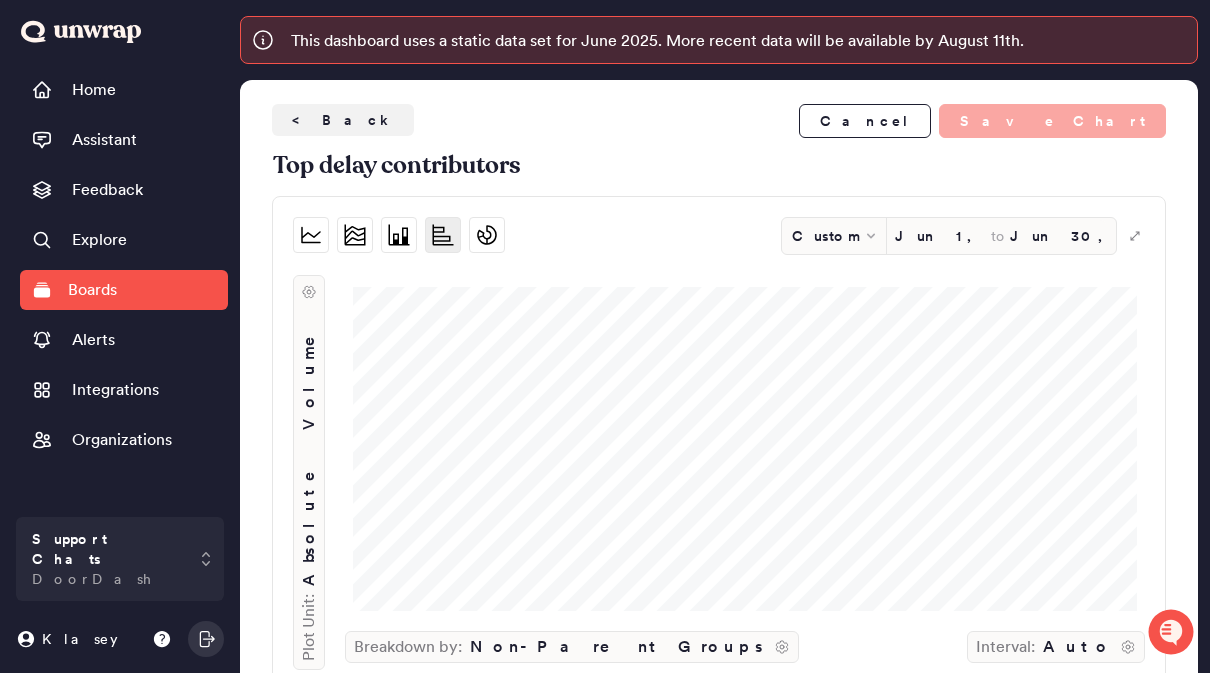 click on "Organizations" at bounding box center [122, 440] 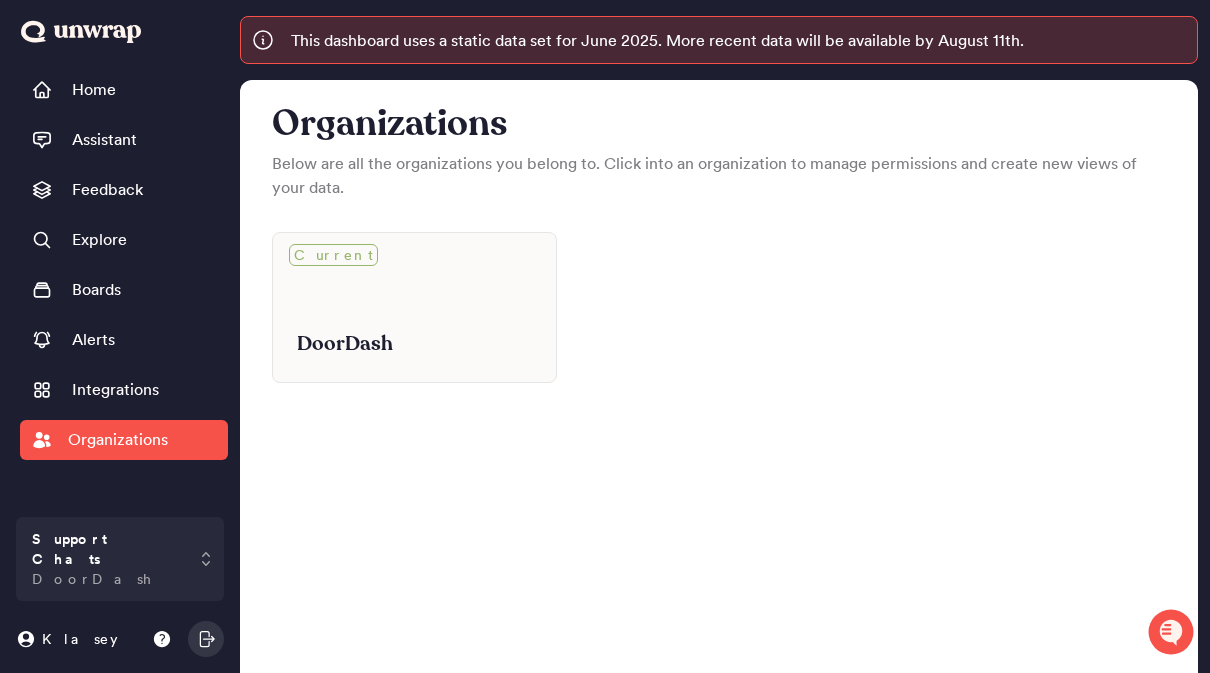 click on "Assistant" at bounding box center (104, 140) 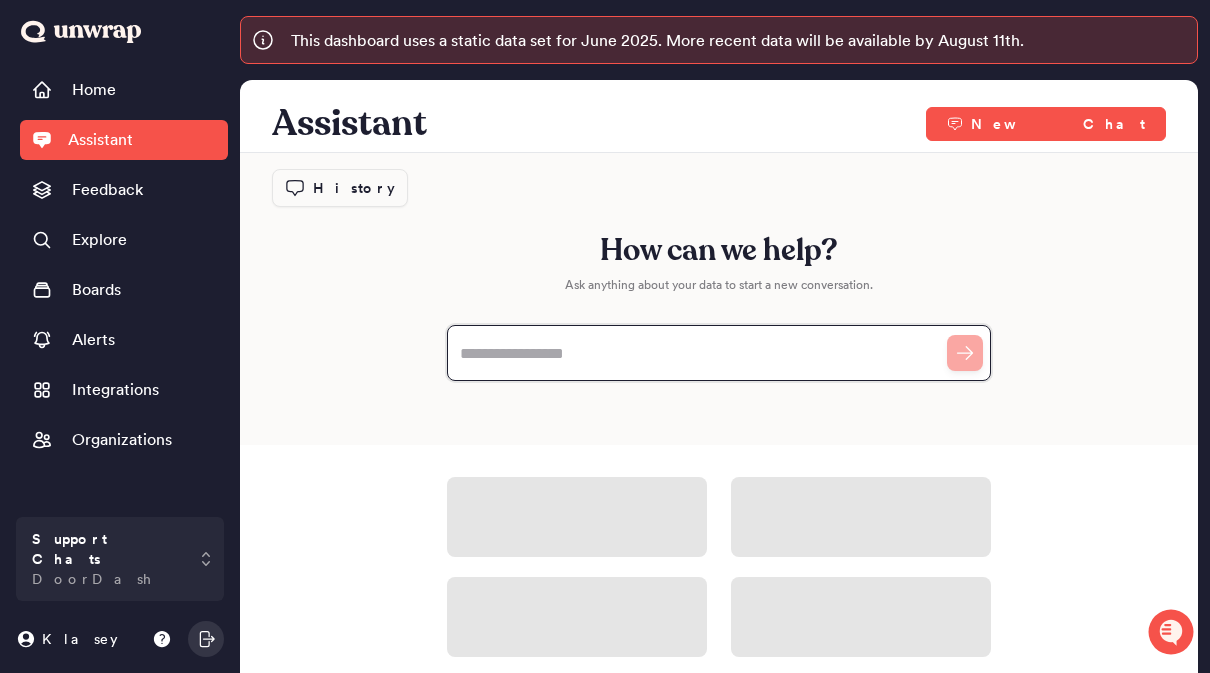 click at bounding box center [719, 353] 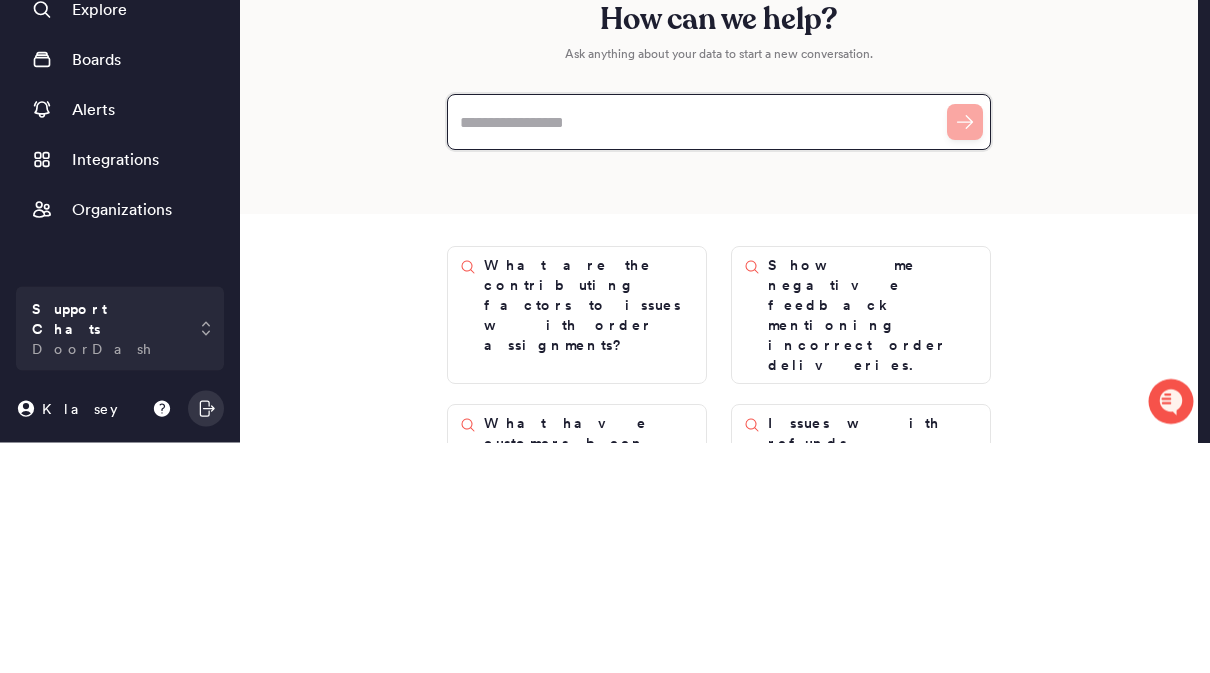 click at bounding box center (719, 353) 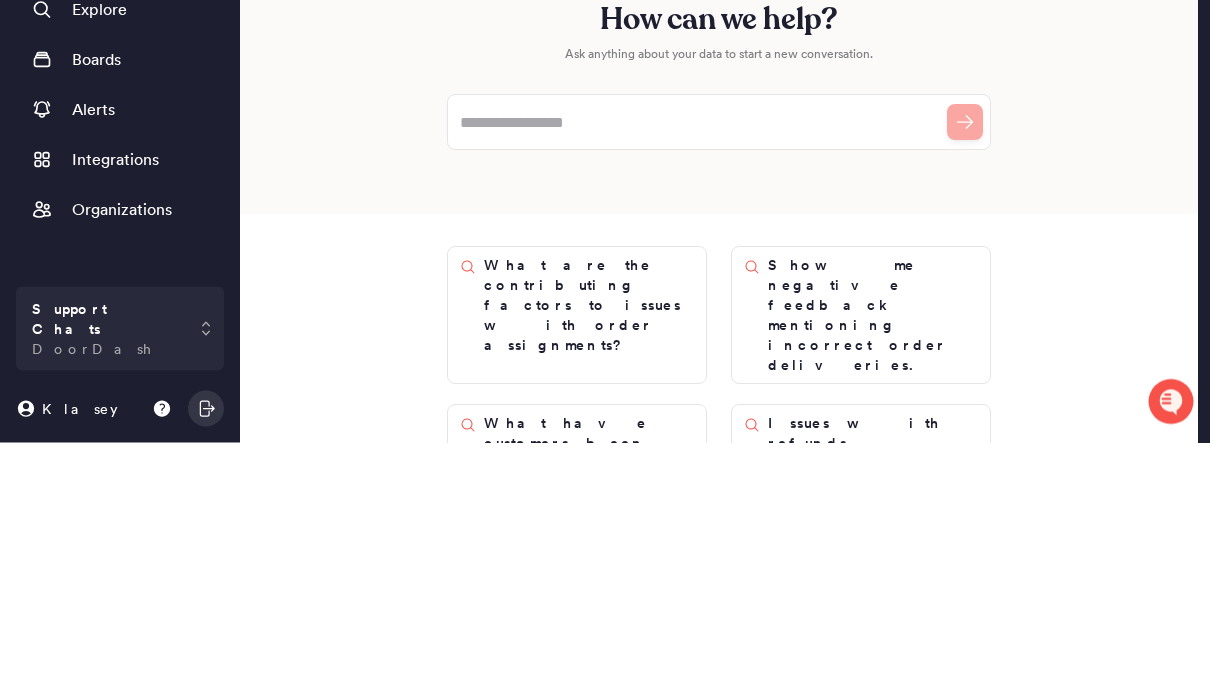 click on "How can we help? Ask anything about your data to start a new conversation." at bounding box center [719, 299] 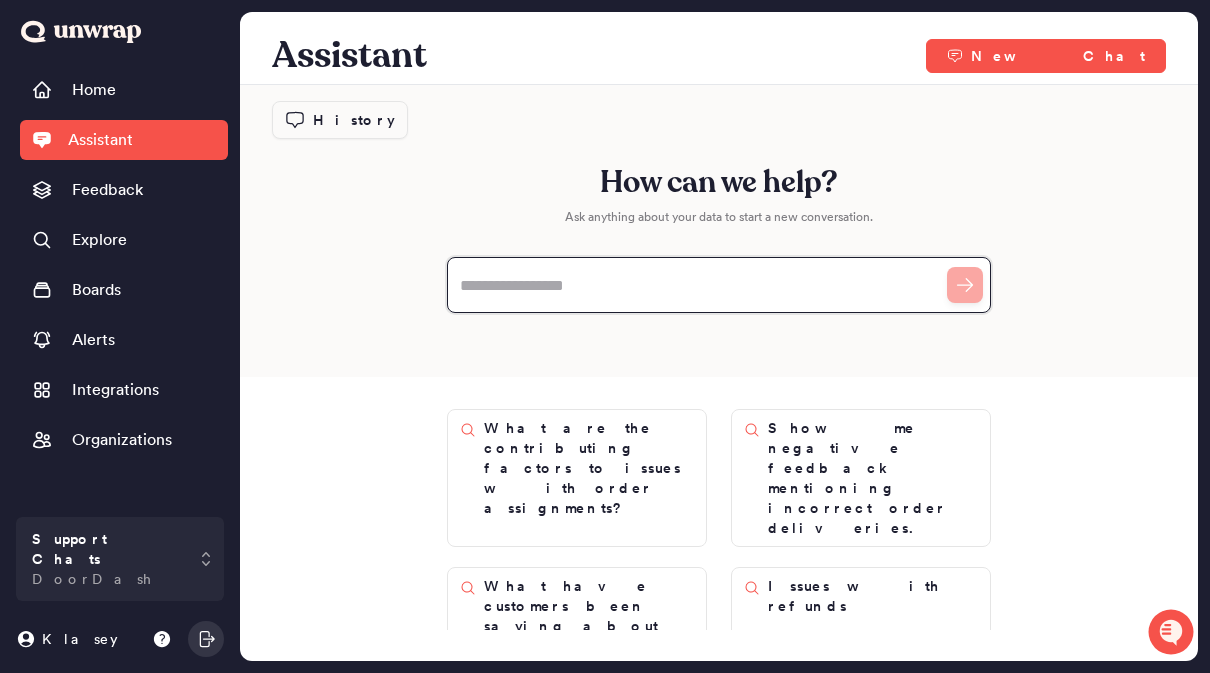 click at bounding box center [719, 285] 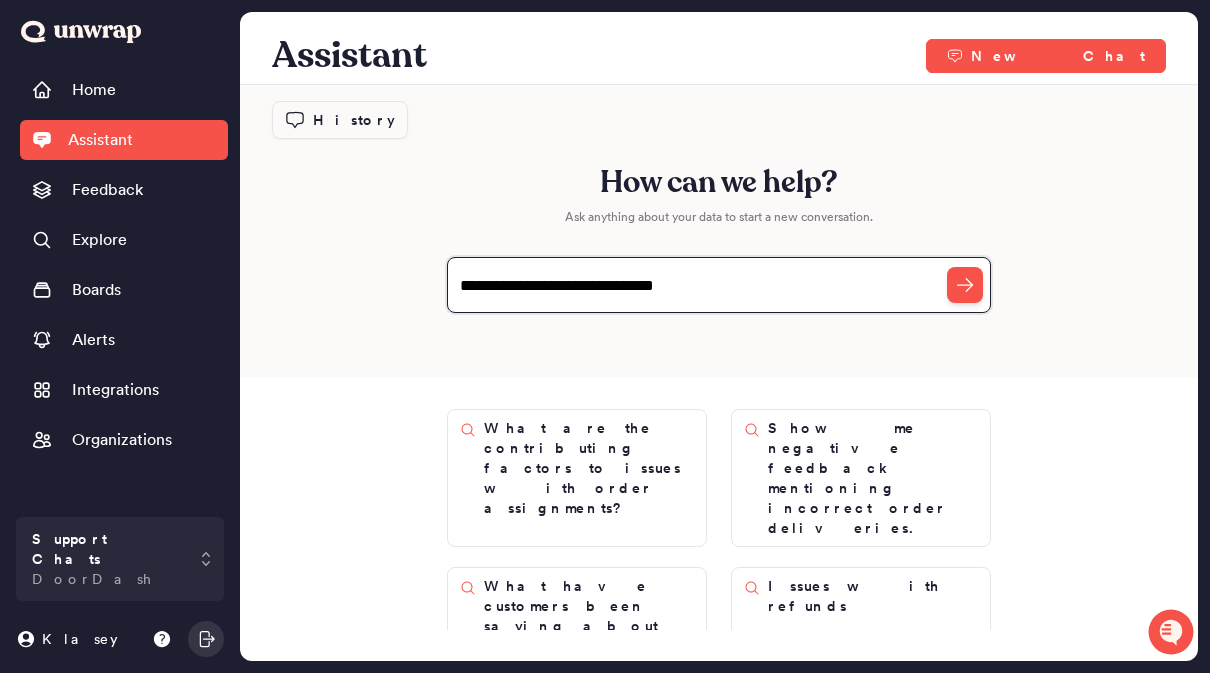type on "**********" 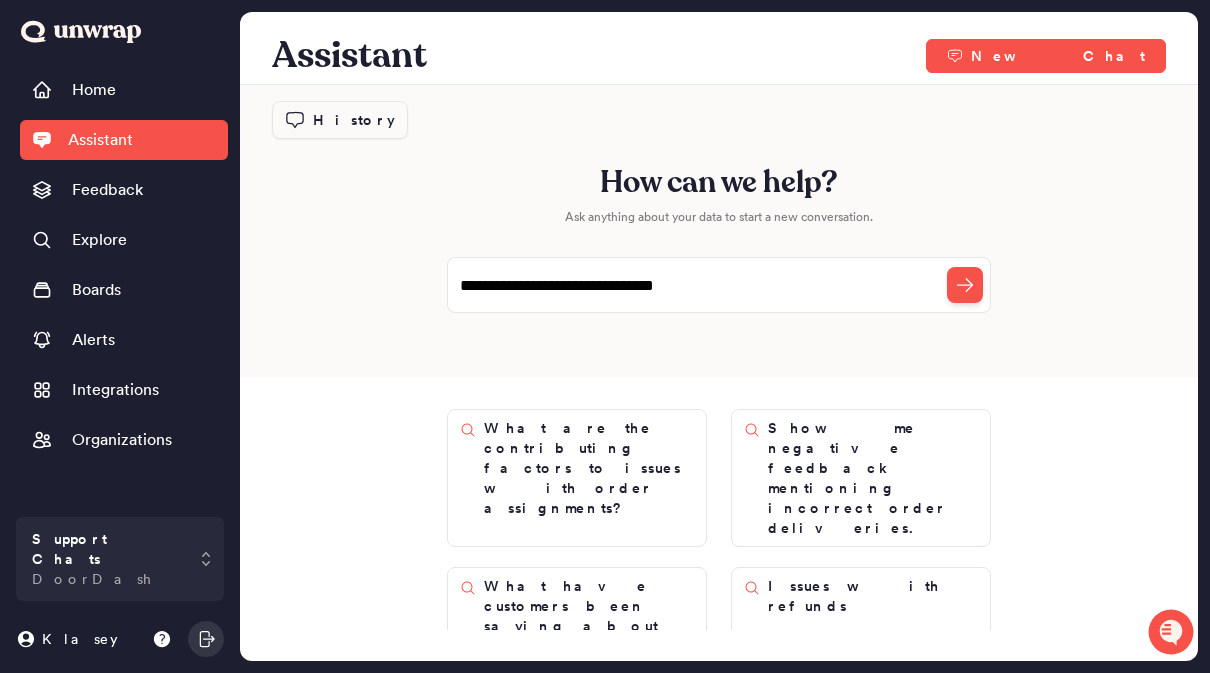 click 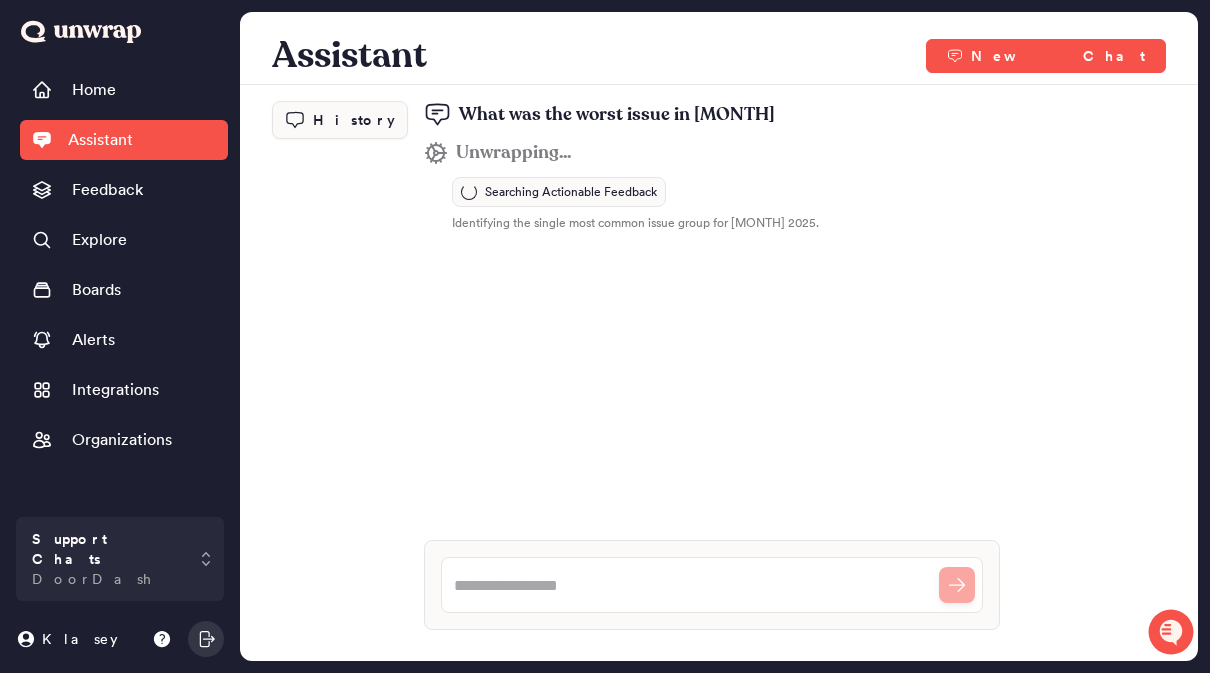 scroll, scrollTop: 108, scrollLeft: 0, axis: vertical 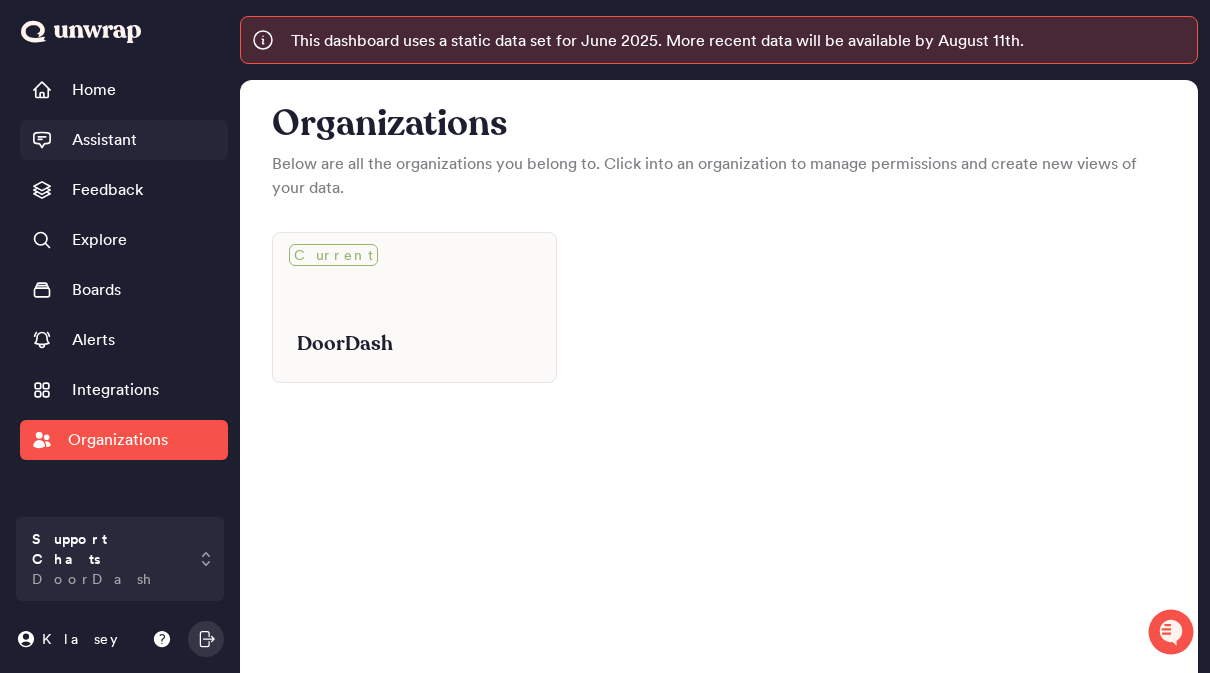 click on "Assistant" at bounding box center (104, 140) 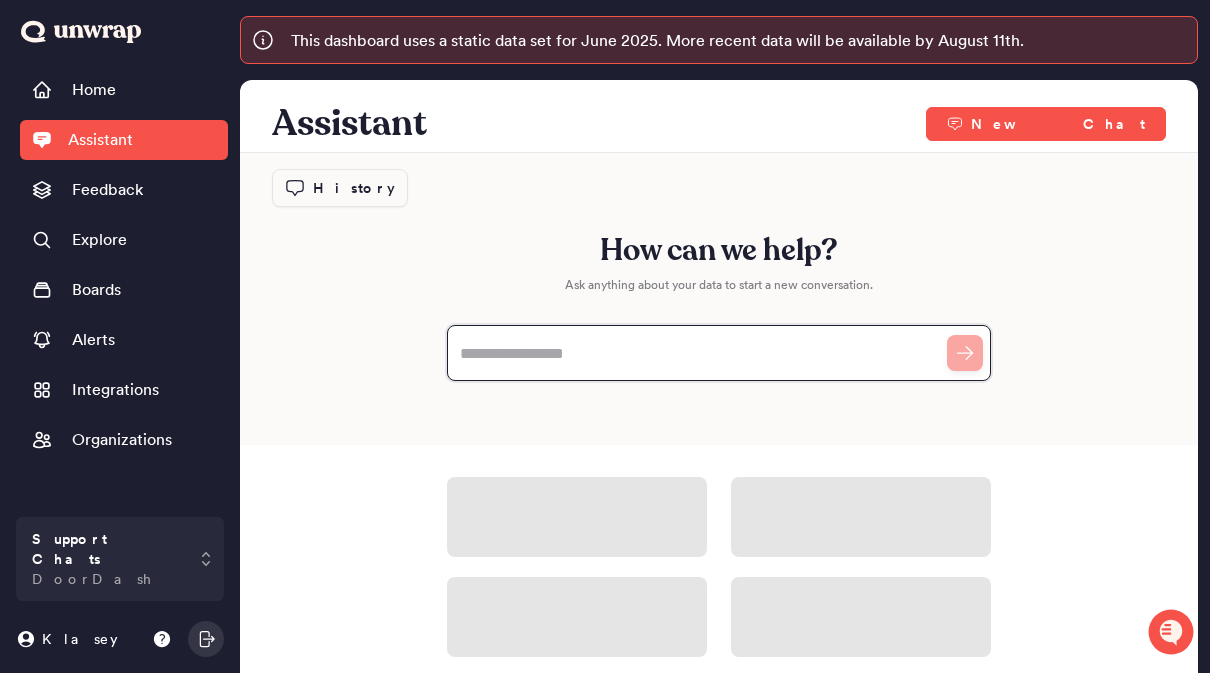 click at bounding box center [719, 353] 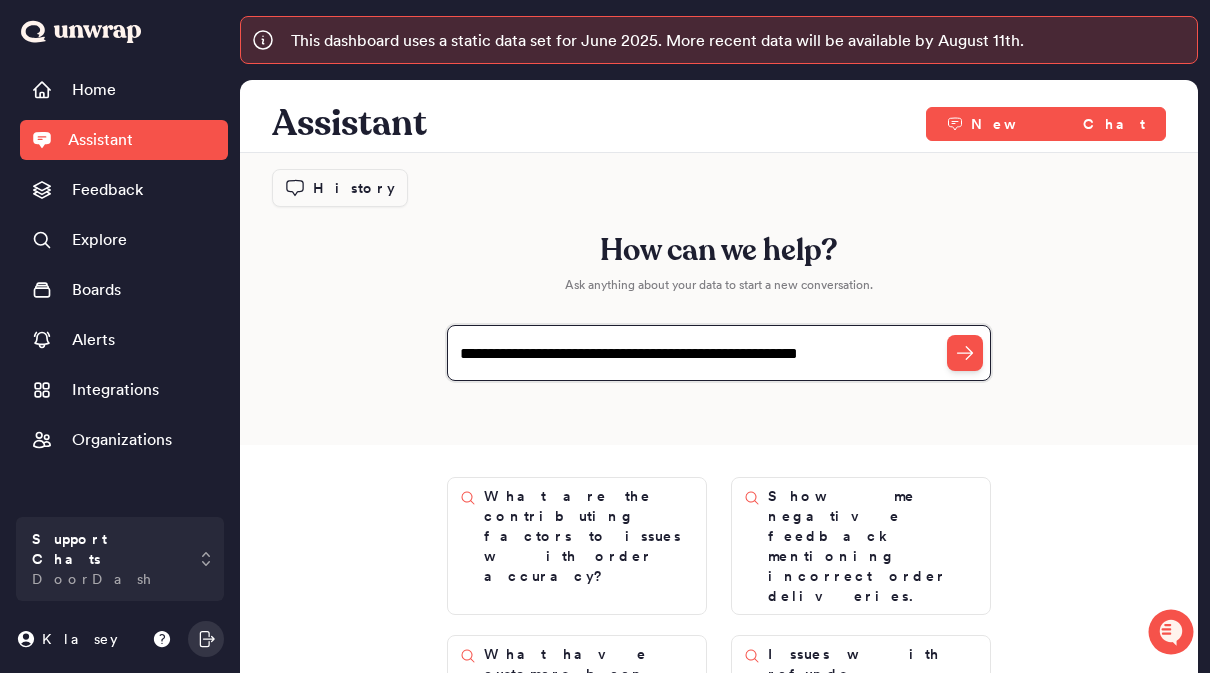 type on "**********" 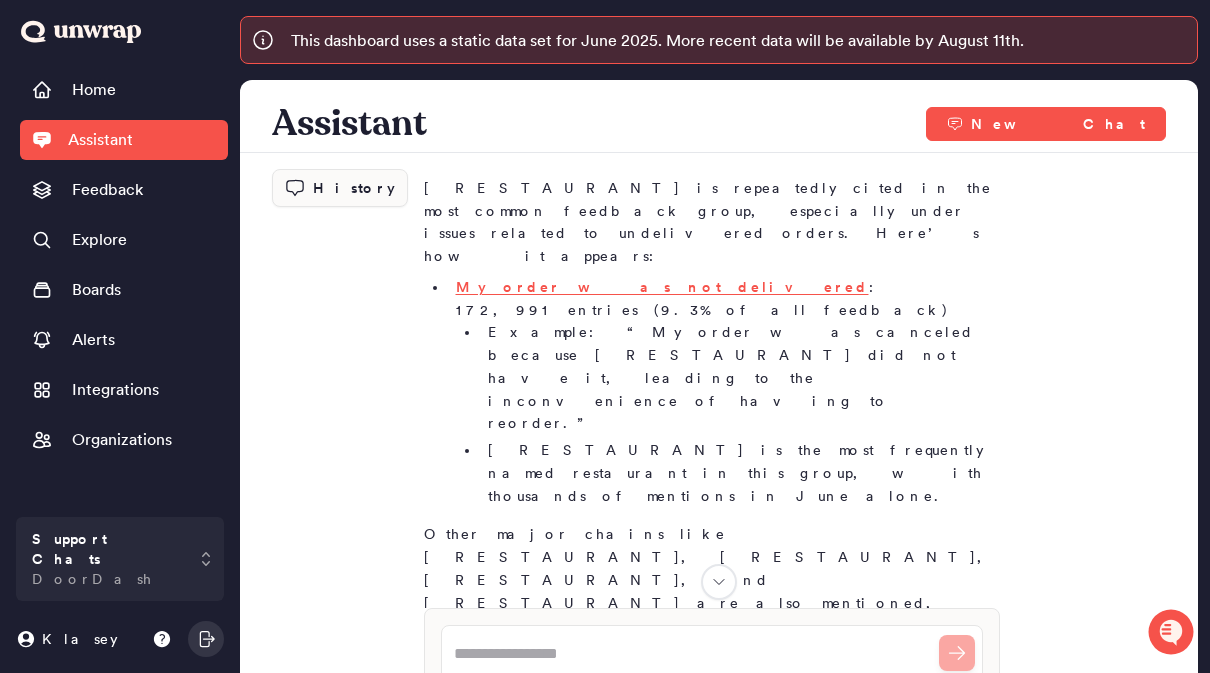scroll, scrollTop: 307, scrollLeft: 0, axis: vertical 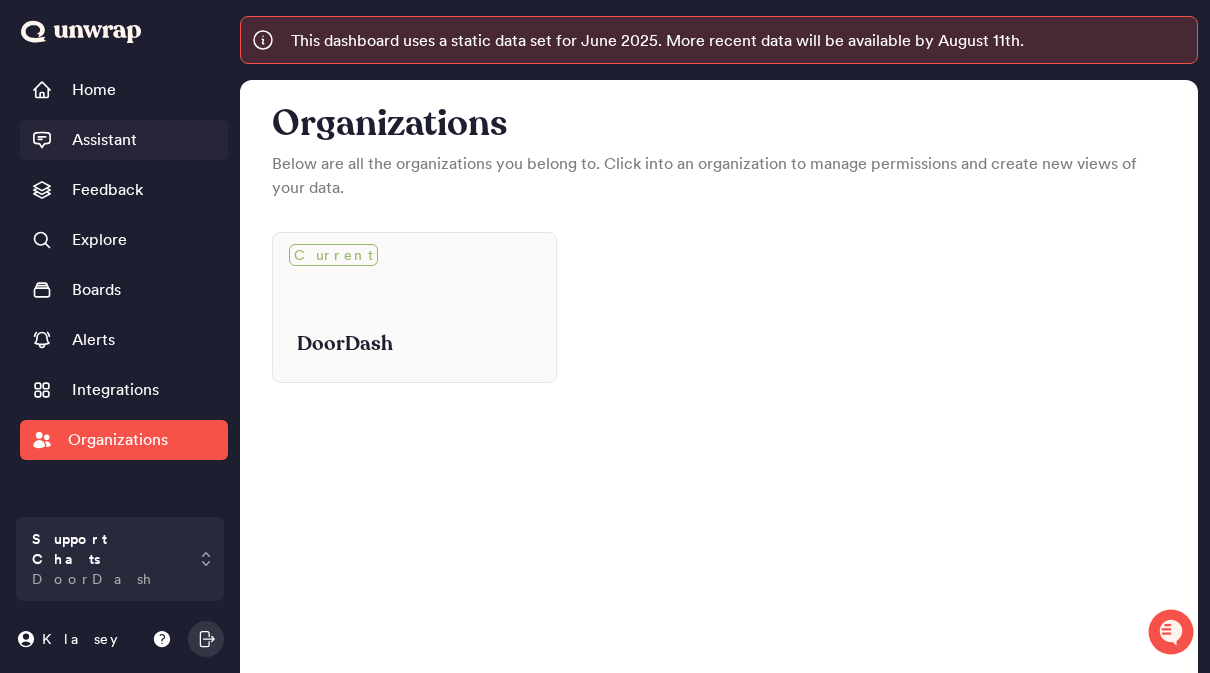 click on "Assistant" at bounding box center [84, 140] 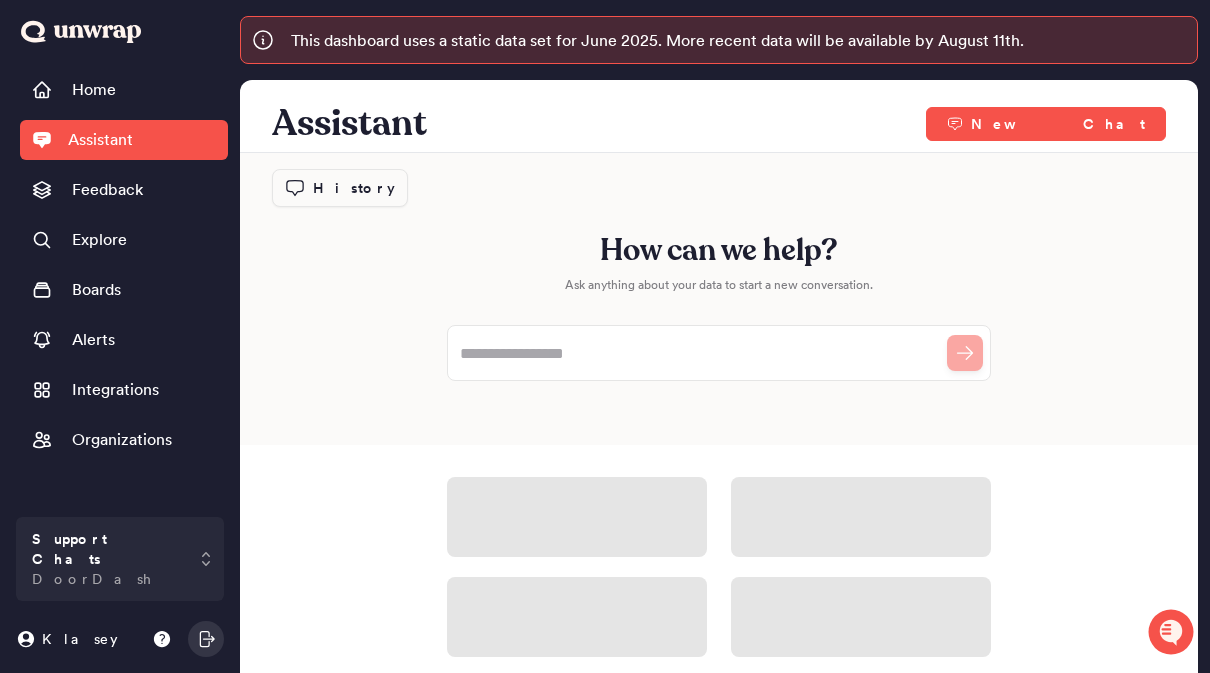 click on "How can we help? Ask anything about your data to start a new conversation." at bounding box center [719, 299] 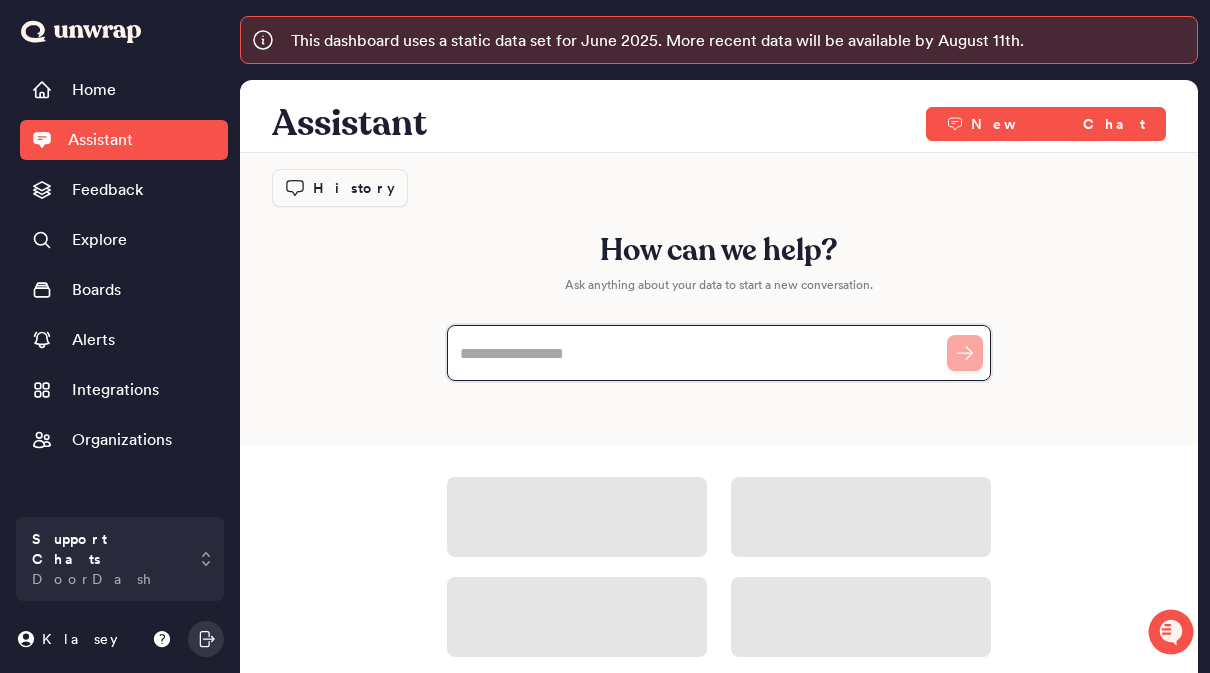 click at bounding box center (719, 353) 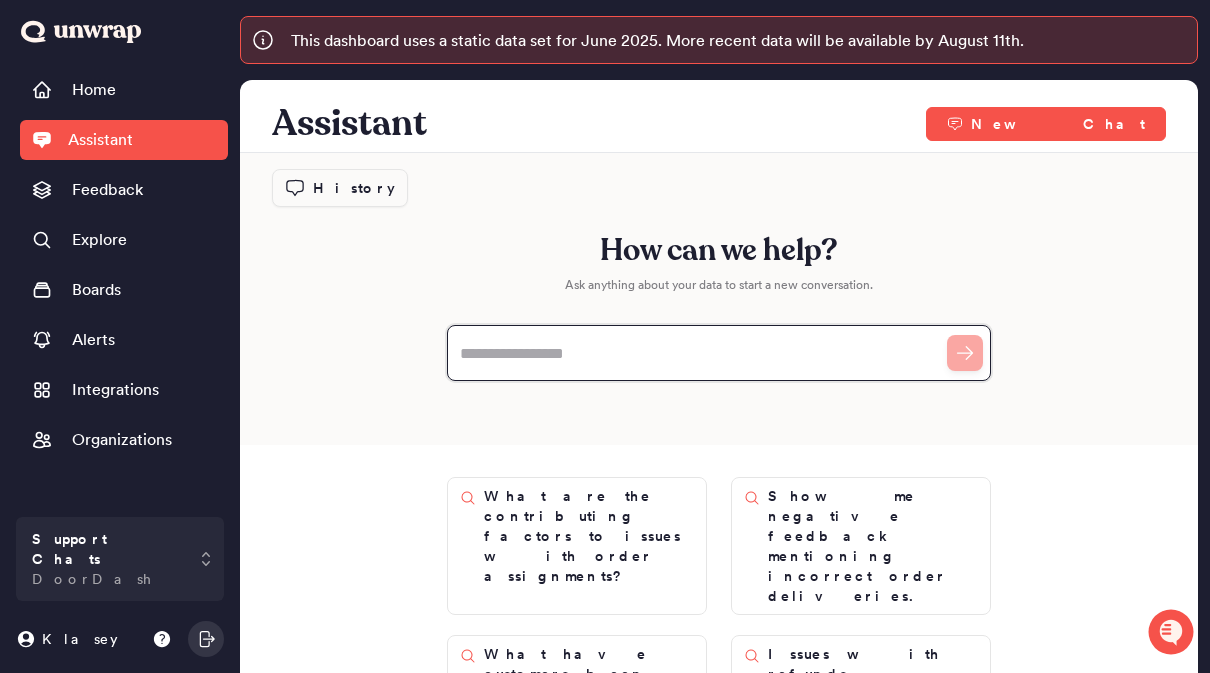 click at bounding box center [719, 353] 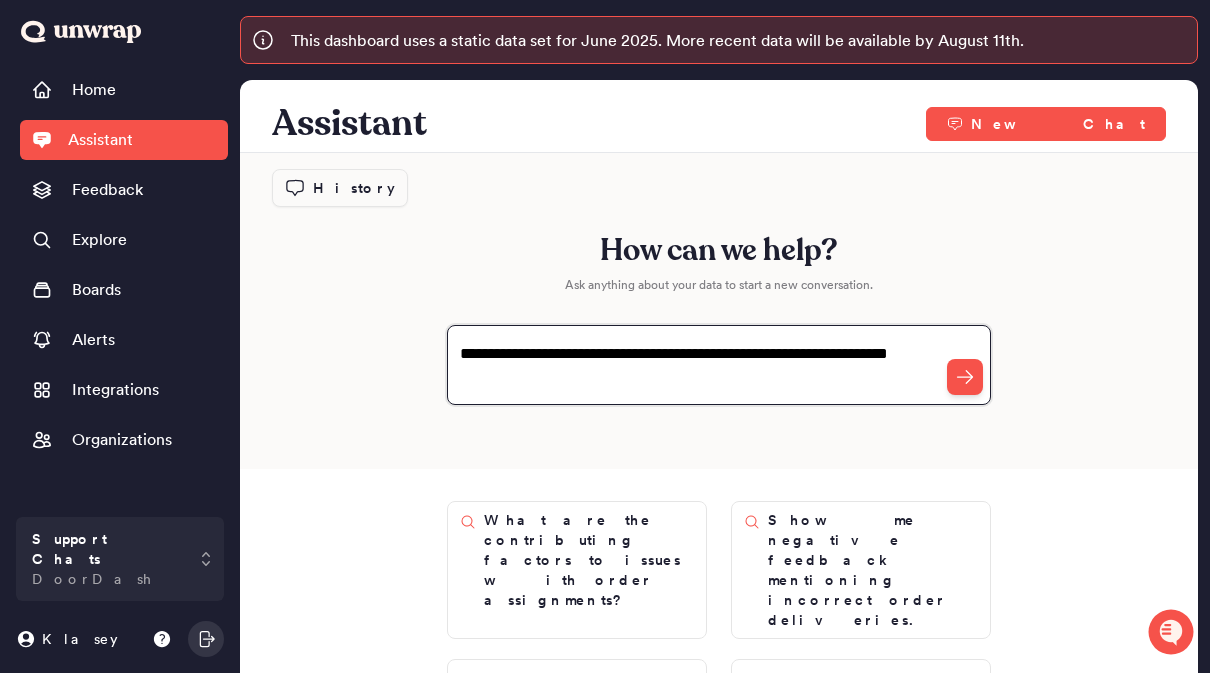 type on "**********" 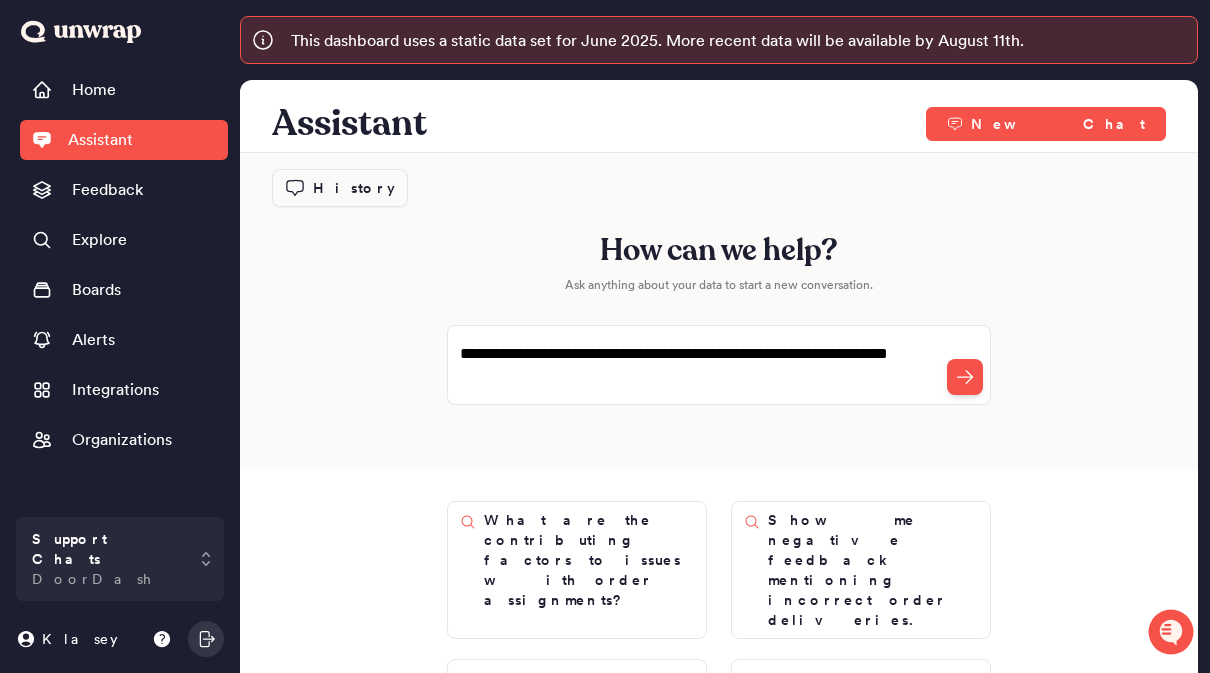 click 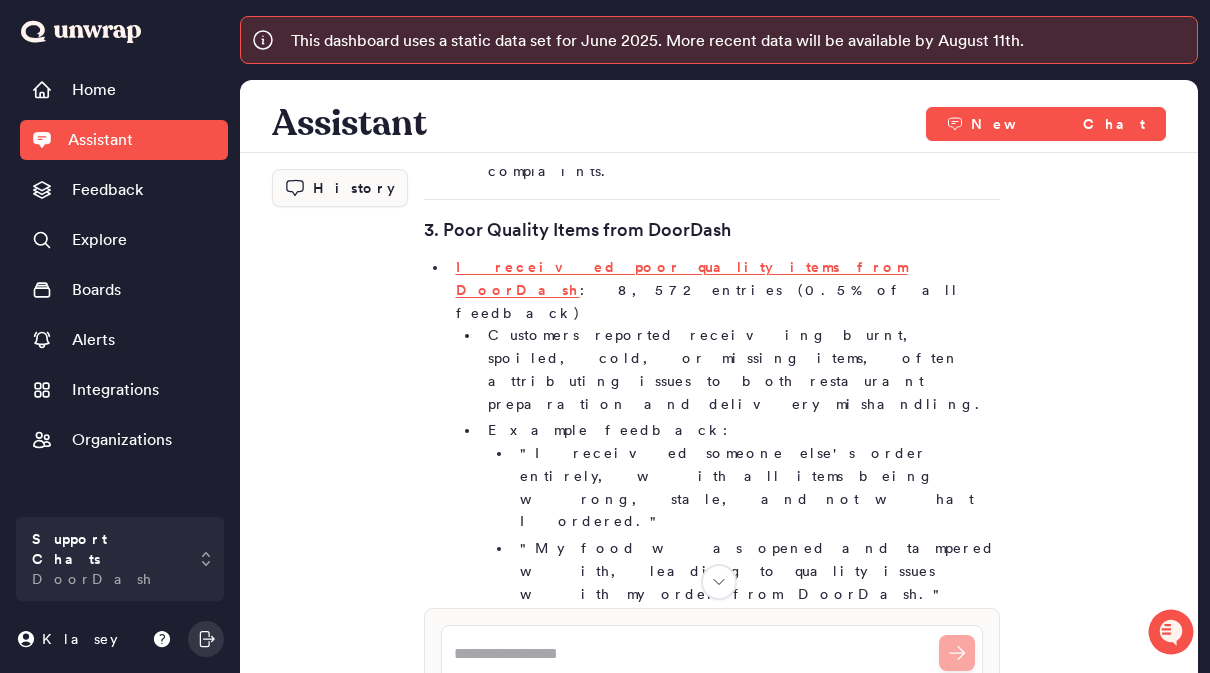scroll, scrollTop: 1617, scrollLeft: 0, axis: vertical 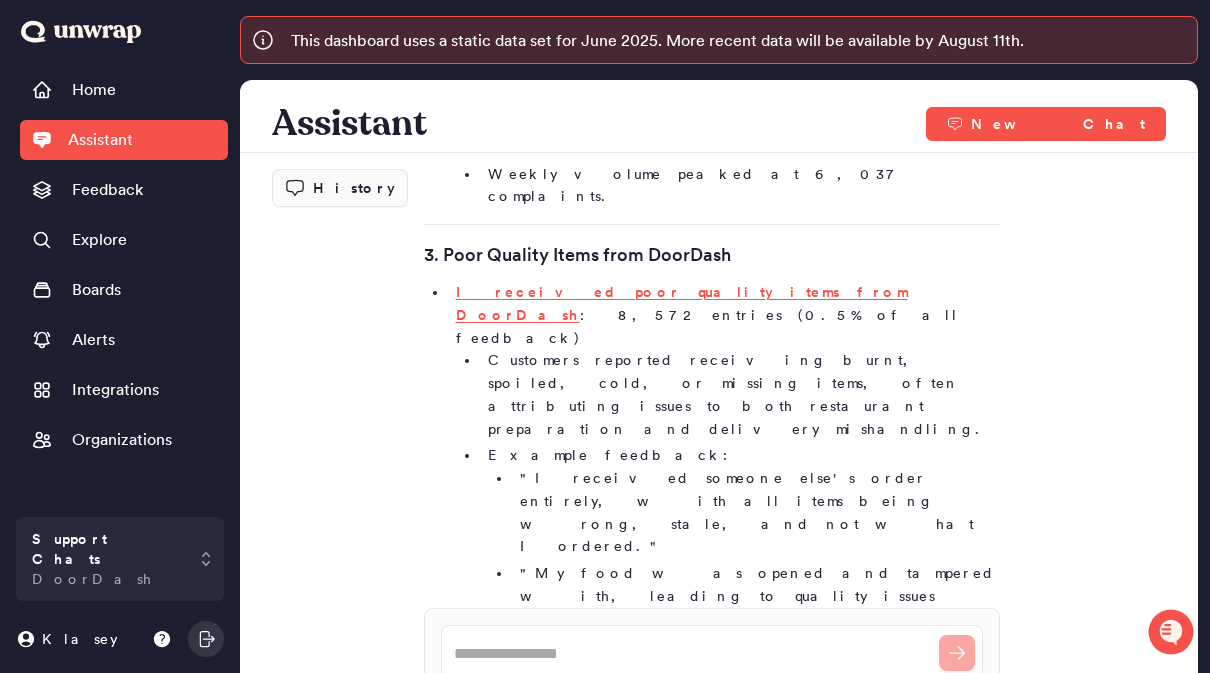 click on "5. Food Was Raw or Undercooked" at bounding box center [712, 1318] 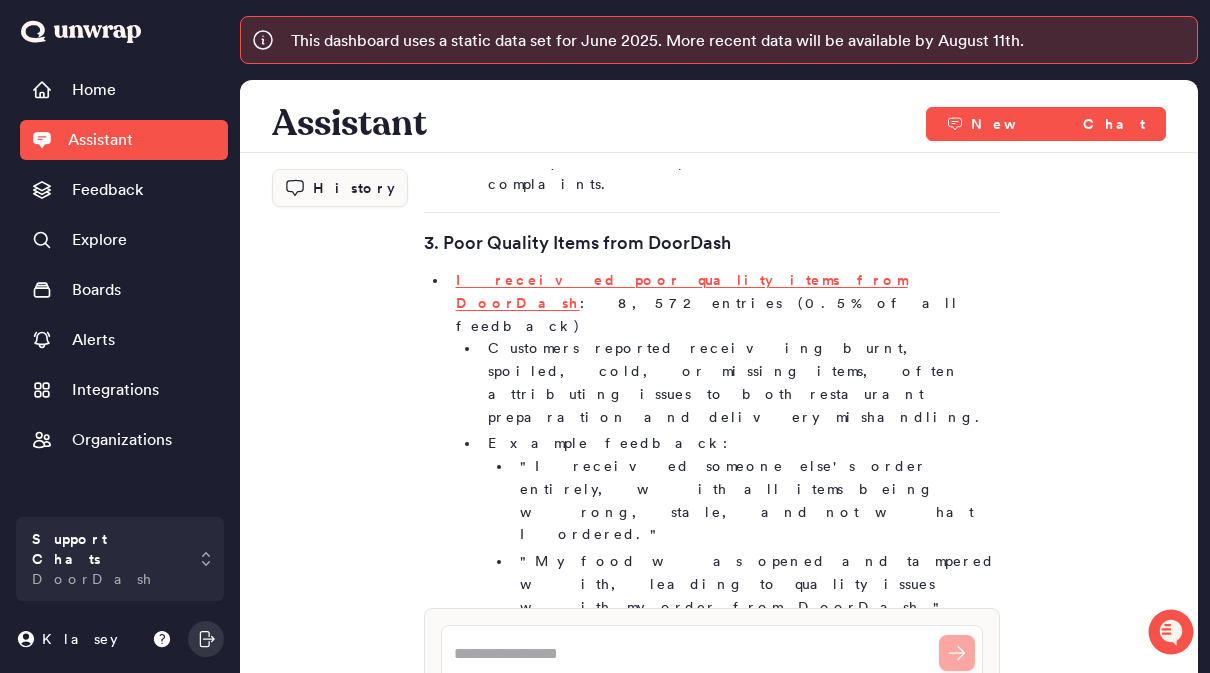 scroll, scrollTop: 1629, scrollLeft: 0, axis: vertical 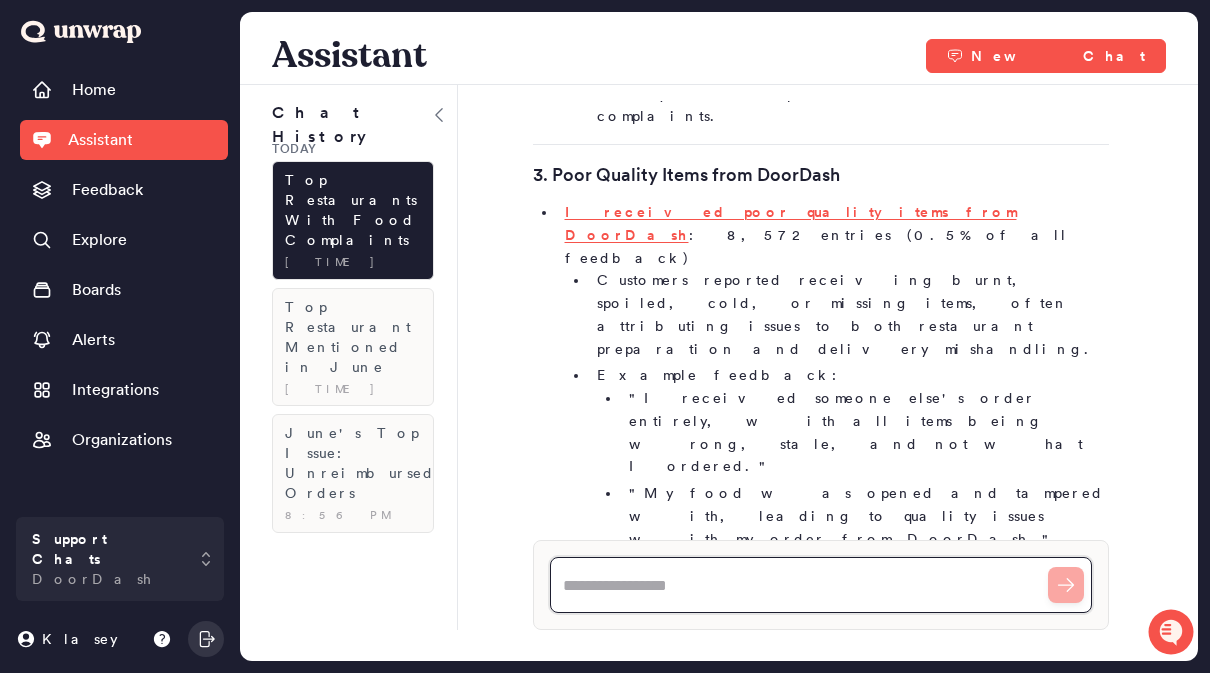 click on "Assistant New Chat History Top Restaurants With Food Complaints Chat History Today Top Restaurants With Food Complaints [TIME] Top Restaurant Mentioned in June [TIME] June's Top Issue: Unreimbursed Orders [TIME] Chat History Today Top Restaurants With Food Complaints [TIME] Top Restaurant Mentioned in June [TIME] June's Top Issue: Unreimbursed Orders [TIME] History Which merchant restaurants had the most complaints of poor food quality Unwrapping... Actions: 1 Searching Actionable Feedback Identifying the top actionable subgroups under Food Quality to find which merchant restaurants had the most complaints. Merchant Restaurants with the Most Complaints of Poor Food Quality
Date range: June 2, [YEAR] – June 30, [YEAR]
During June [YEAR], the most common complaints about poor food quality from merchant restaurants centered on food arriving cold, poor item quality, and undercooked or raw food. Below are the top complaint themes, with illustrative examples and quantitative breakdowns." at bounding box center [719, 336] 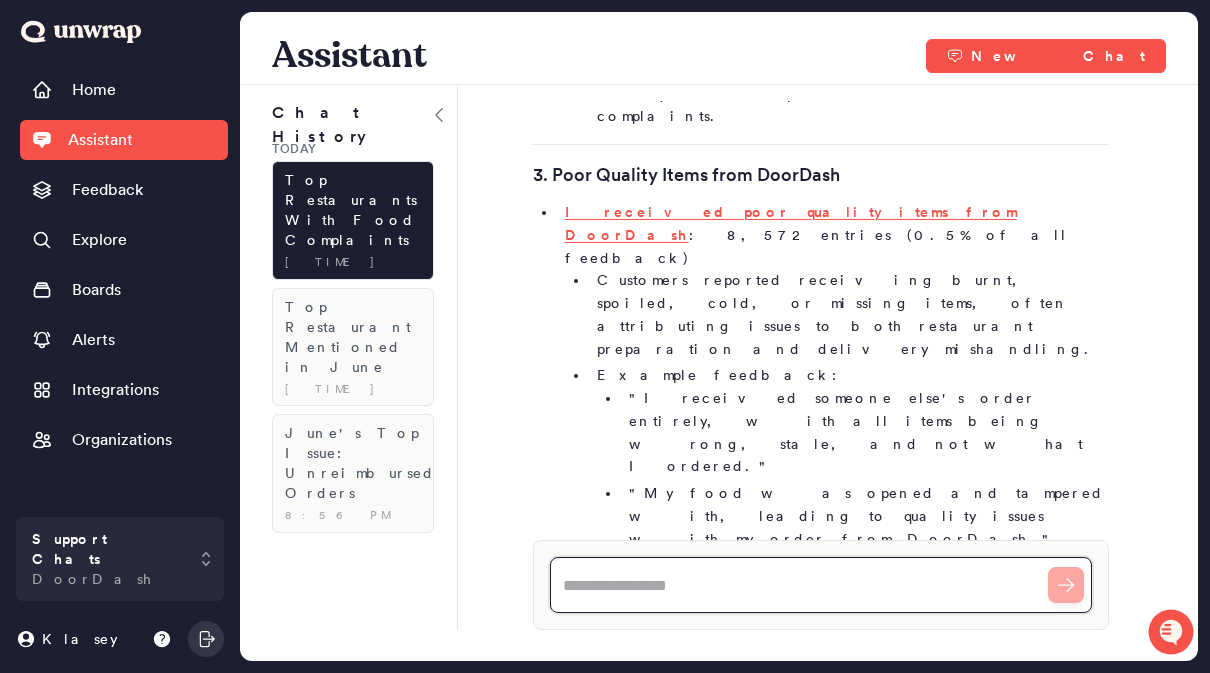 click at bounding box center [821, 585] 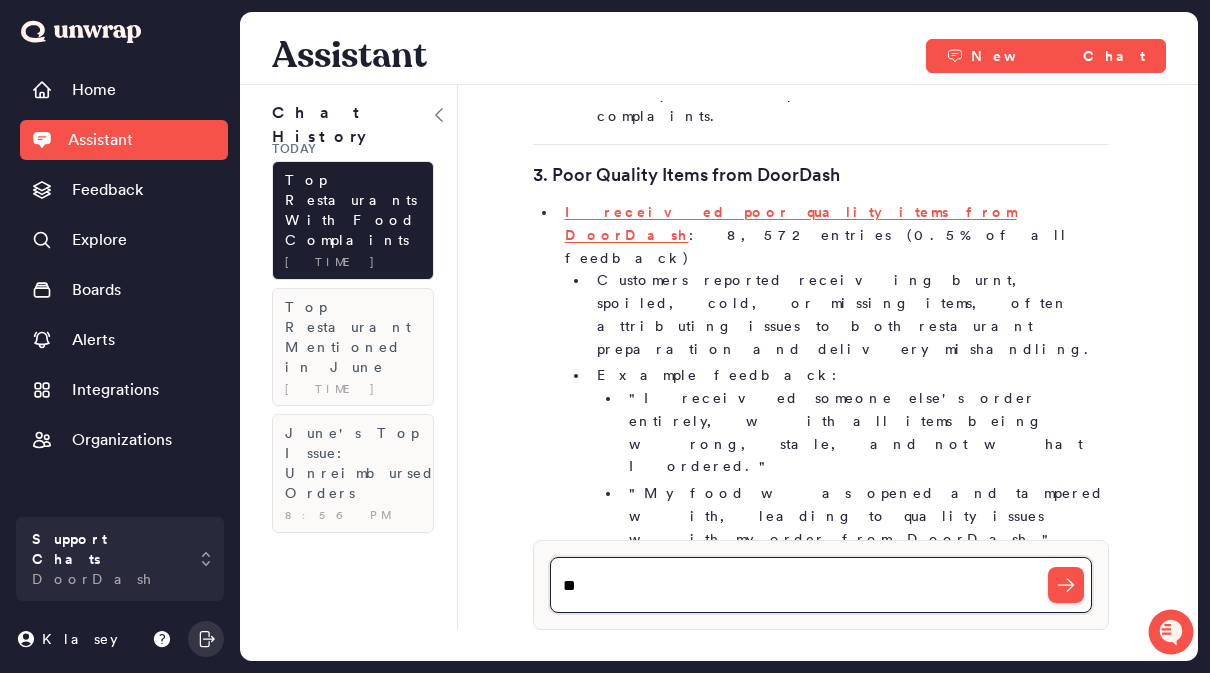 type on "*" 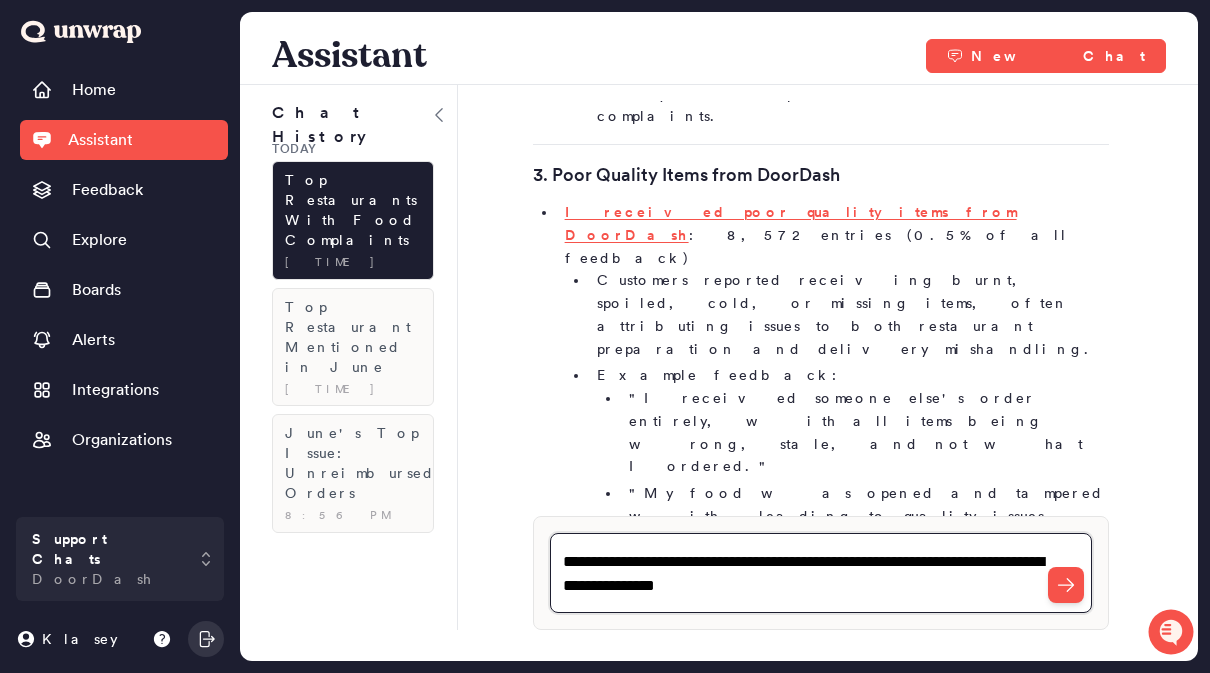 type on "**********" 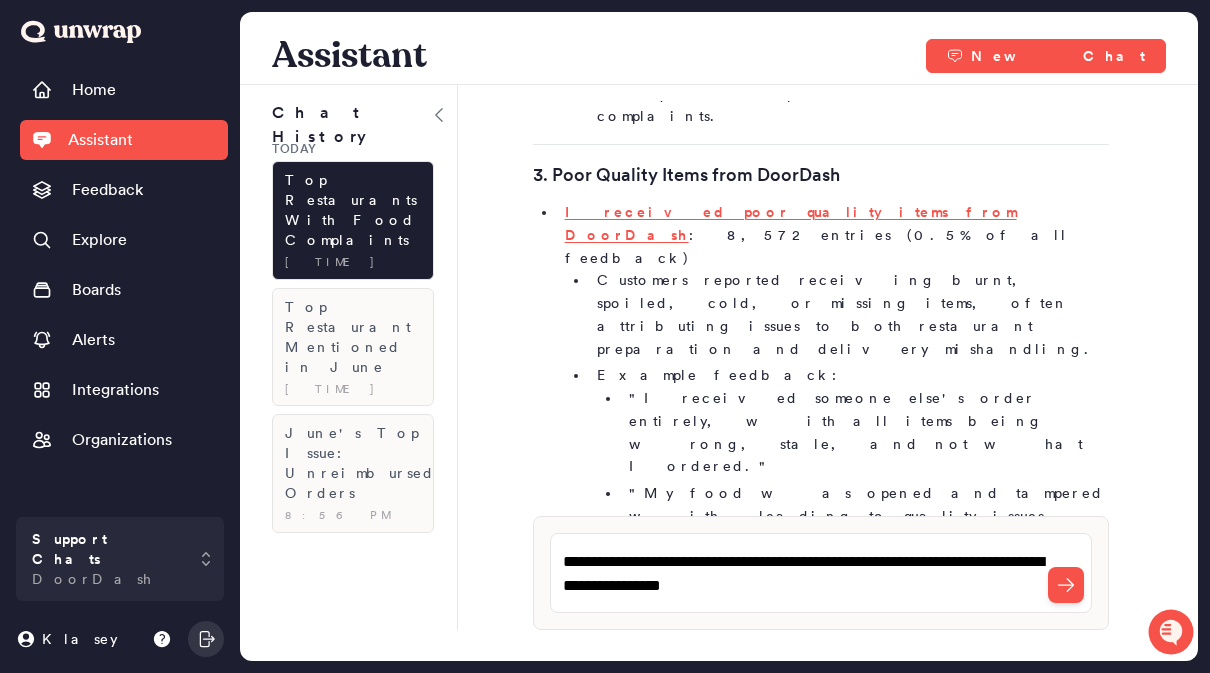 scroll, scrollTop: 68, scrollLeft: 0, axis: vertical 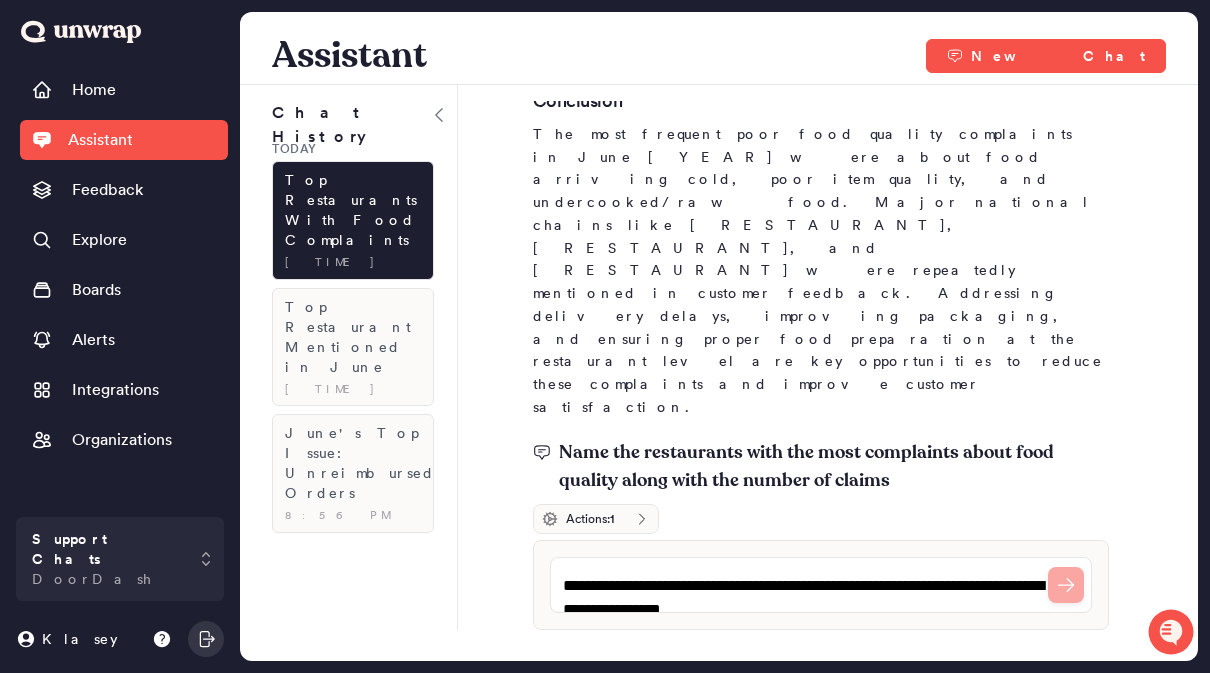click on "Restaurants with the Most Food Quality Complaints
Date range: [MONTH] [DAY], [YEAR] – [MONTH] [DAY], [YEAR]
Based on available feedback entries, the following restaurants were most frequently mentioned in complaints about food quality. However, please note that the data is based on customer-reported entries and not all entries specify the restaurant name. Where restaurant names are available, they are listed below along with the nature of the complaints.
1. McDonald's
Nature of complaints:  Cold food, missing items, poor quality, and undercooked products.
Example feedback:  "I'm frustrated with item quality issues in my McDonald's order."
Estimated complaint volume:  Frequently cited in multiple entries, especially for cold and poor-quality food.
2. Wendy’s
Nature of complaints:  Food arriving cold, missing items, and poor packaging.
Example feedback:  "I placed an order at Wendy’s, but it arrived an hour late, cold, and missing a frosty."
Estimated complaint volume:" at bounding box center [821, 1848] 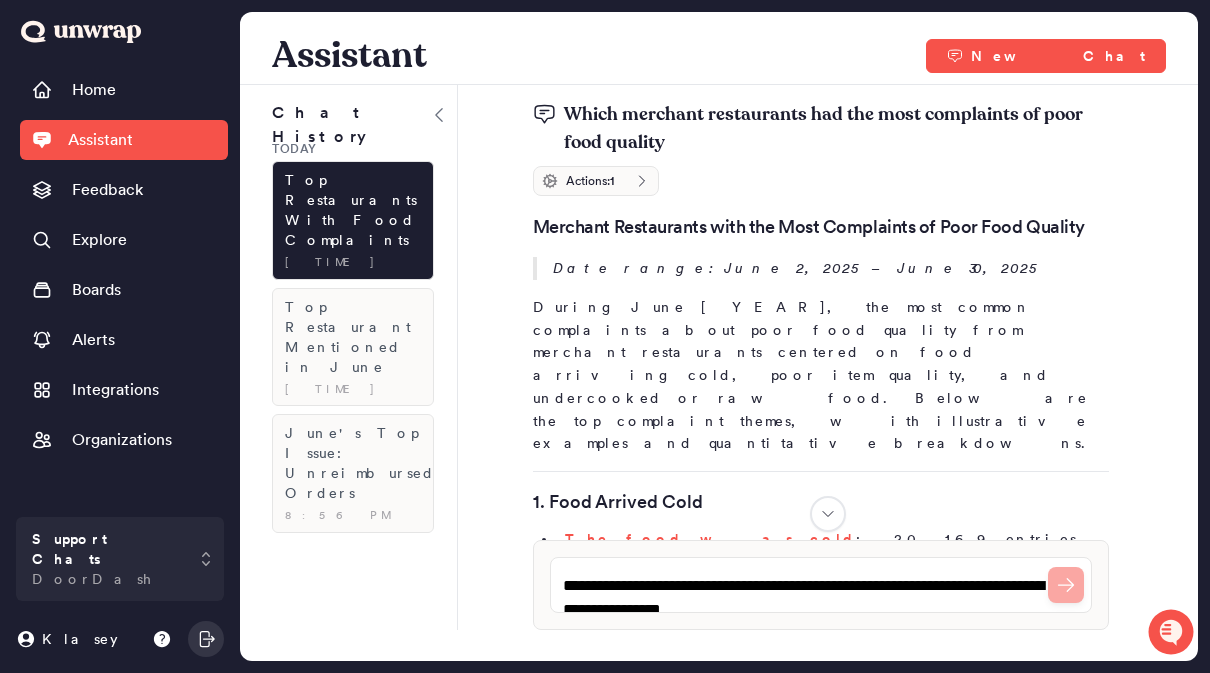 scroll, scrollTop: 0, scrollLeft: 0, axis: both 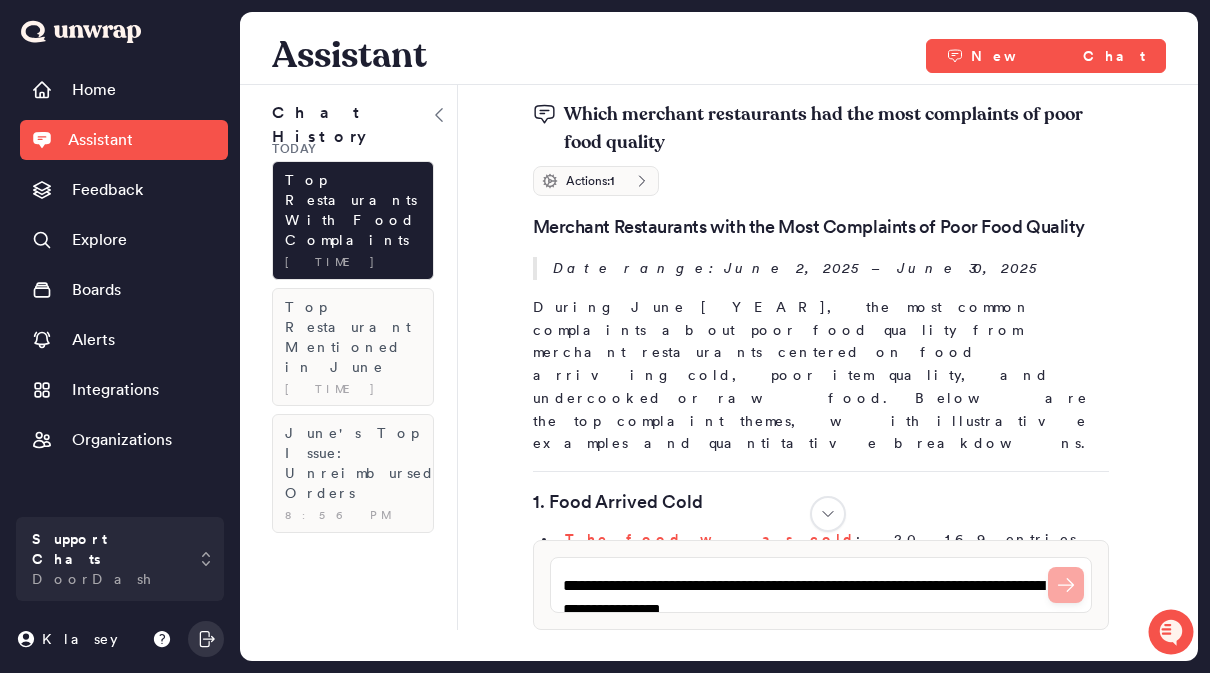 click on "Assistant" at bounding box center [100, 140] 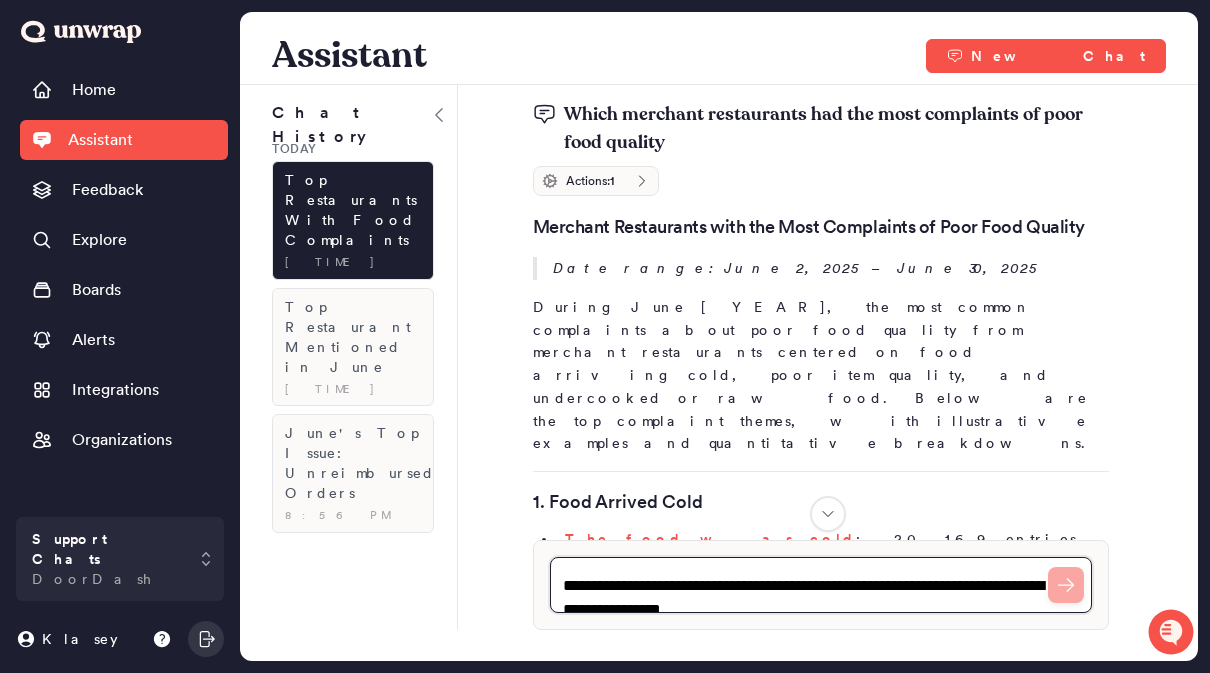 drag, startPoint x: 686, startPoint y: 697, endPoint x: 686, endPoint y: 763, distance: 66 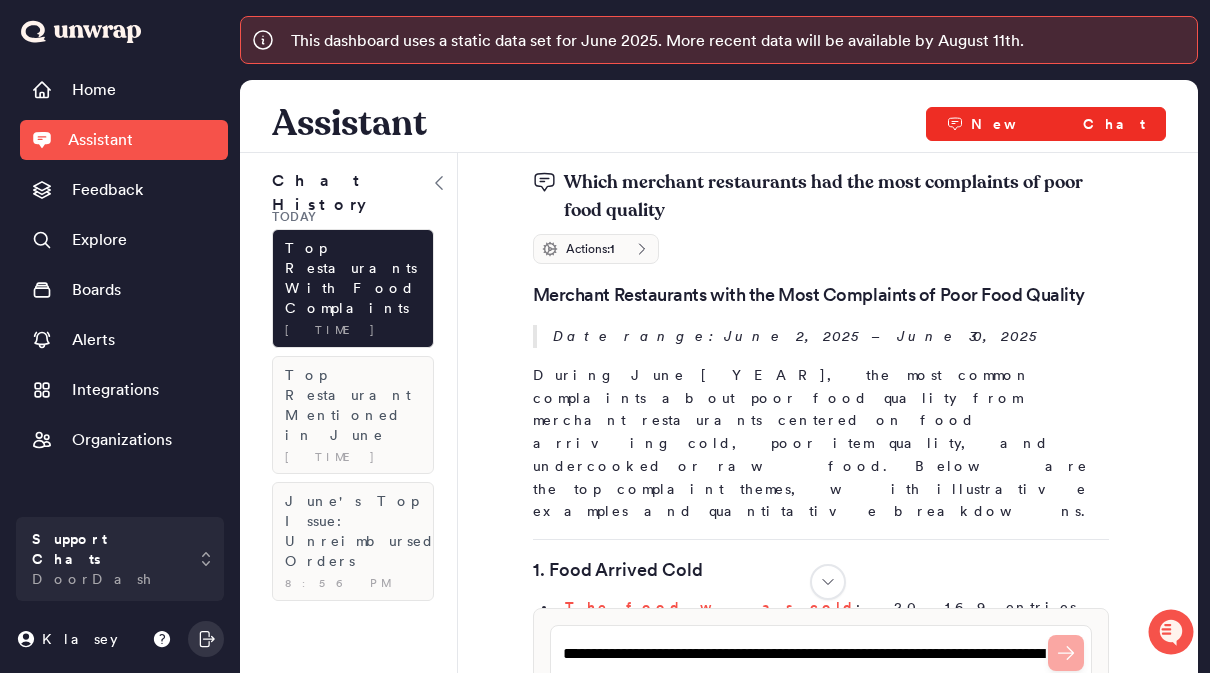 click on "New Chat" at bounding box center [1046, 124] 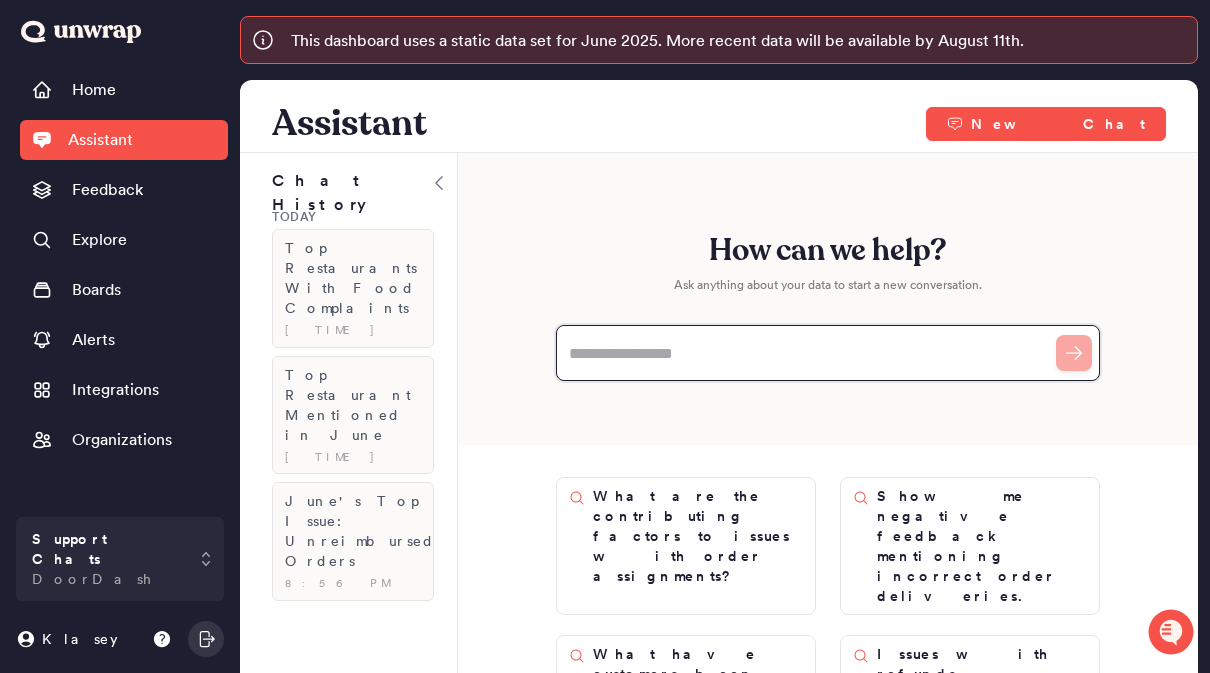click at bounding box center [828, 353] 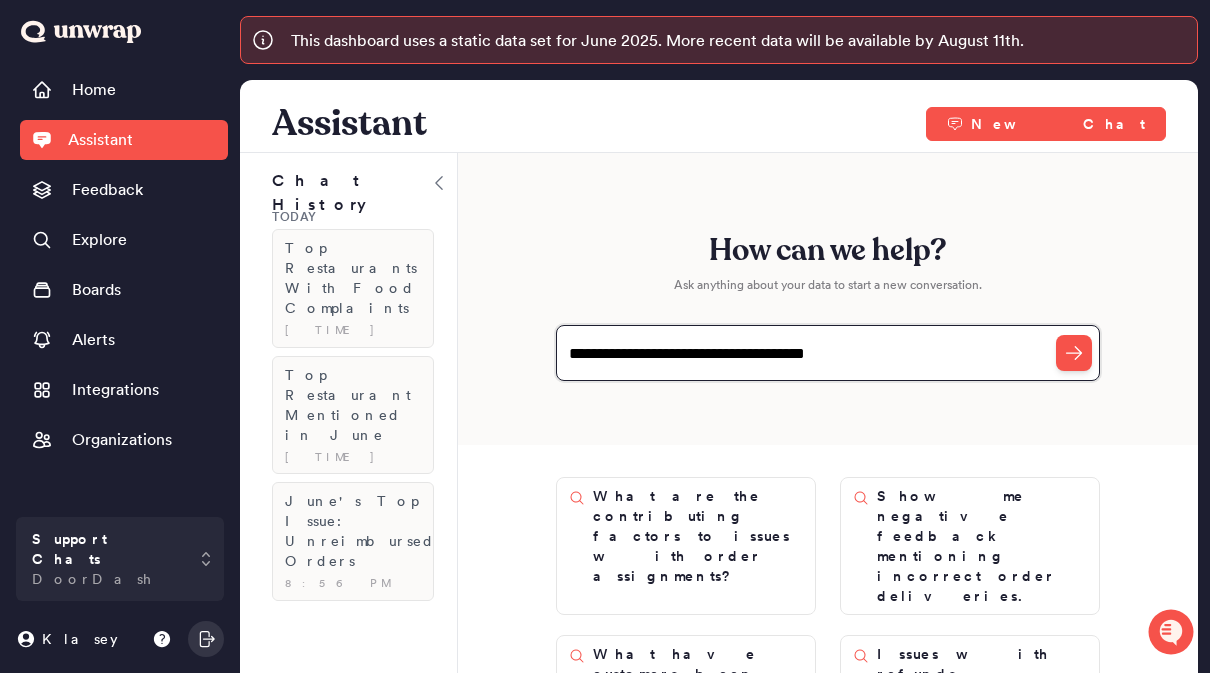 click on "**********" at bounding box center (828, 353) 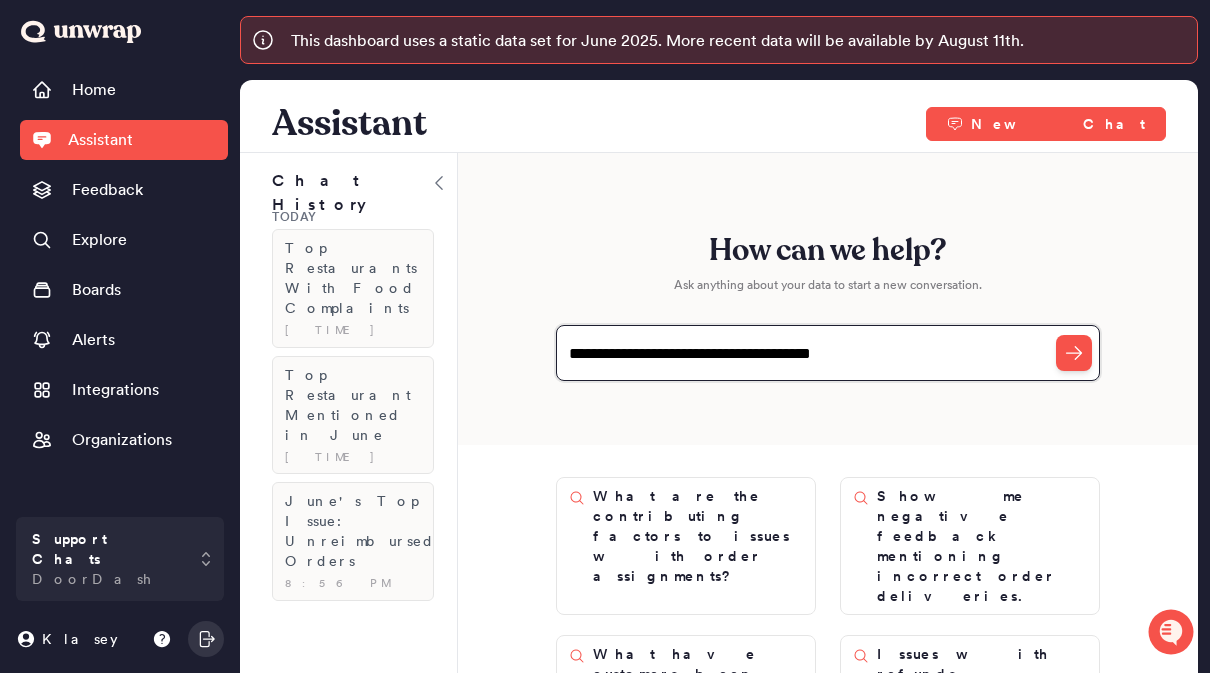 type on "**********" 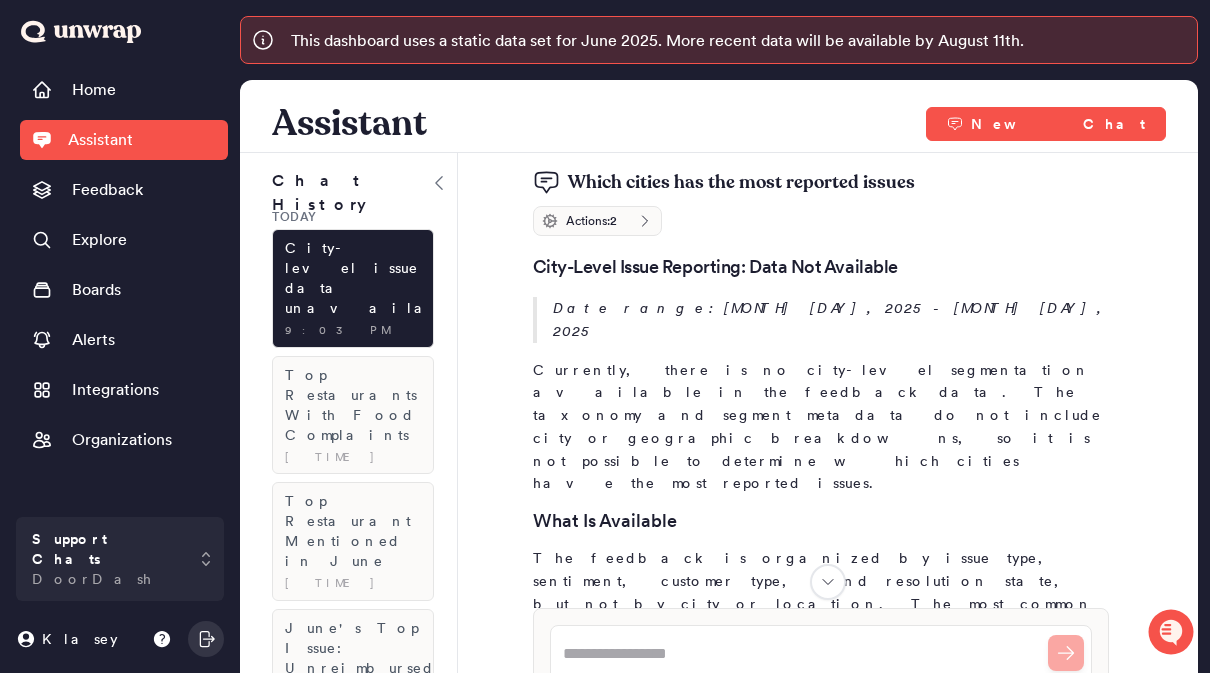 scroll, scrollTop: 0, scrollLeft: 0, axis: both 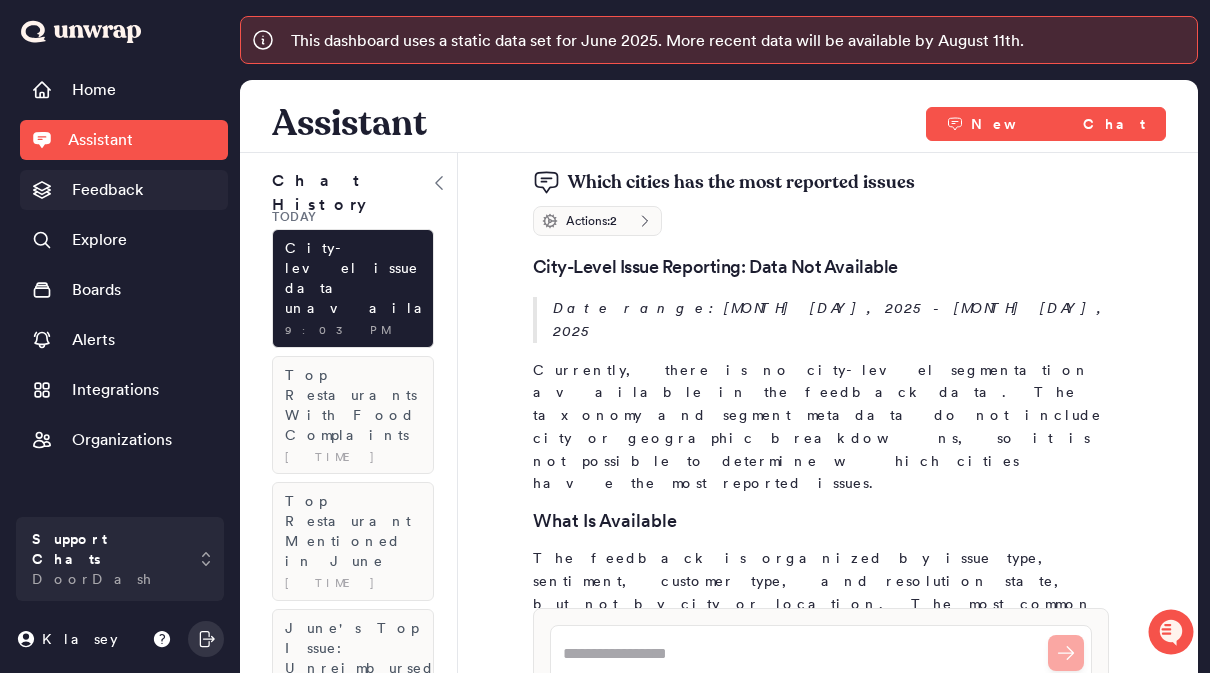 click on "Feedback" at bounding box center (107, 190) 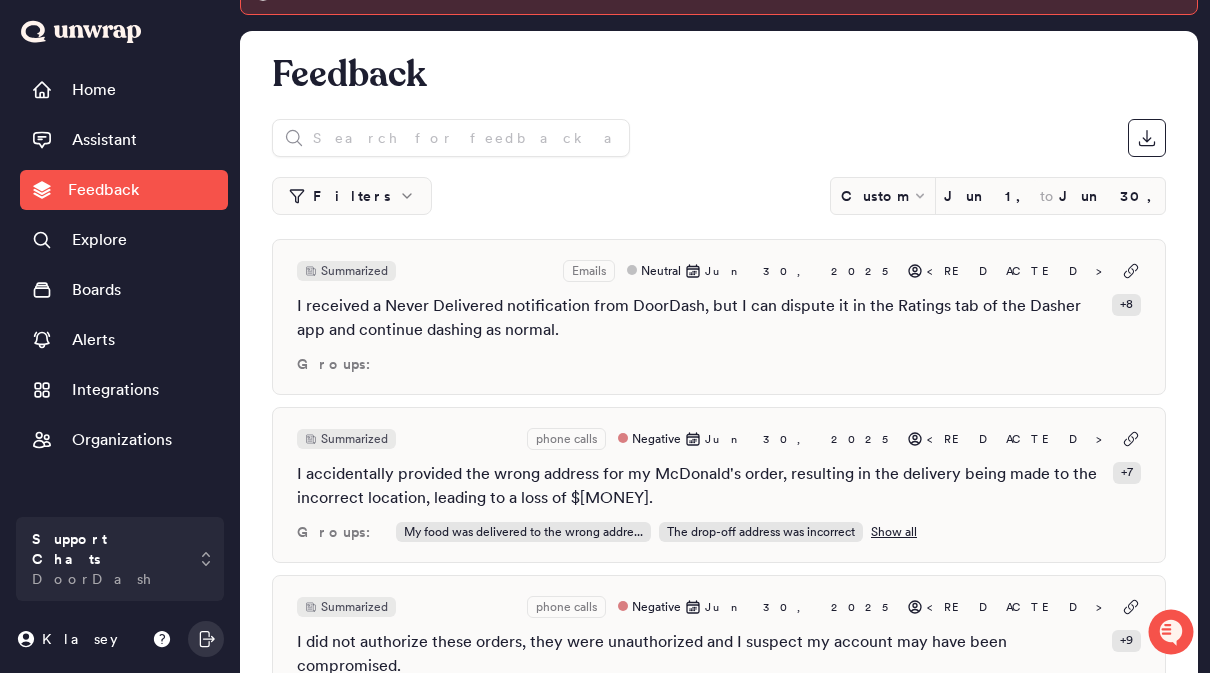 scroll, scrollTop: 55, scrollLeft: 0, axis: vertical 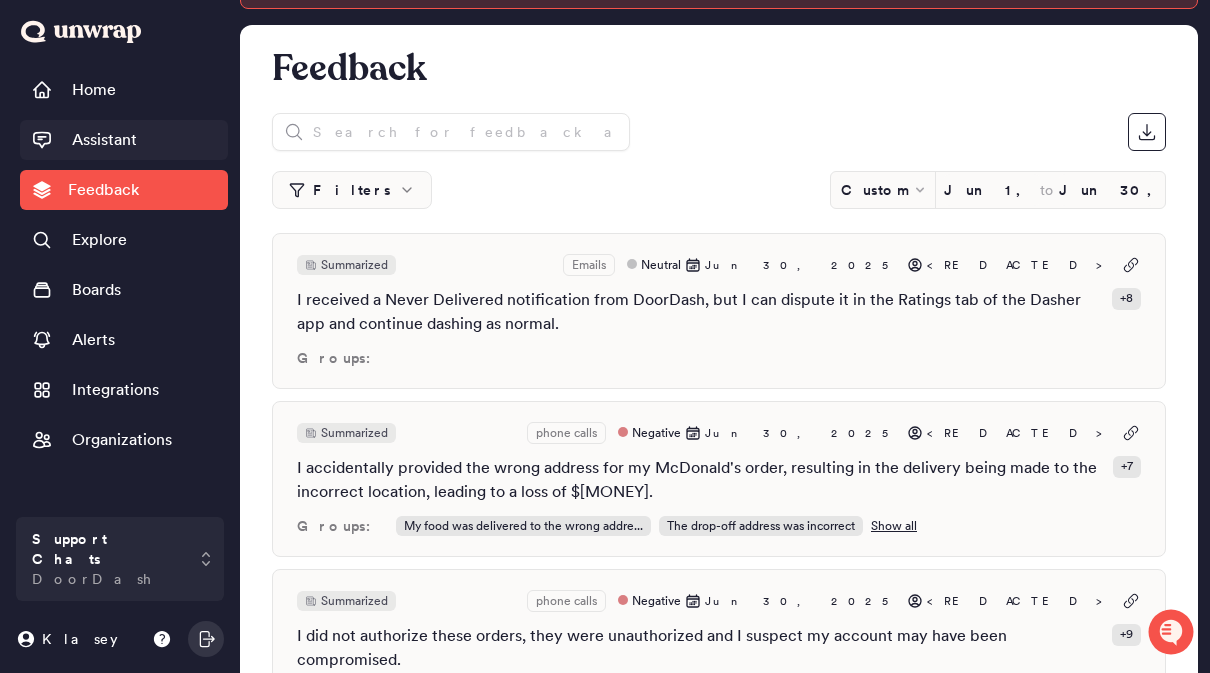 click on "Assistant" at bounding box center (104, 140) 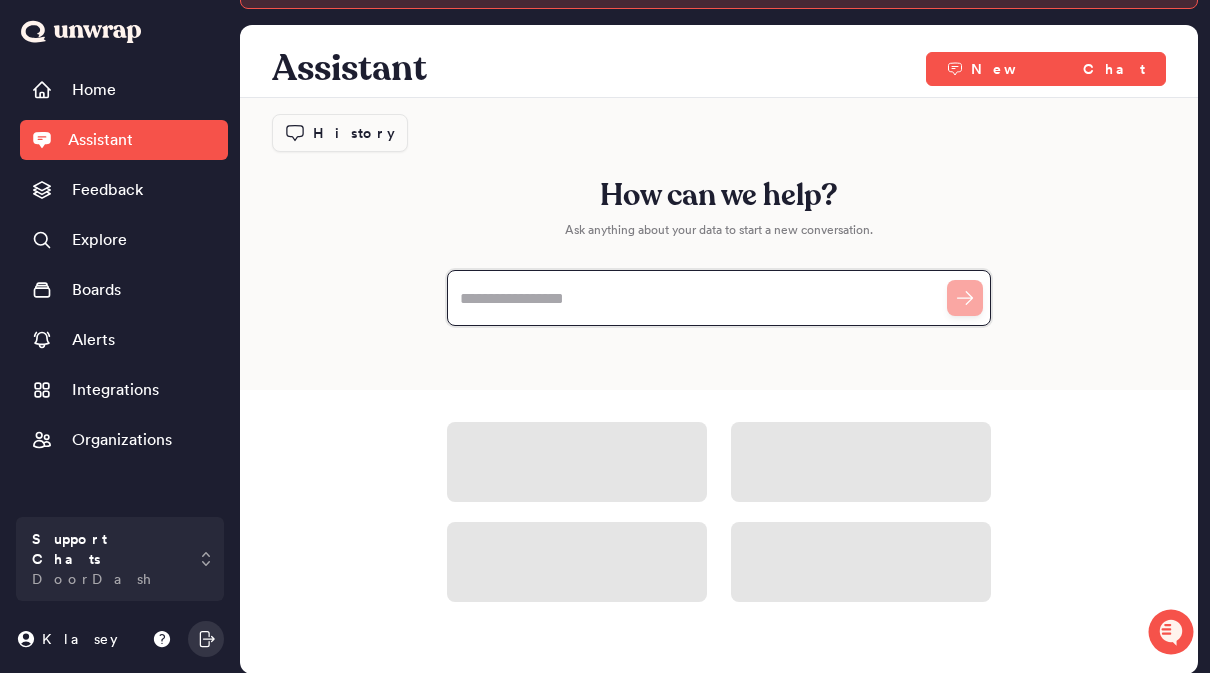 click at bounding box center (719, 298) 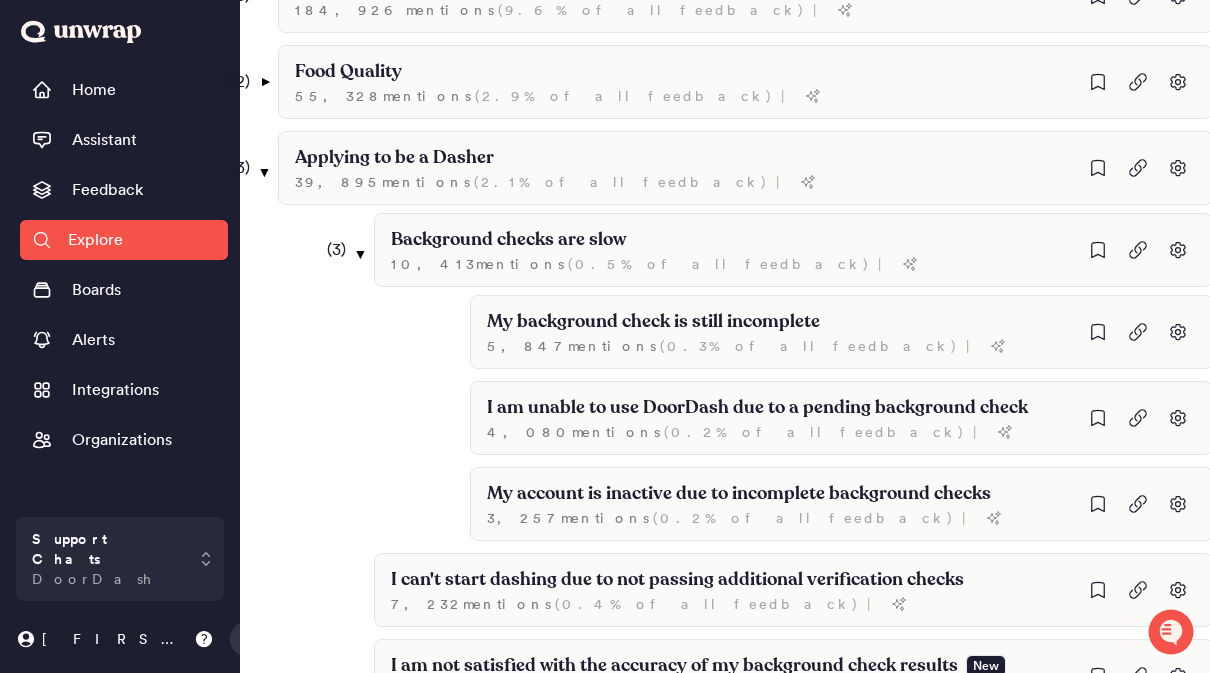 scroll, scrollTop: 0, scrollLeft: 0, axis: both 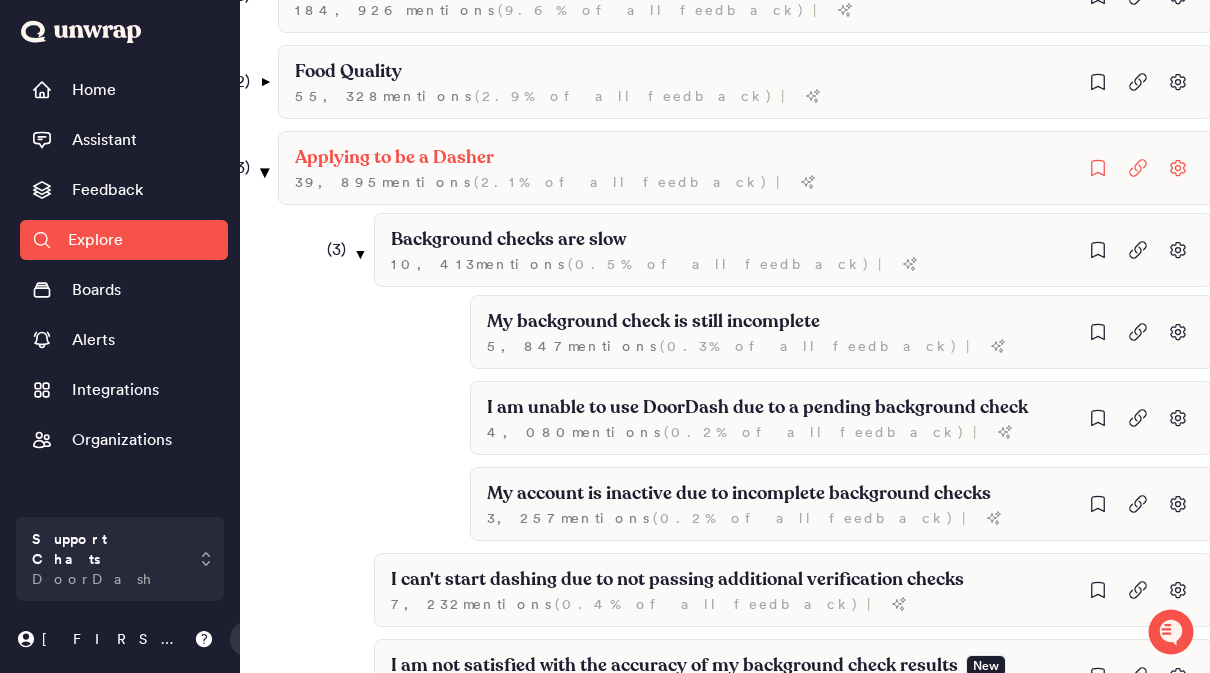 click on "▼" at bounding box center (264, 172) 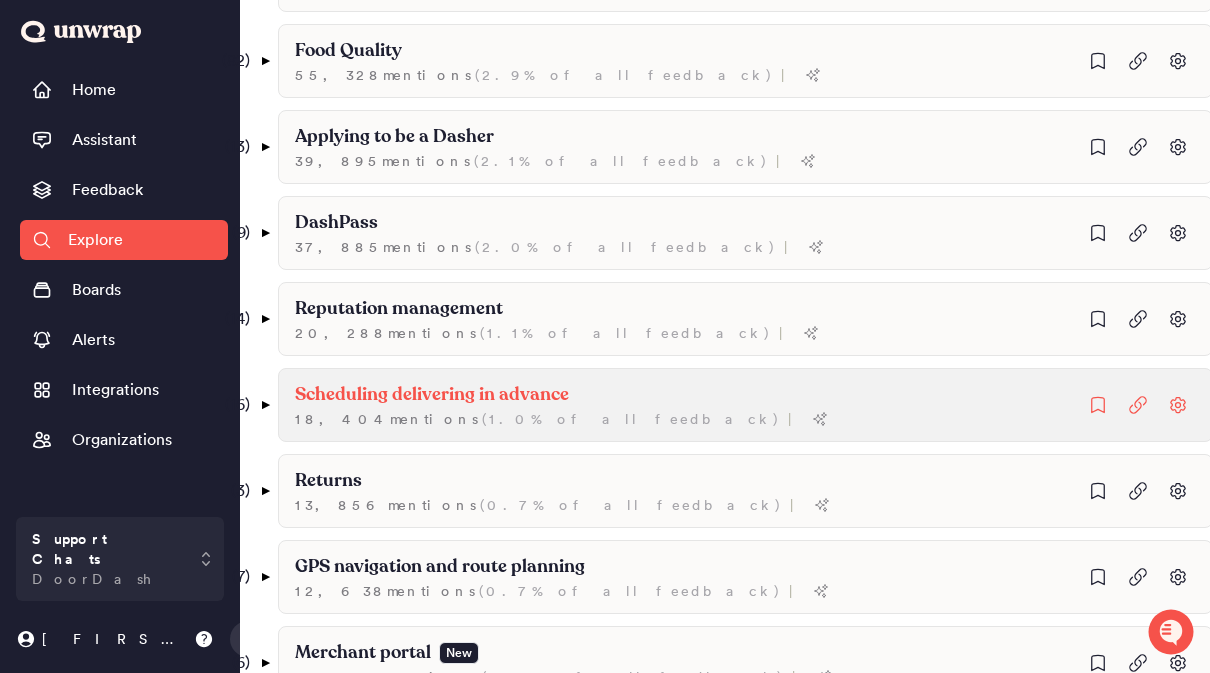 scroll, scrollTop: 775, scrollLeft: 0, axis: vertical 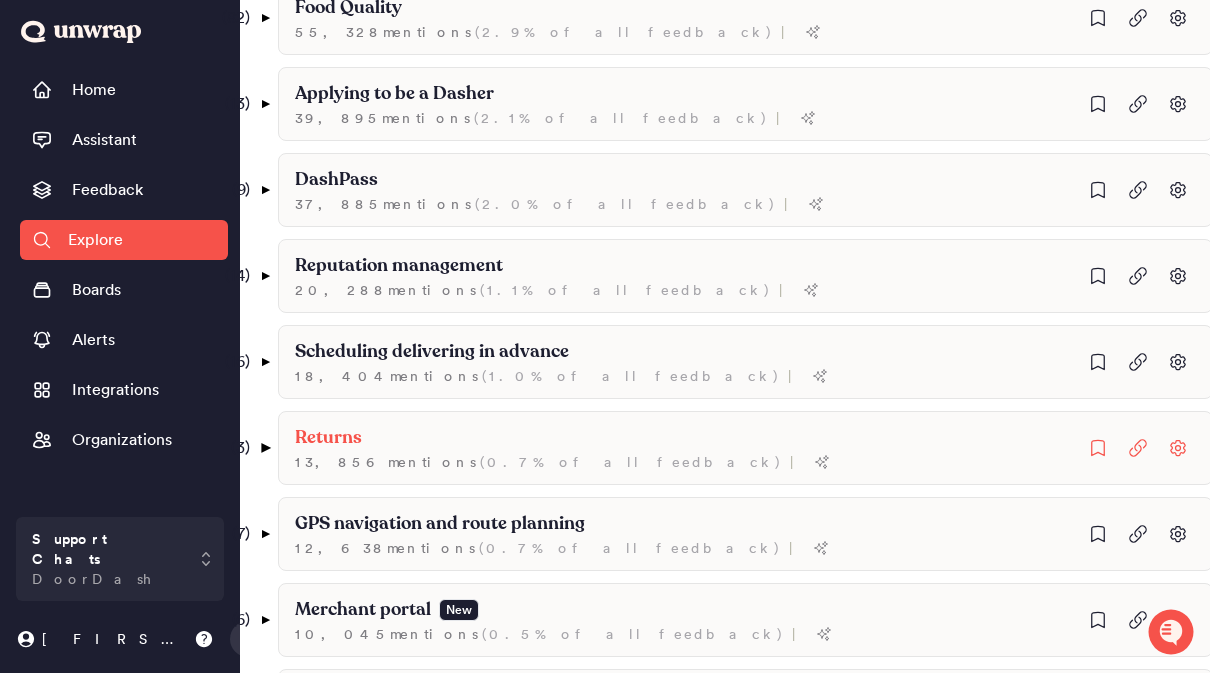click on "▼" at bounding box center (264, 448) 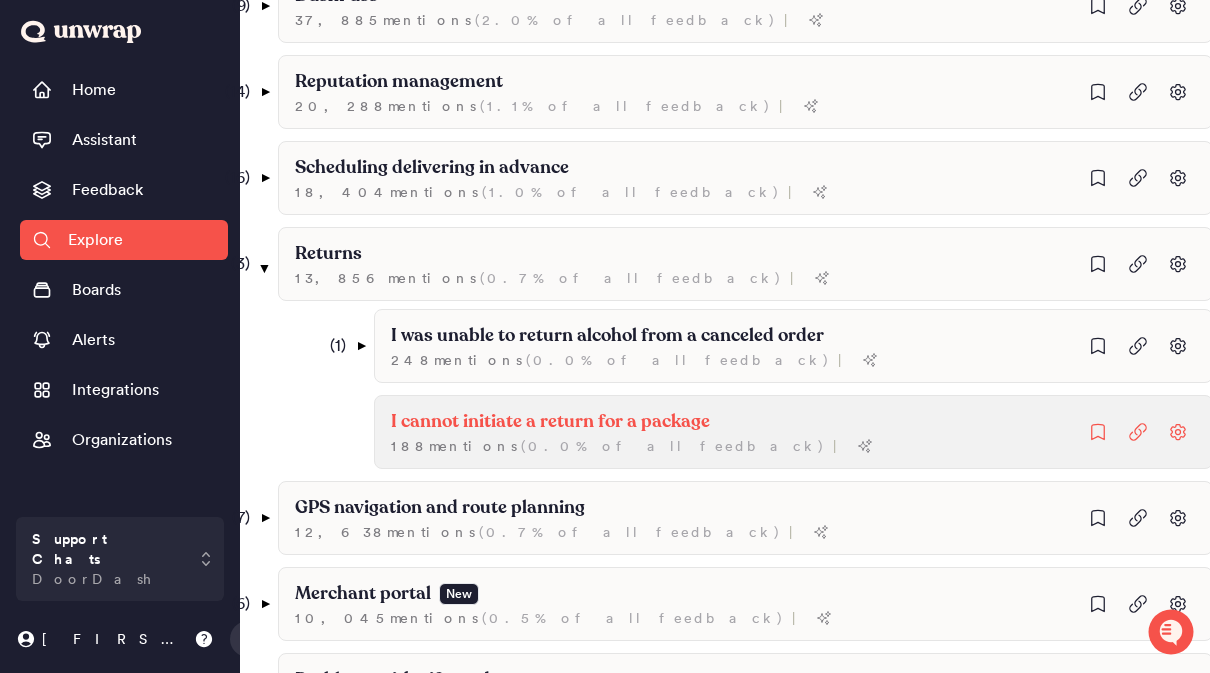 scroll, scrollTop: 0, scrollLeft: 0, axis: both 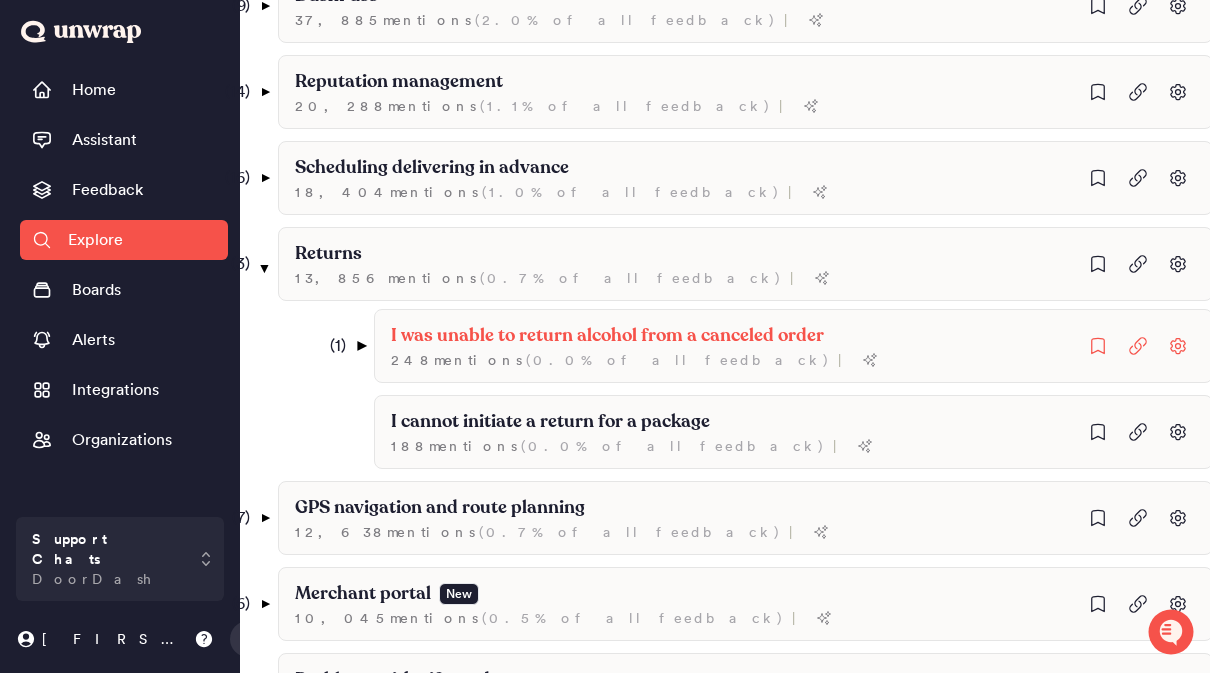 click on "▼" at bounding box center (360, 346) 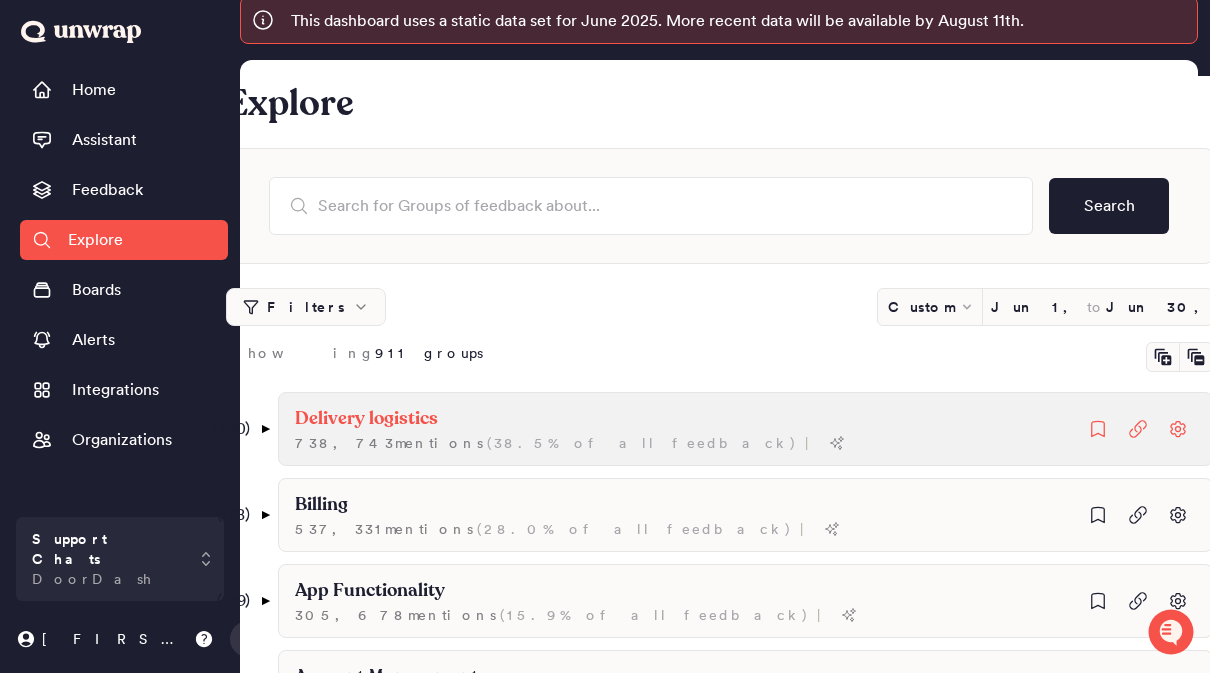 scroll, scrollTop: 0, scrollLeft: 0, axis: both 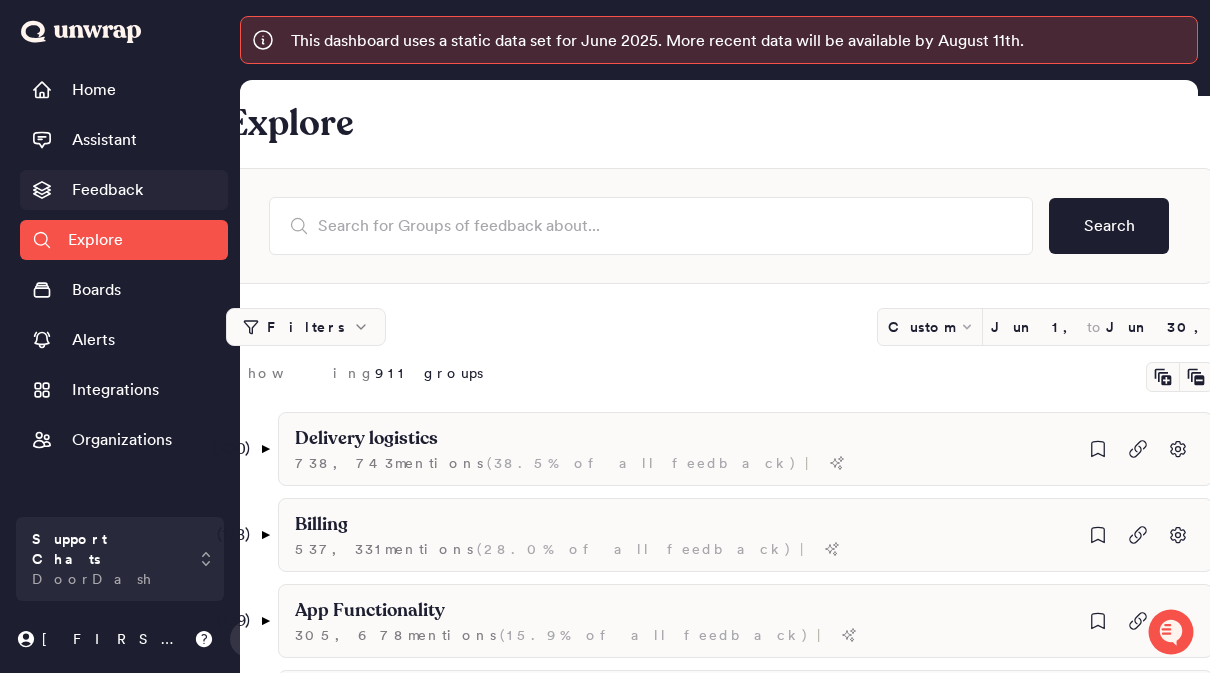 click on "Feedback" at bounding box center (107, 190) 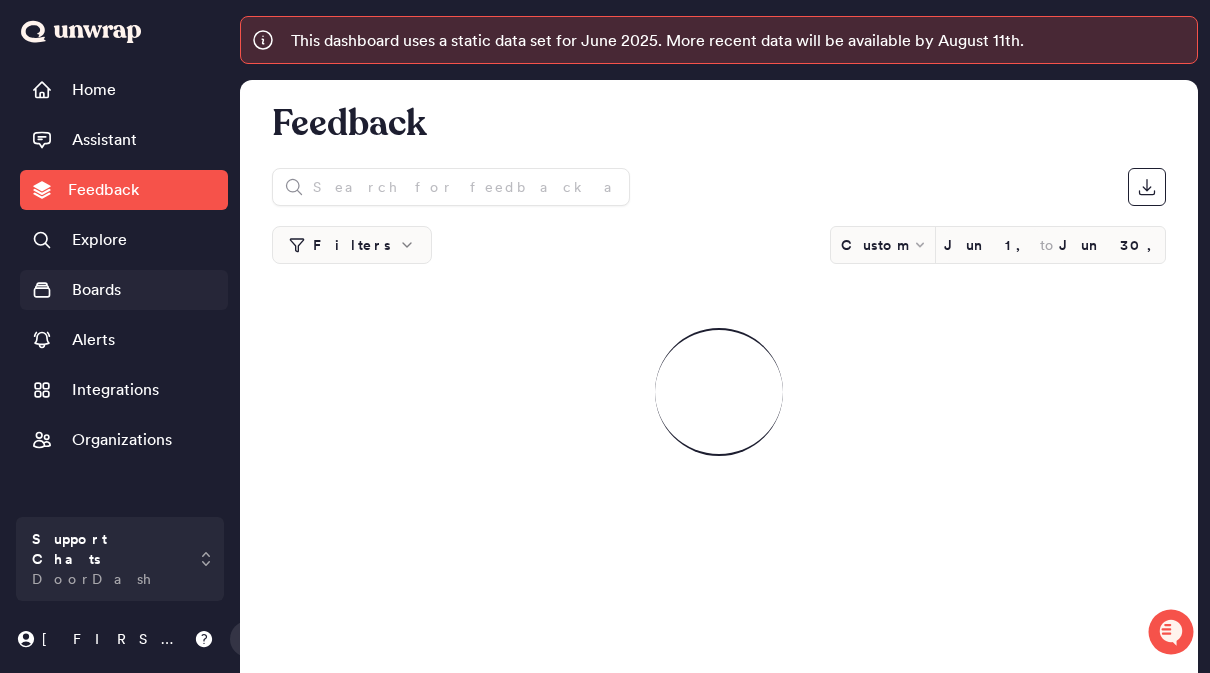 click on "Boards" at bounding box center (96, 290) 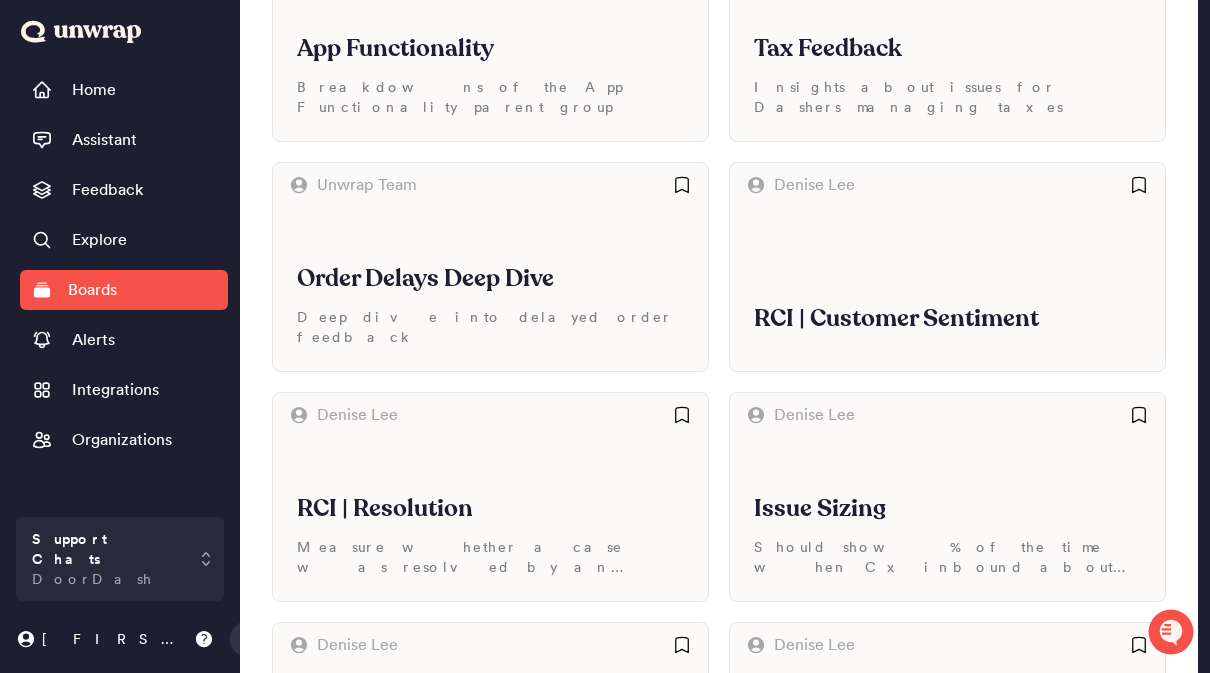 scroll, scrollTop: 526, scrollLeft: 0, axis: vertical 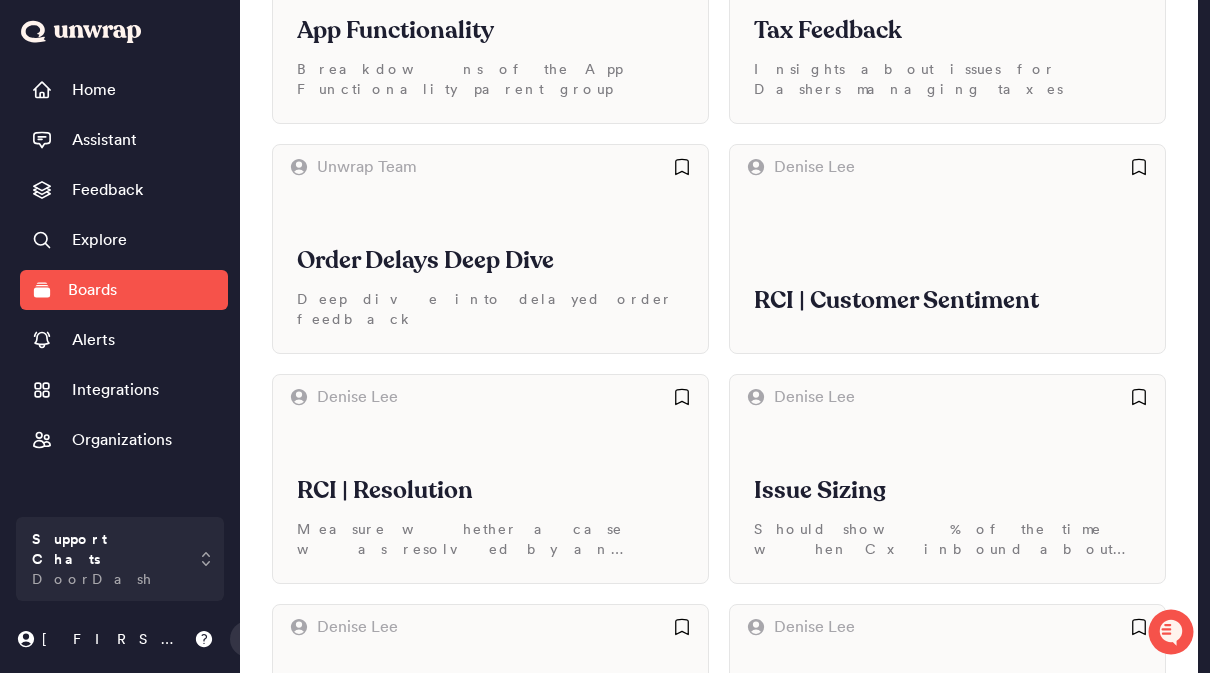 click on "RCI | Customer Sentiment" at bounding box center (947, 301) 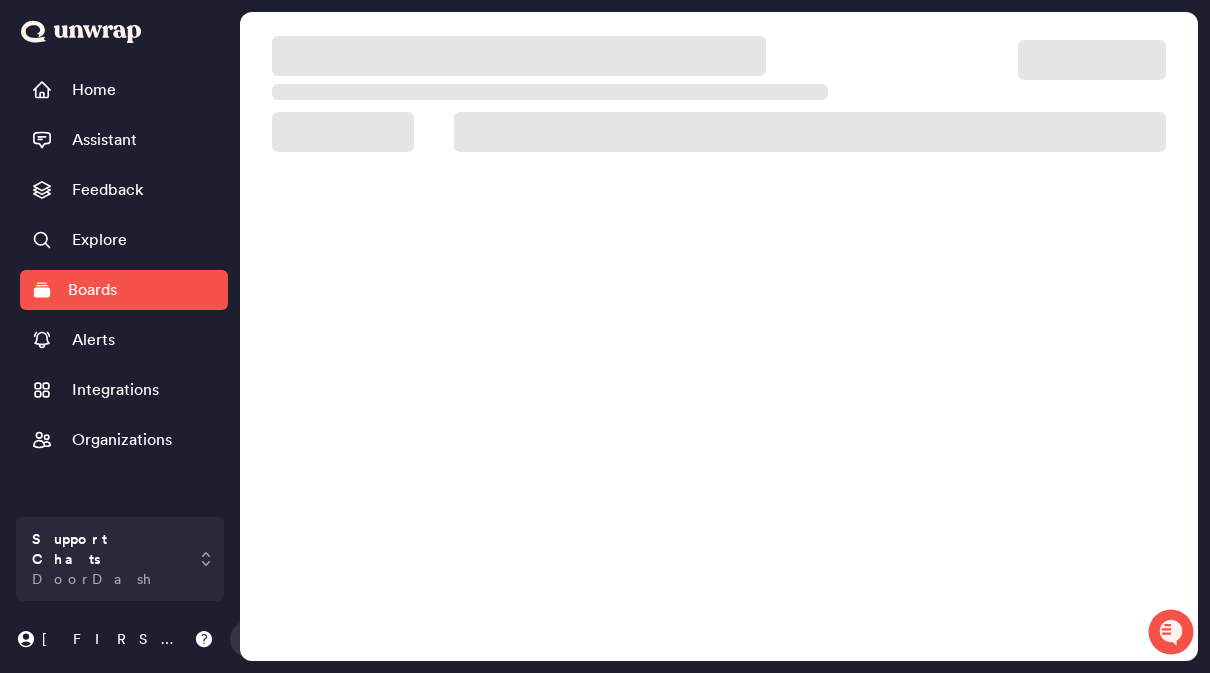 scroll, scrollTop: 68, scrollLeft: 0, axis: vertical 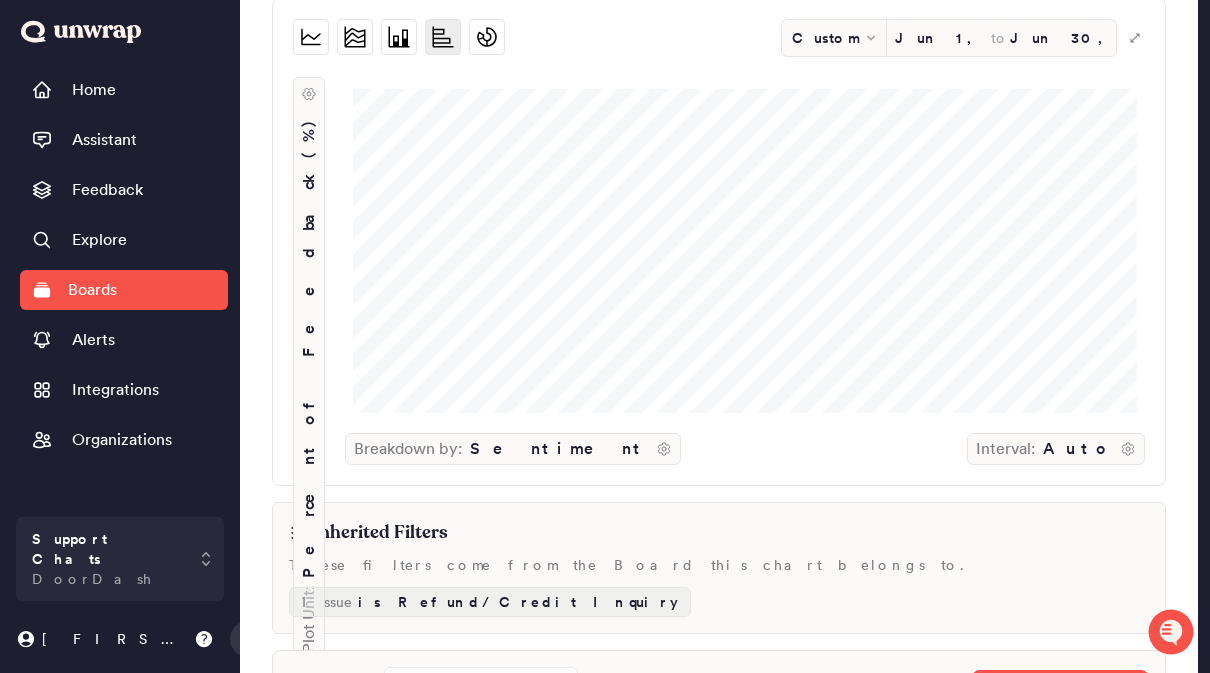 click on "Boards" at bounding box center [124, 290] 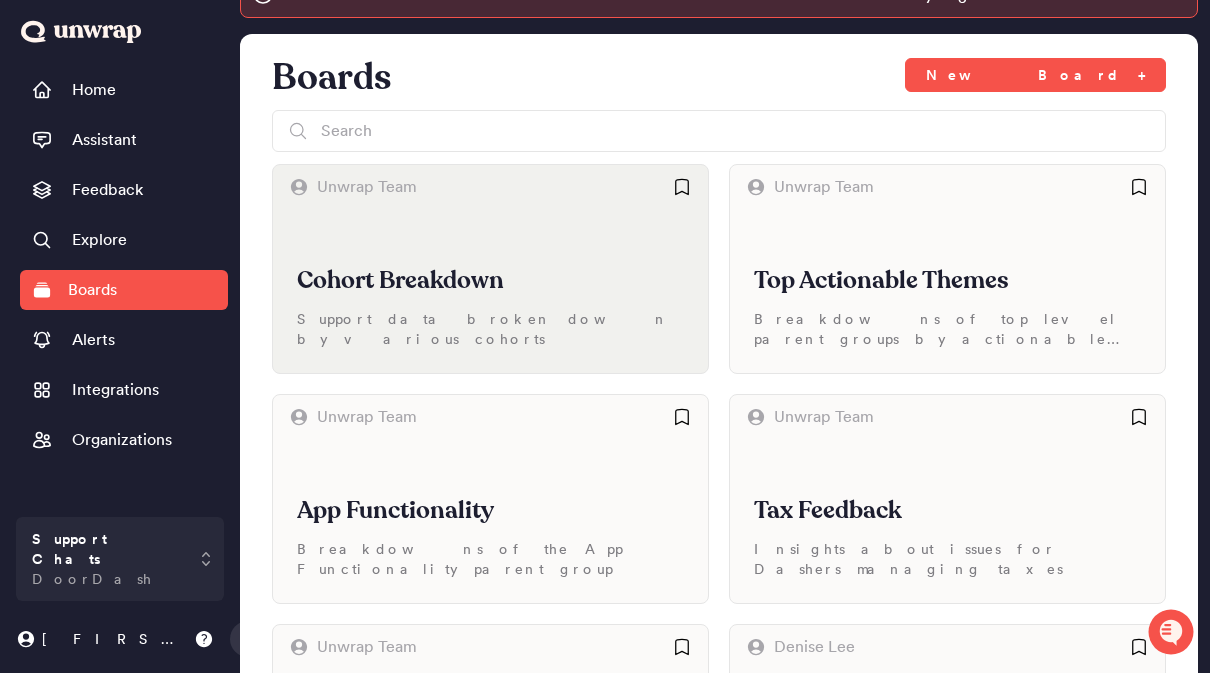 scroll, scrollTop: 0, scrollLeft: 0, axis: both 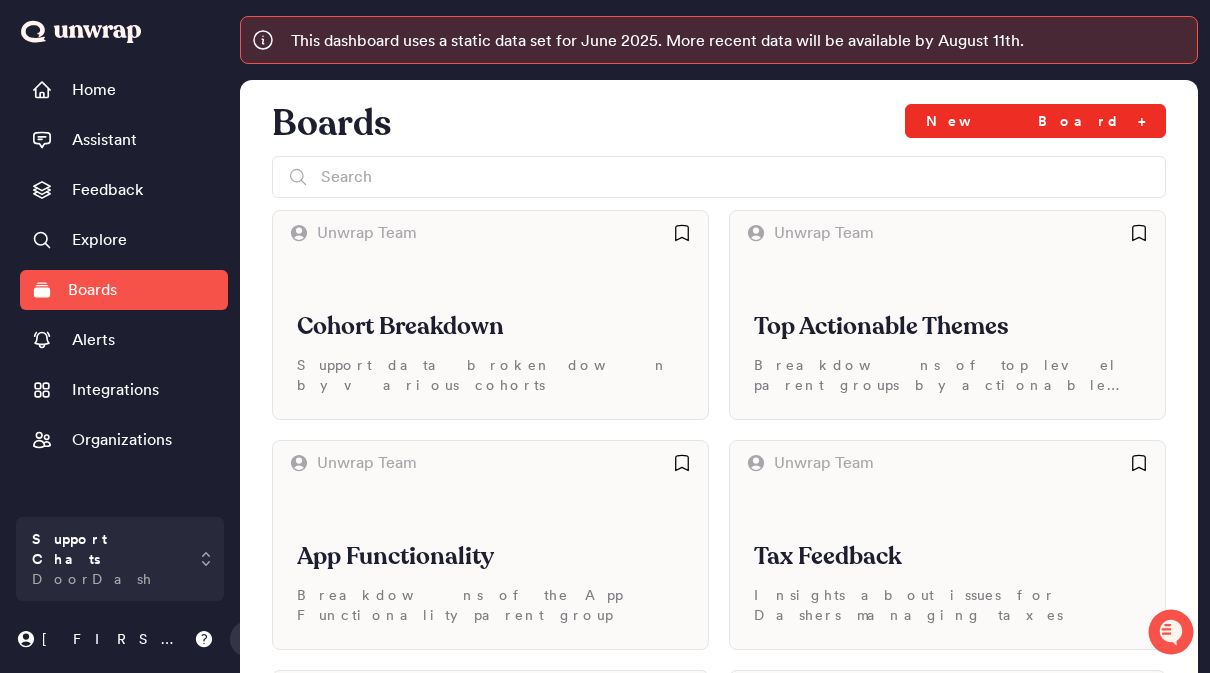 click on "New Board +" at bounding box center (1035, 121) 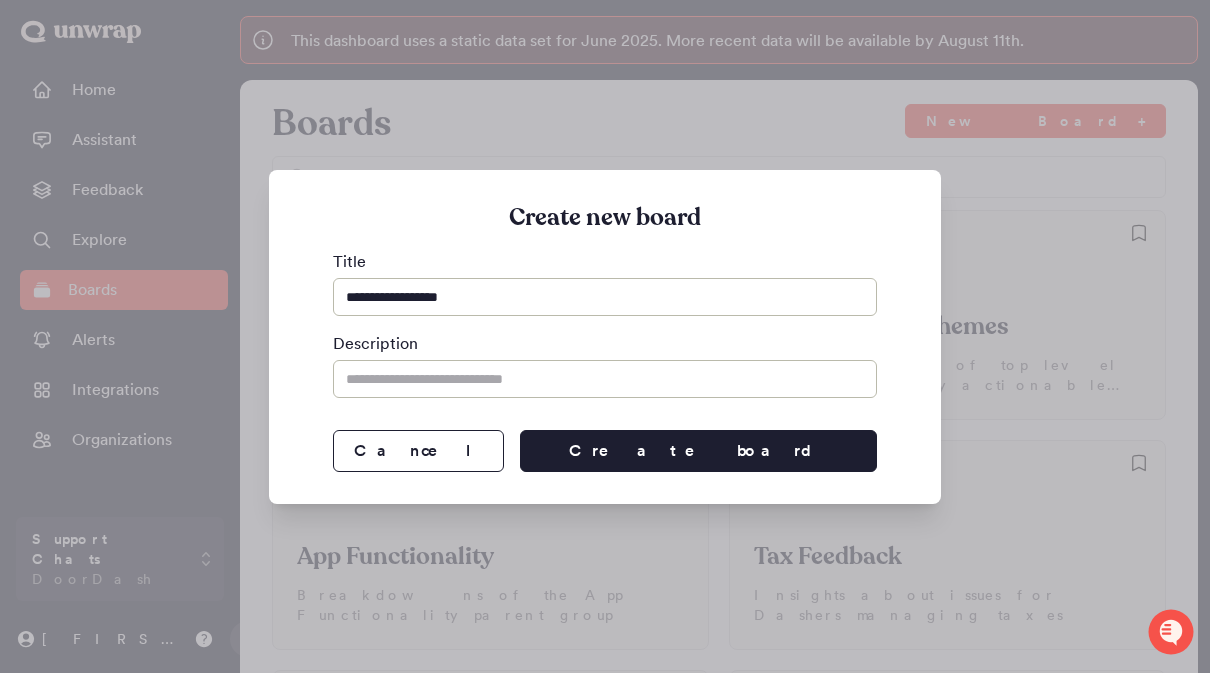 type on "**********" 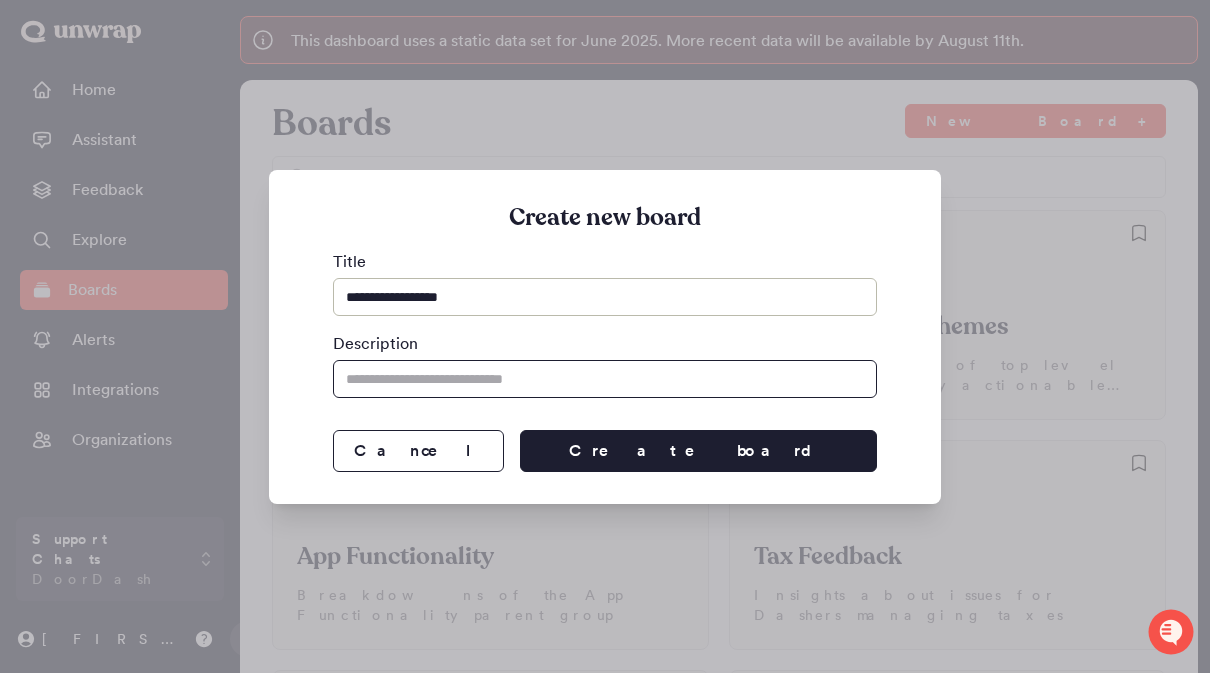 click at bounding box center [605, 379] 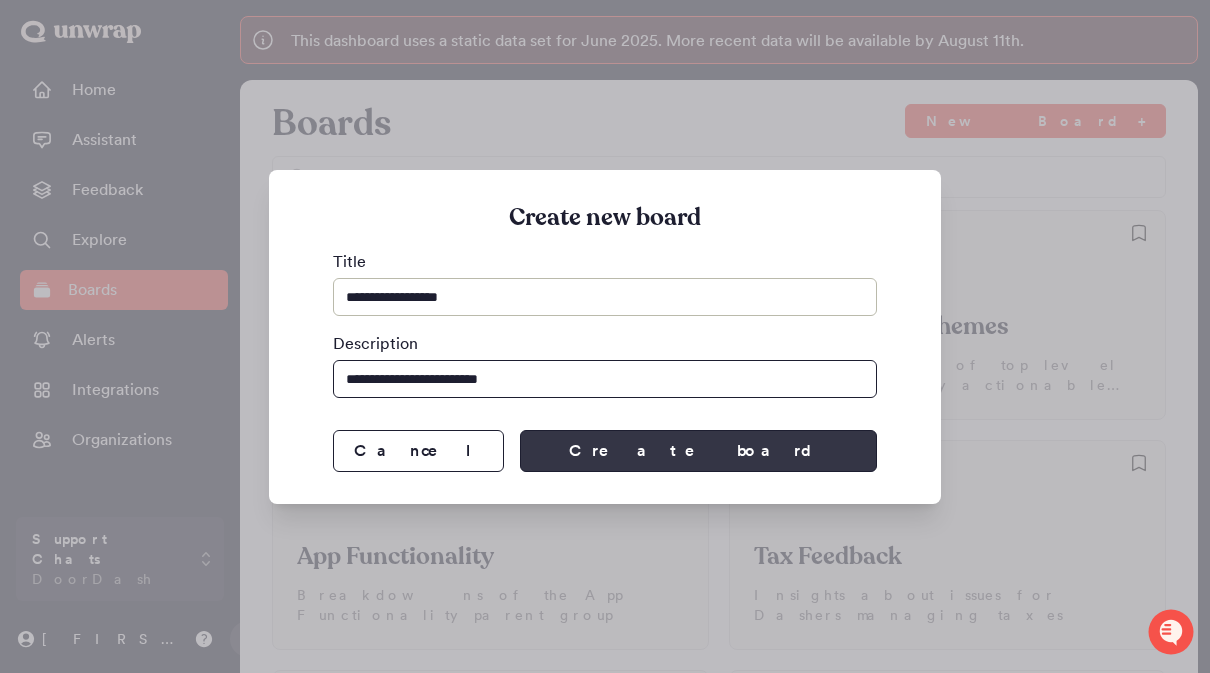 type on "**********" 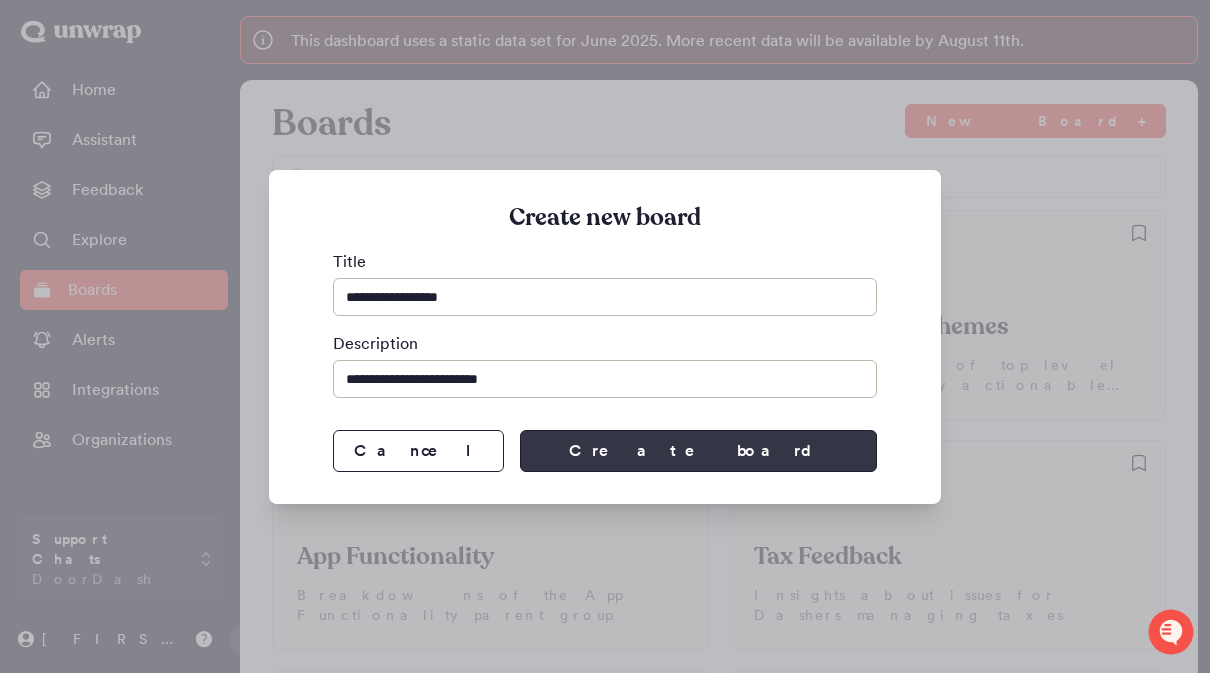 click on "Create board" at bounding box center [698, 451] 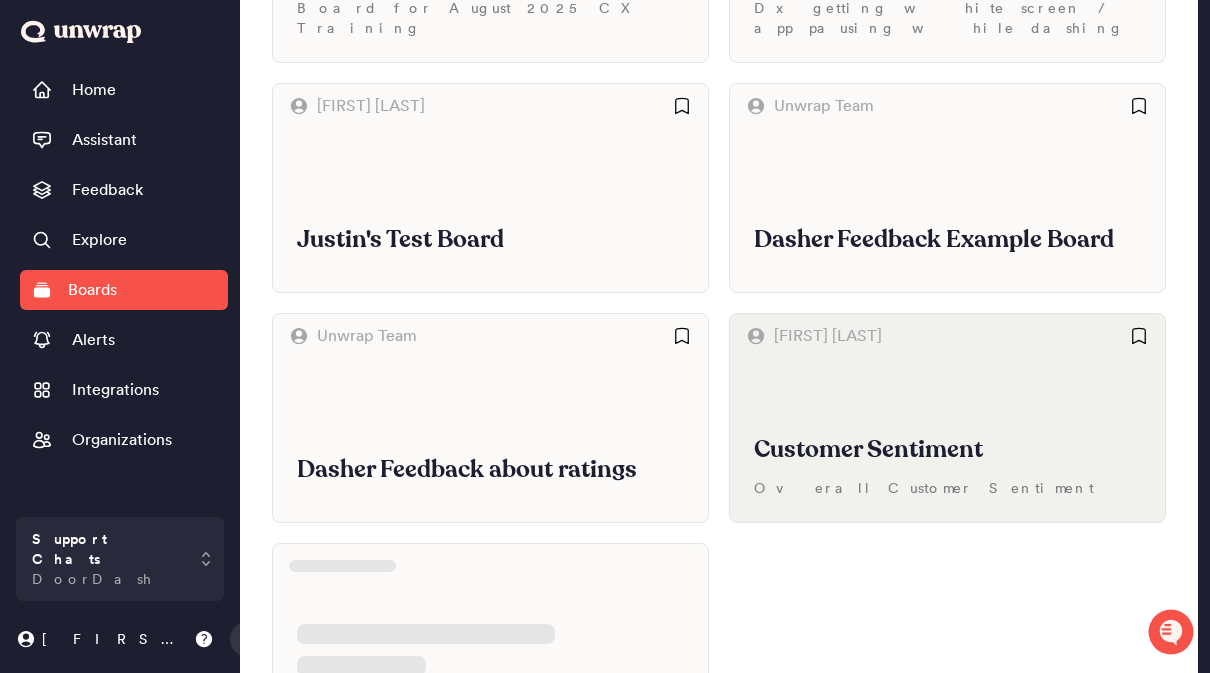 scroll, scrollTop: 3113, scrollLeft: 0, axis: vertical 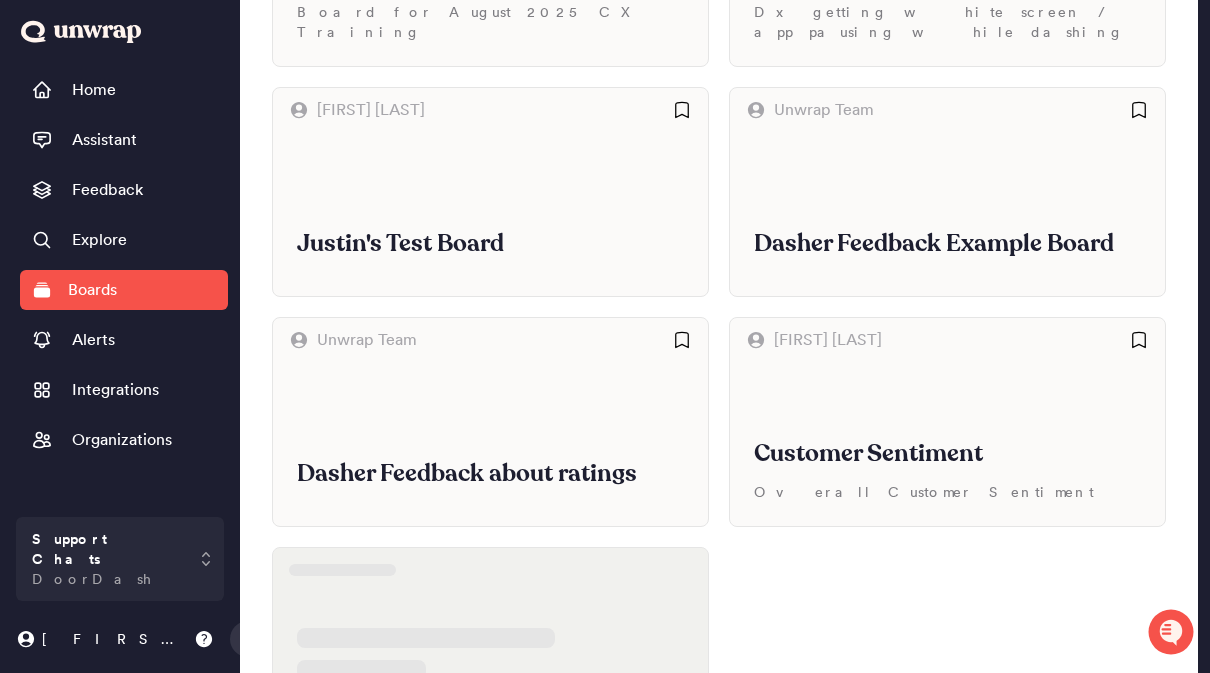 click on "New Board +" at bounding box center [490, 674] 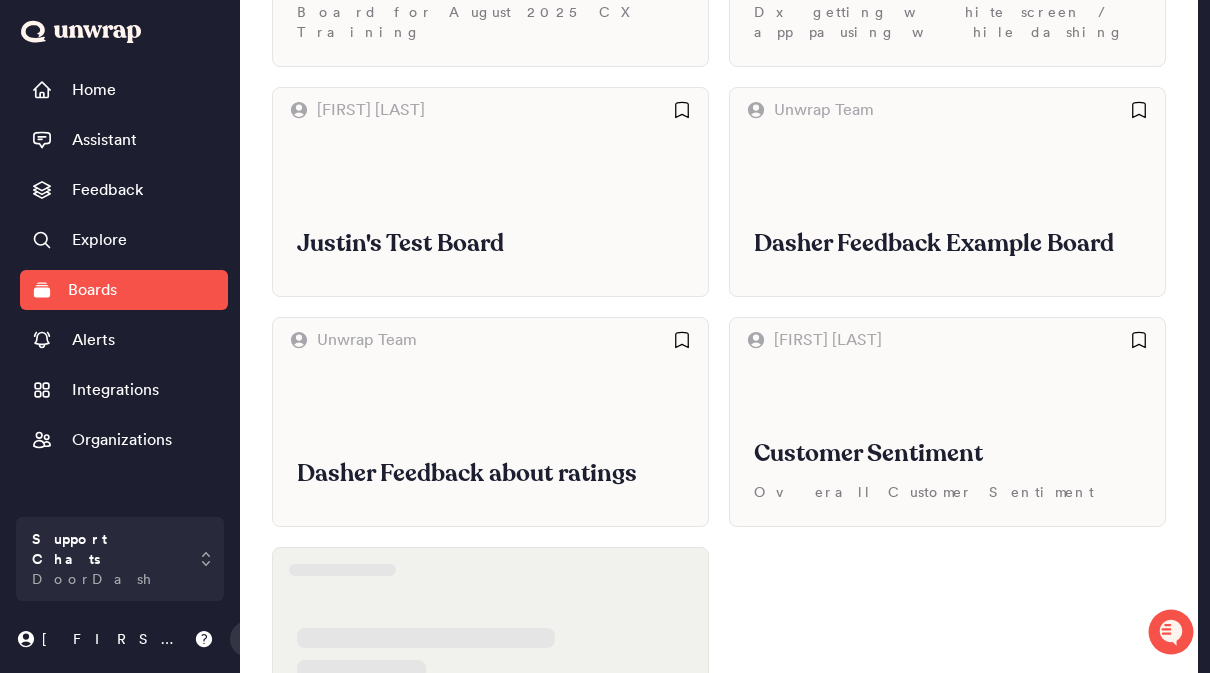 click on "New Board +" at bounding box center [359, 713] 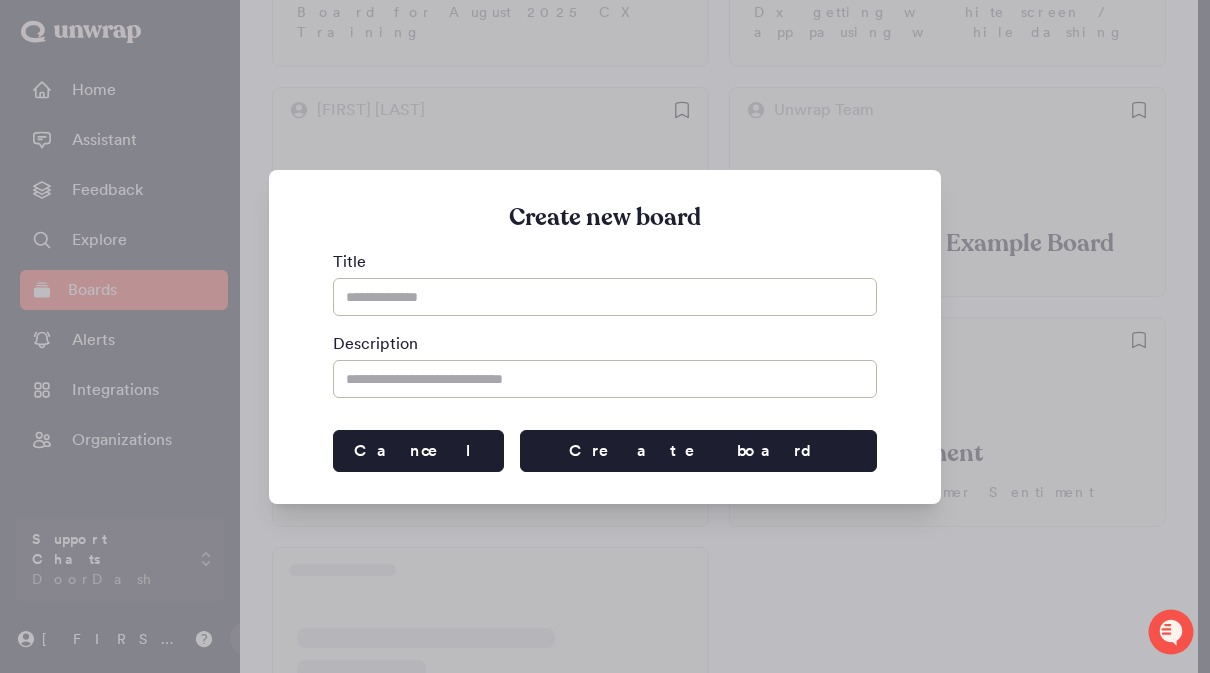 click on "Cancel" at bounding box center [418, 451] 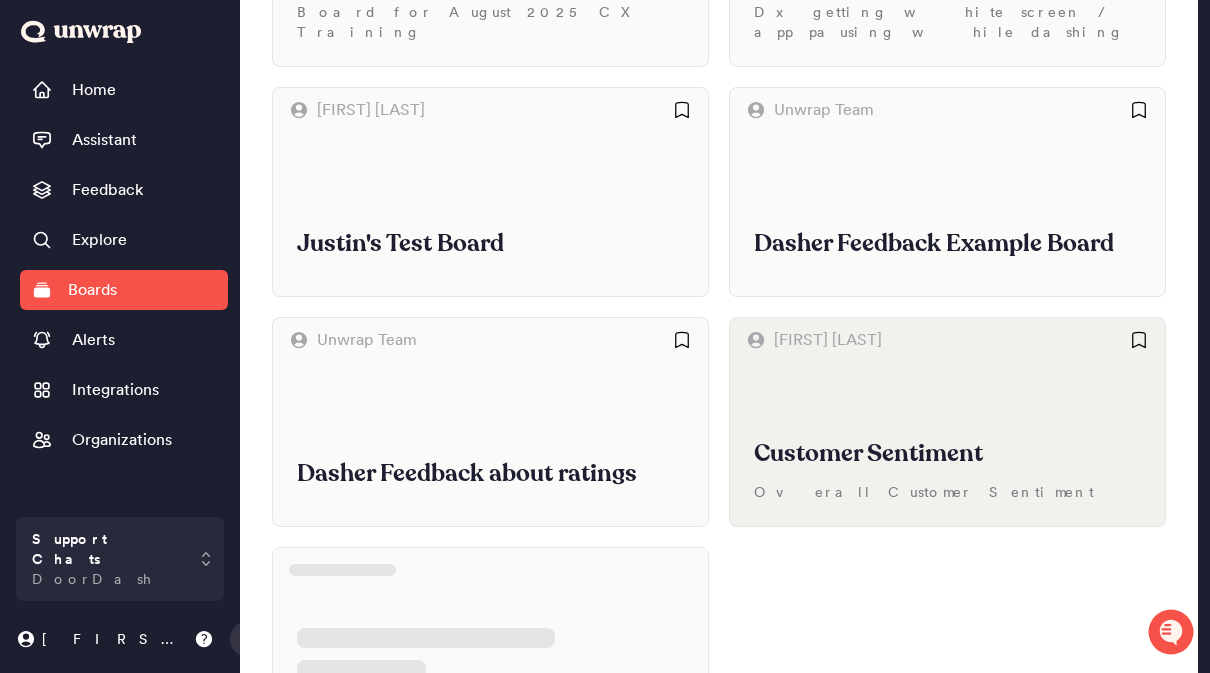 click on "Customer Sentiment Overall Customer Sentiment" at bounding box center (947, 444) 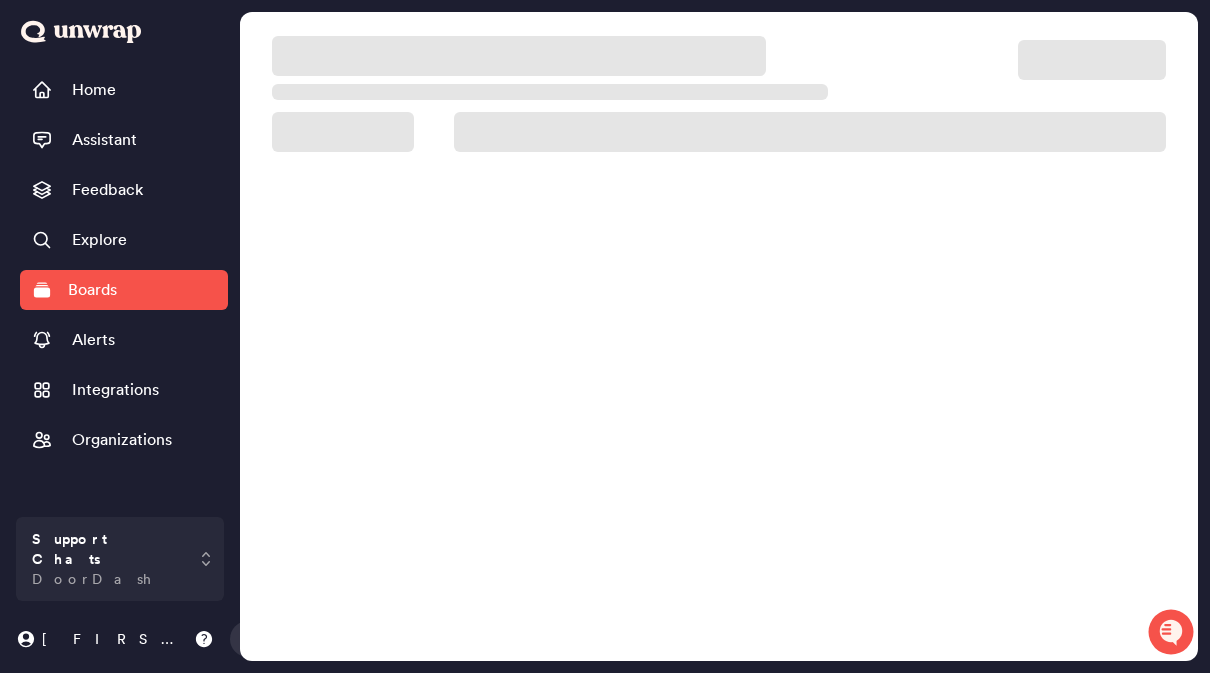 scroll, scrollTop: 68, scrollLeft: 0, axis: vertical 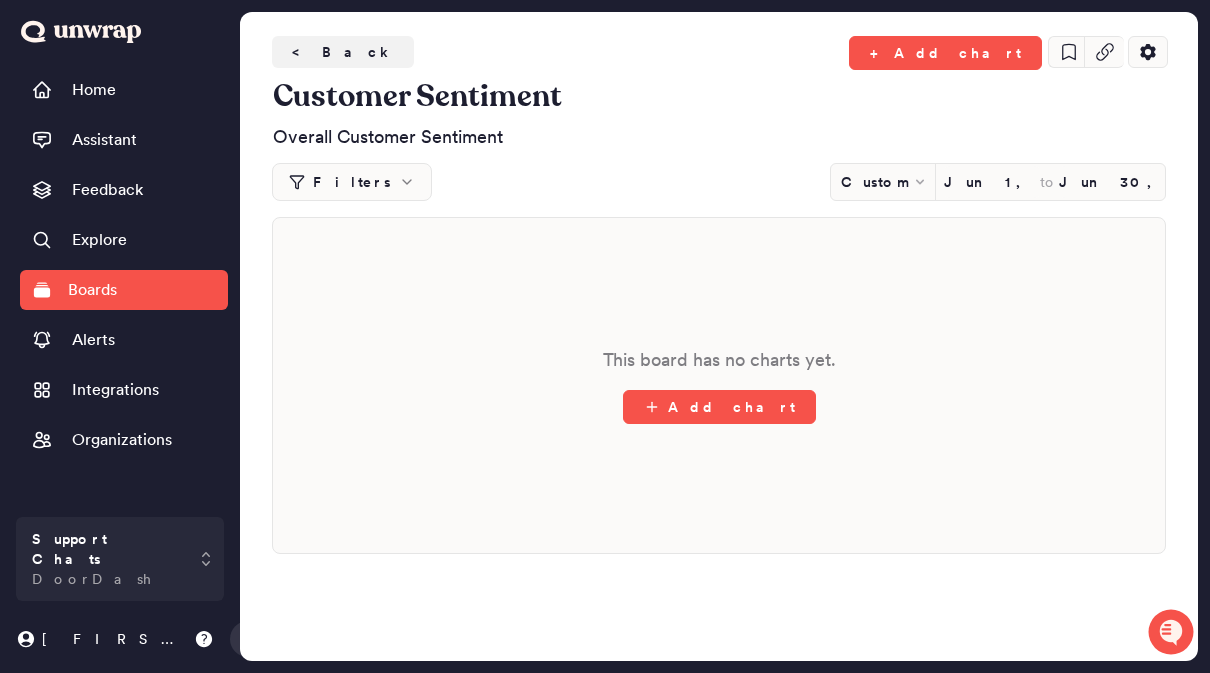 click on "Add chart" at bounding box center [719, 407] 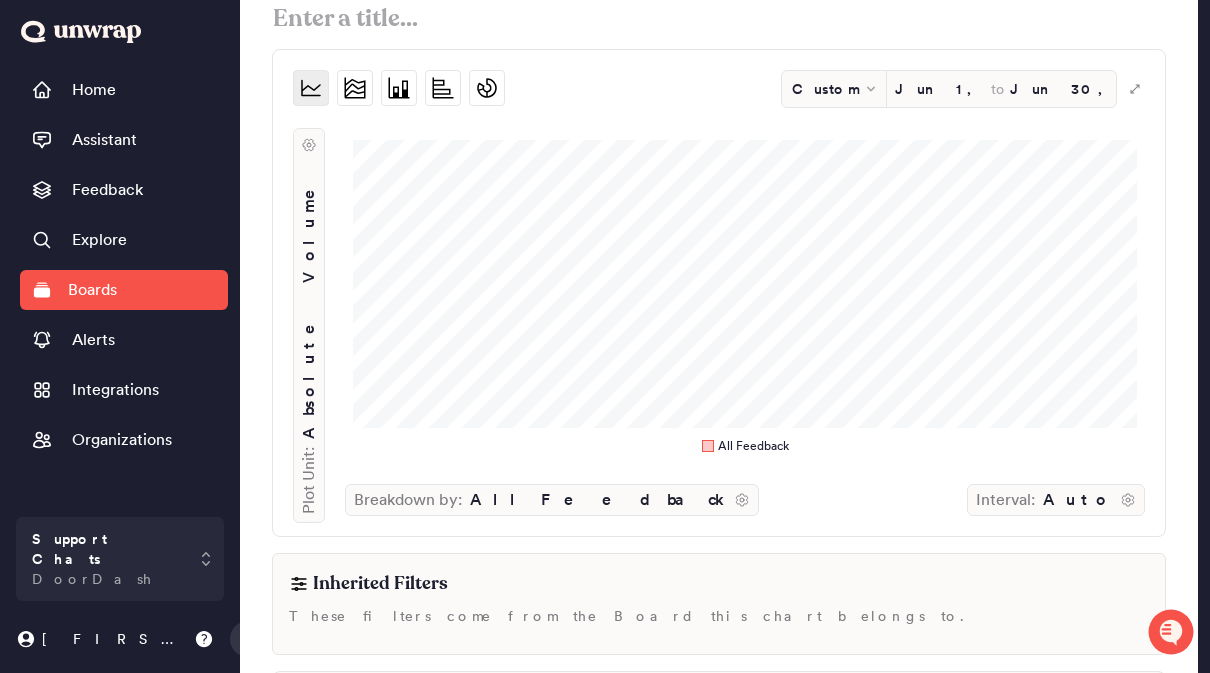 scroll, scrollTop: 60, scrollLeft: 0, axis: vertical 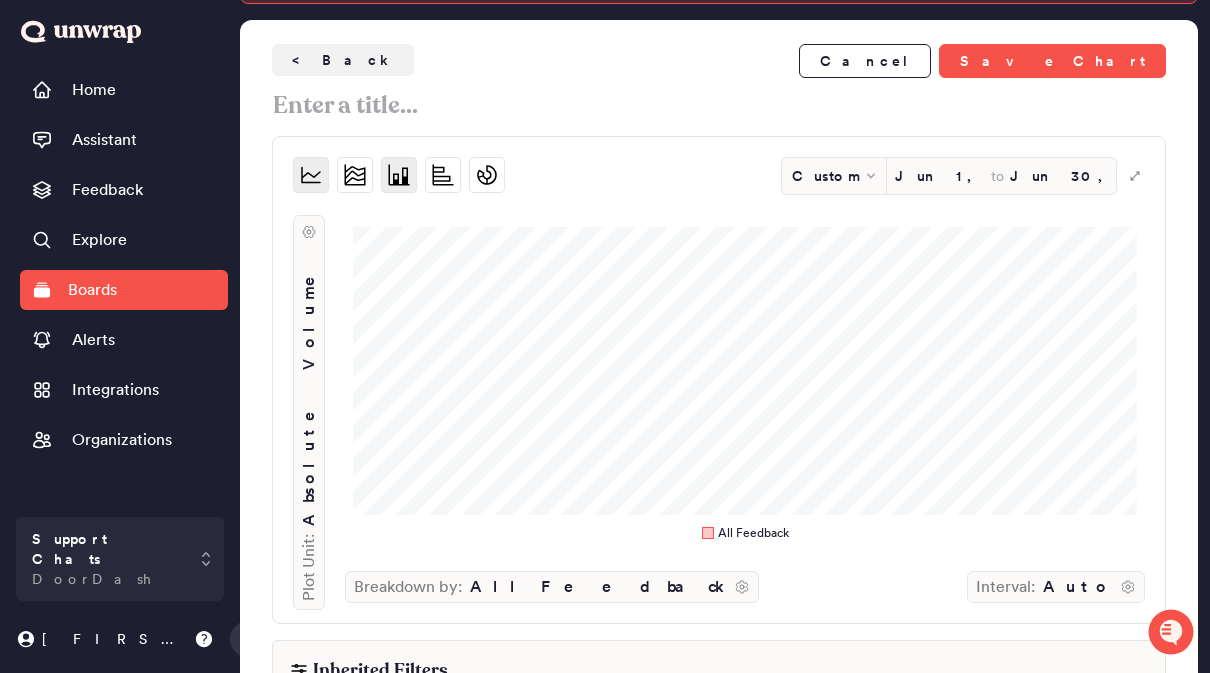click 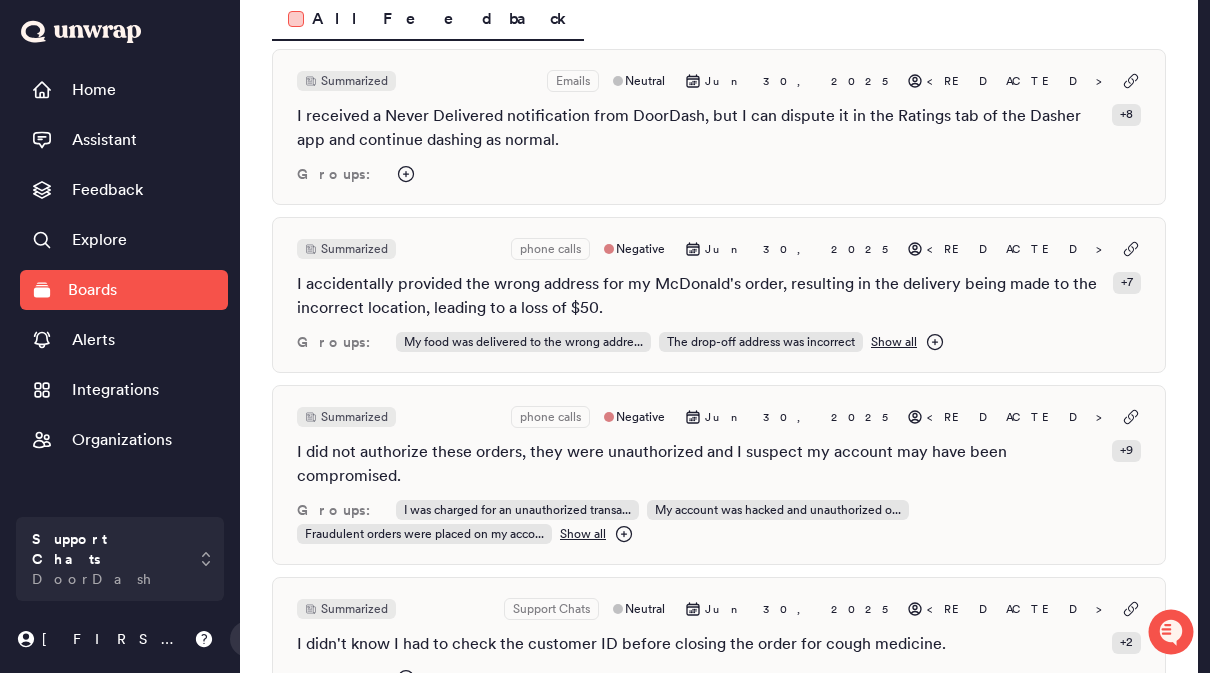 scroll, scrollTop: 0, scrollLeft: 0, axis: both 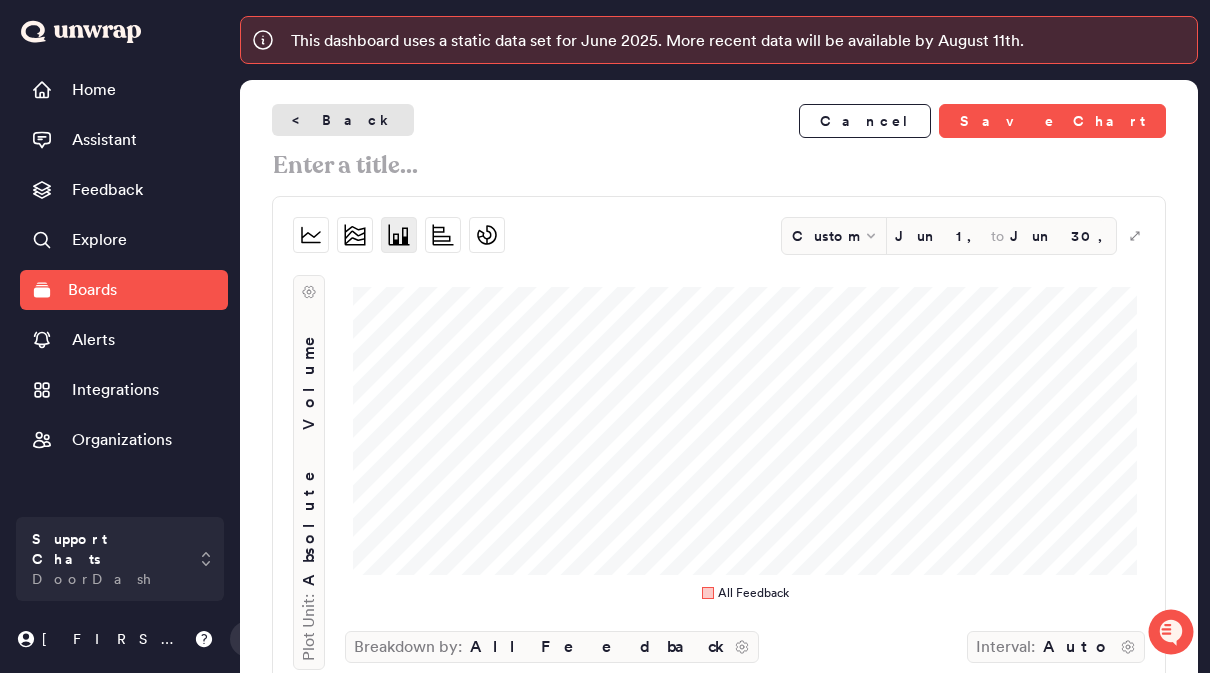 click on "< Back" at bounding box center (343, 120) 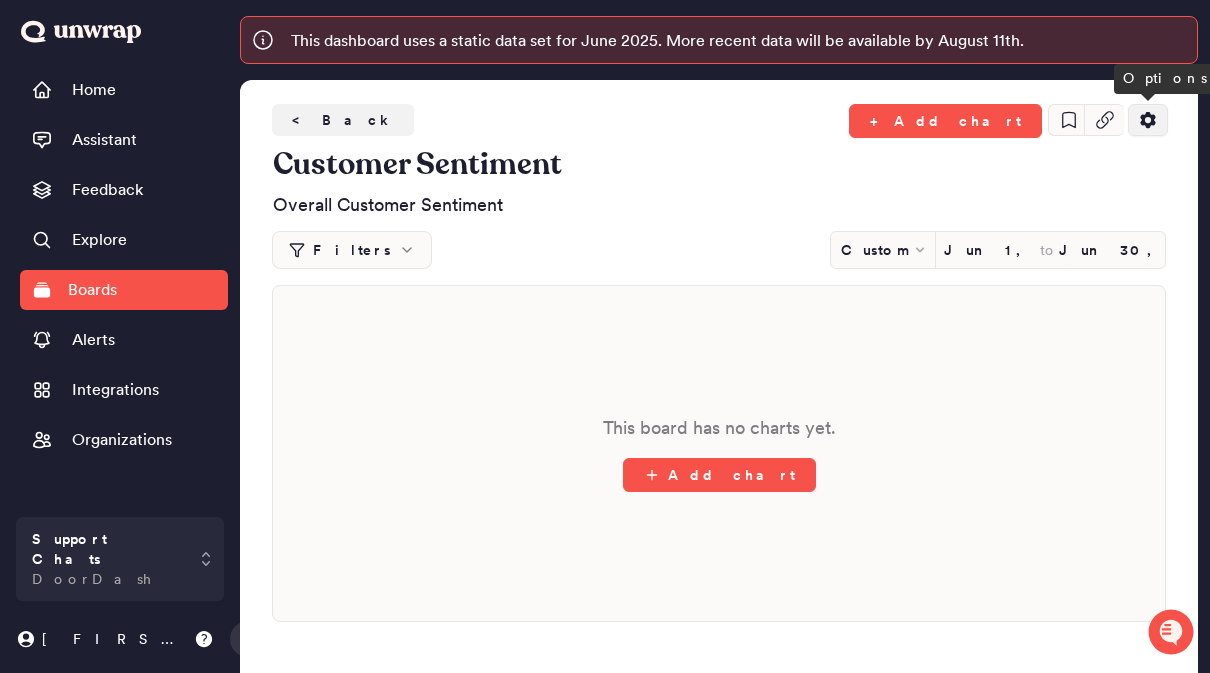 click 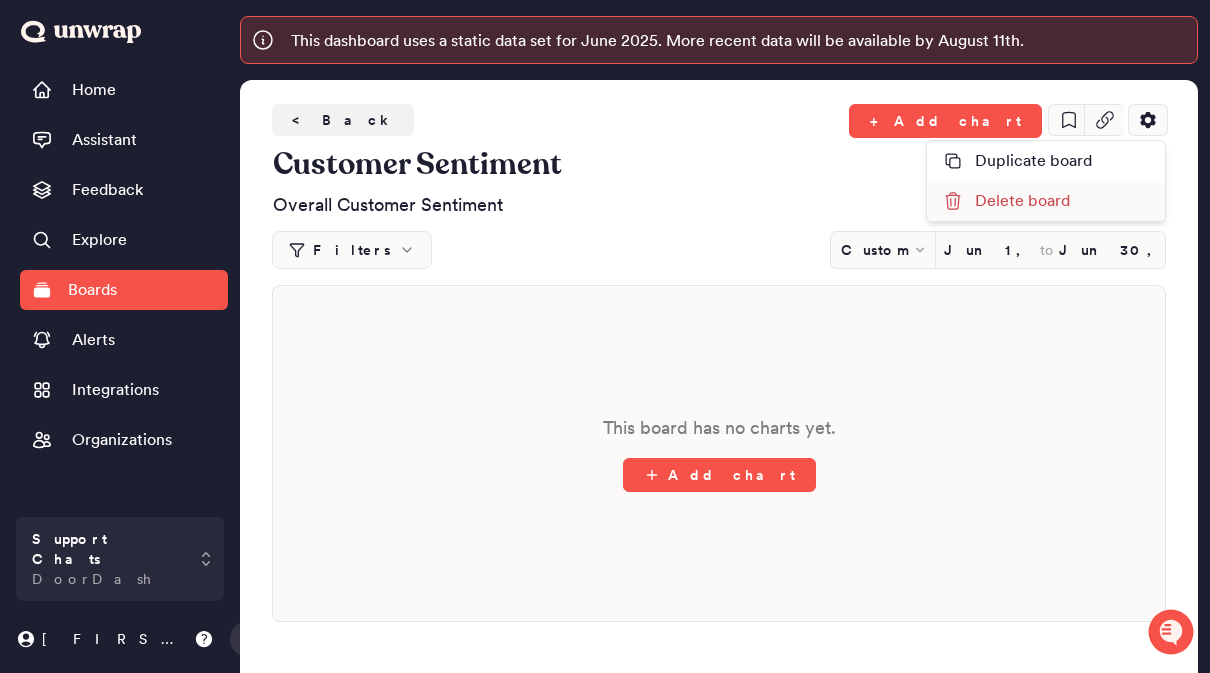 click on "Delete board" at bounding box center (1006, 201) 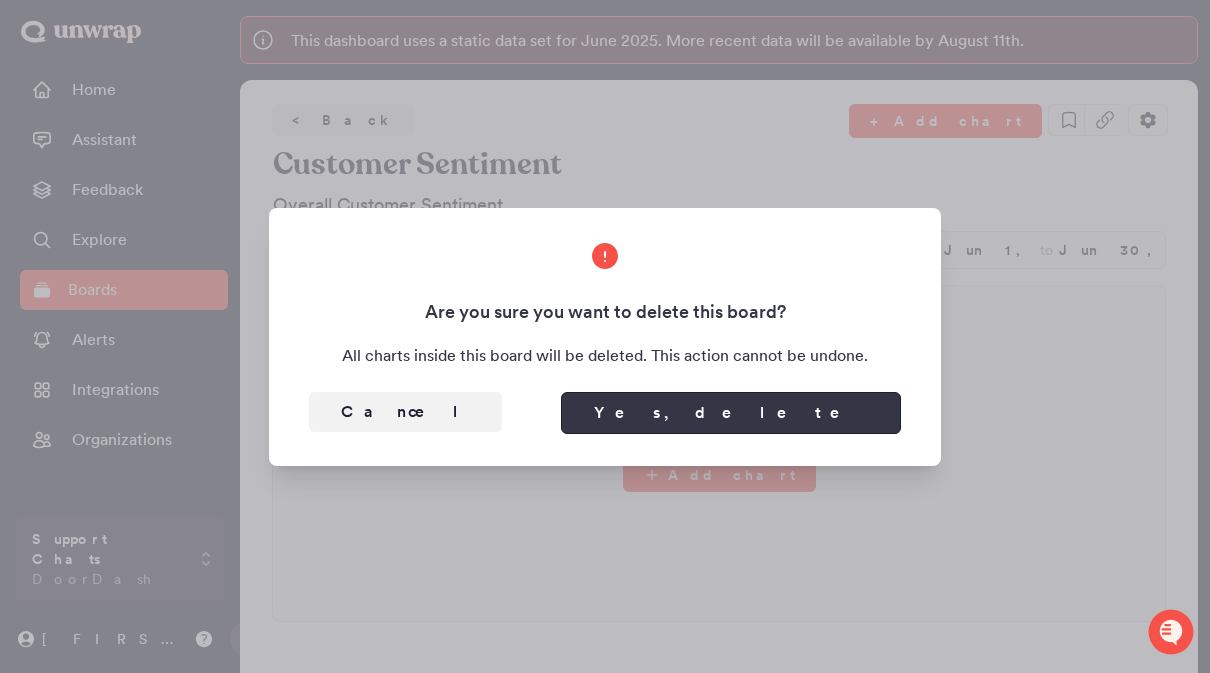 click on "Yes, delete" at bounding box center [731, 413] 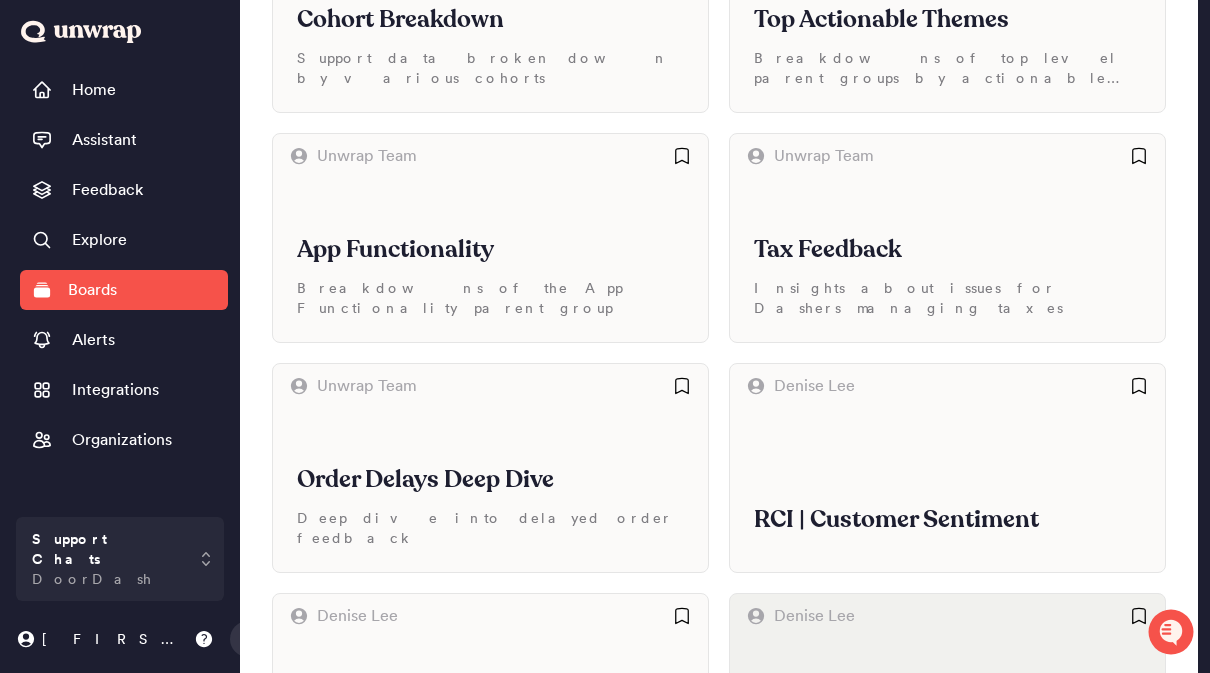 scroll, scrollTop: 393, scrollLeft: 0, axis: vertical 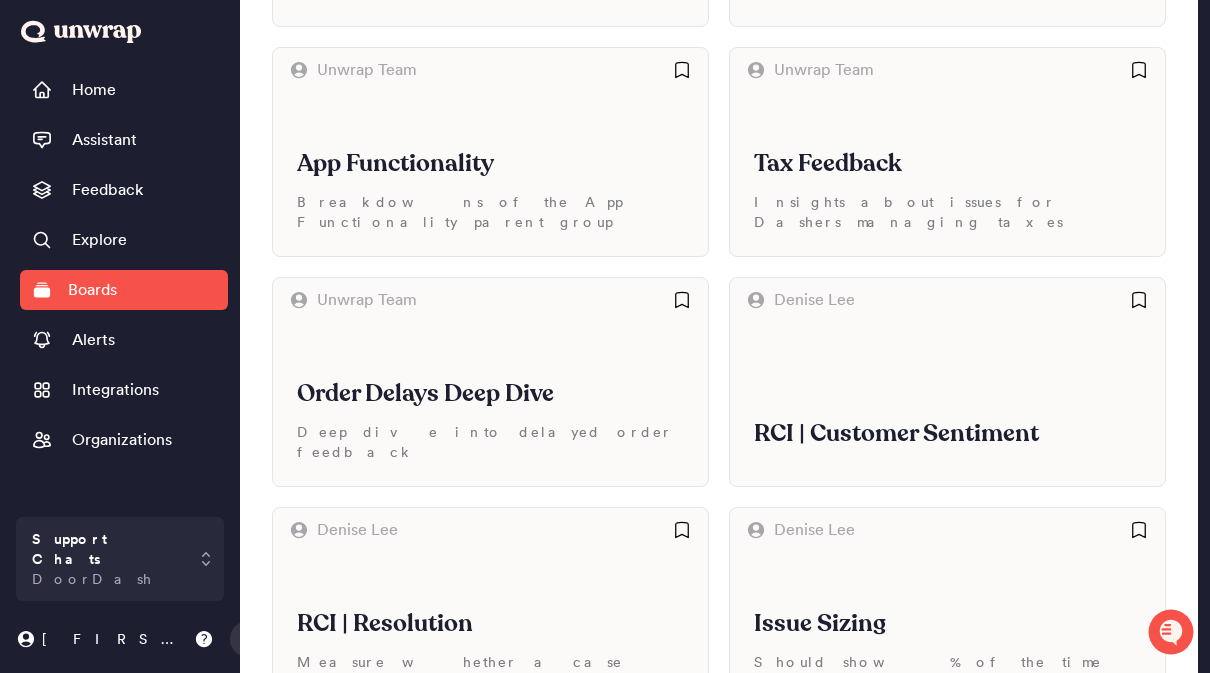 drag, startPoint x: 480, startPoint y: 653, endPoint x: 480, endPoint y: 328, distance: 325 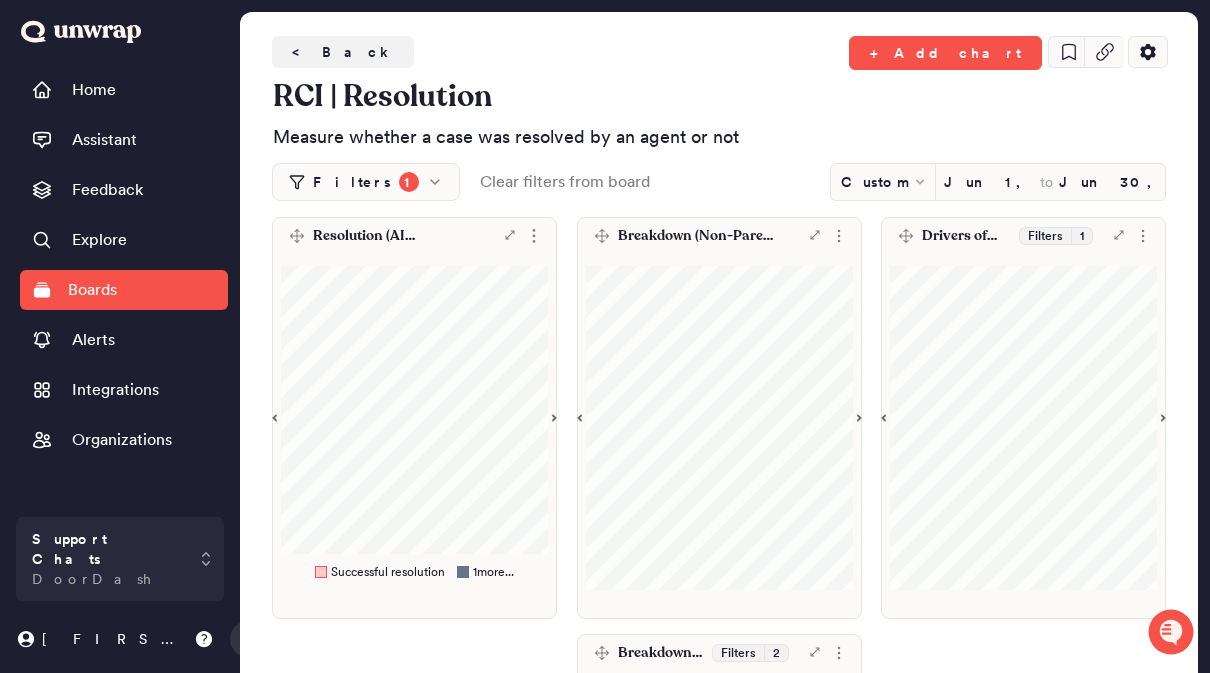 click 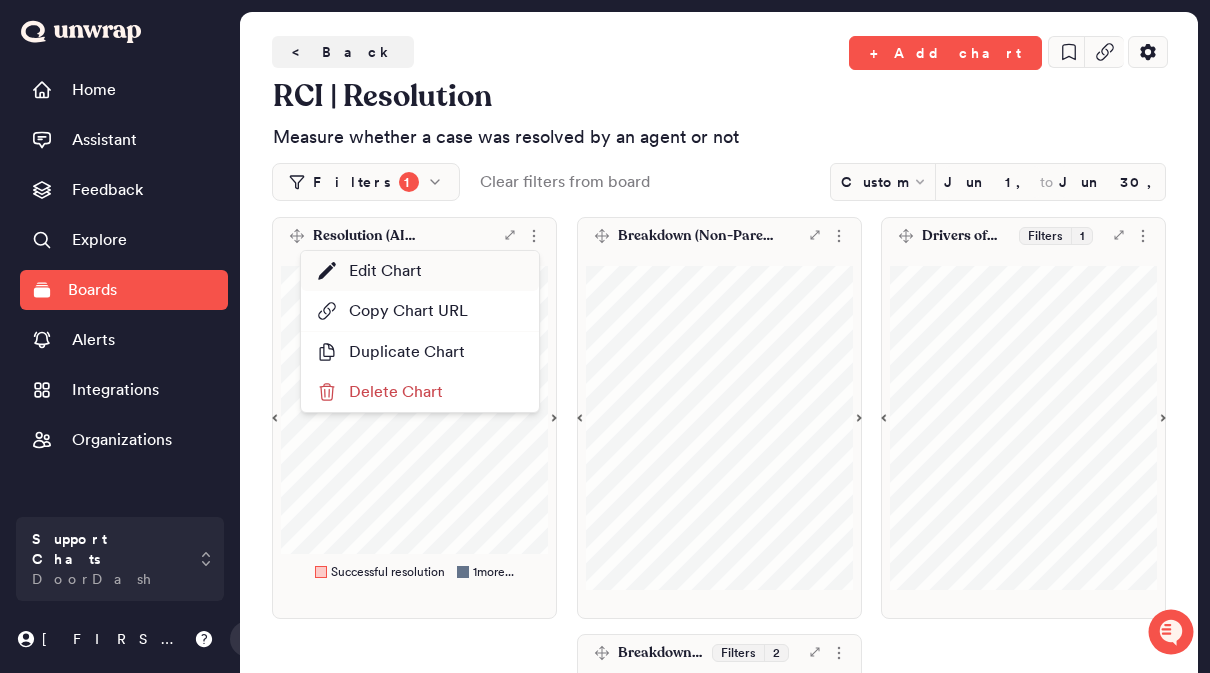 click on "Edit Chart" at bounding box center [420, 271] 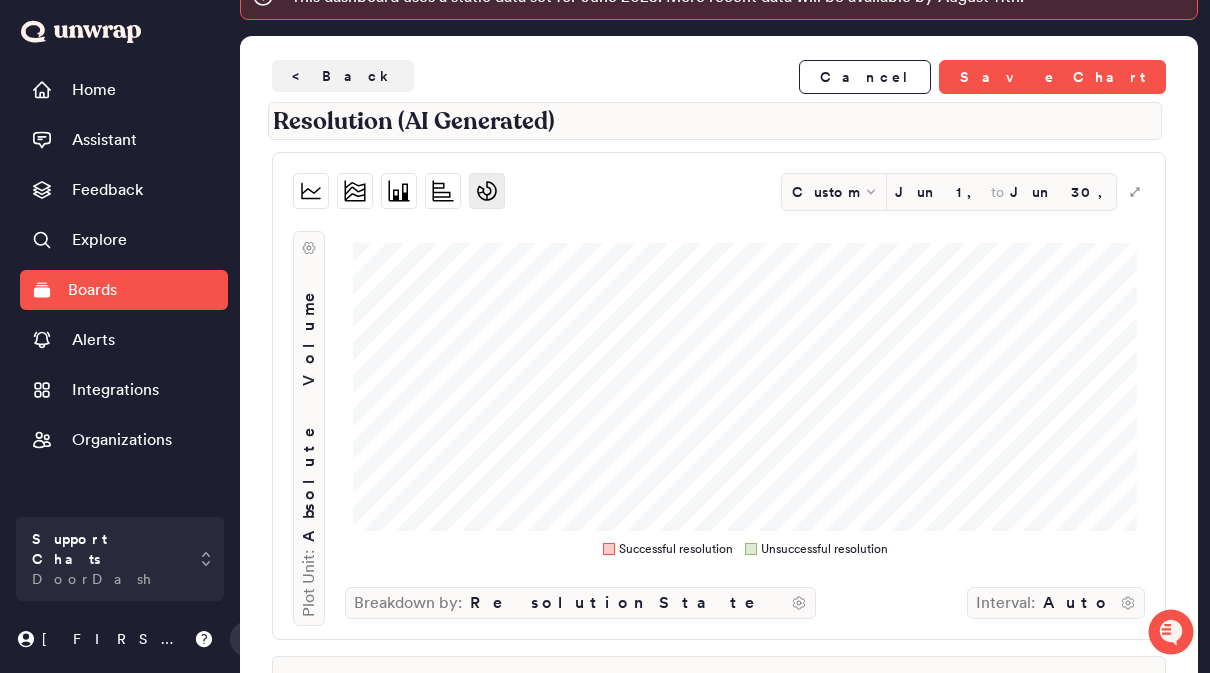 scroll, scrollTop: 0, scrollLeft: 0, axis: both 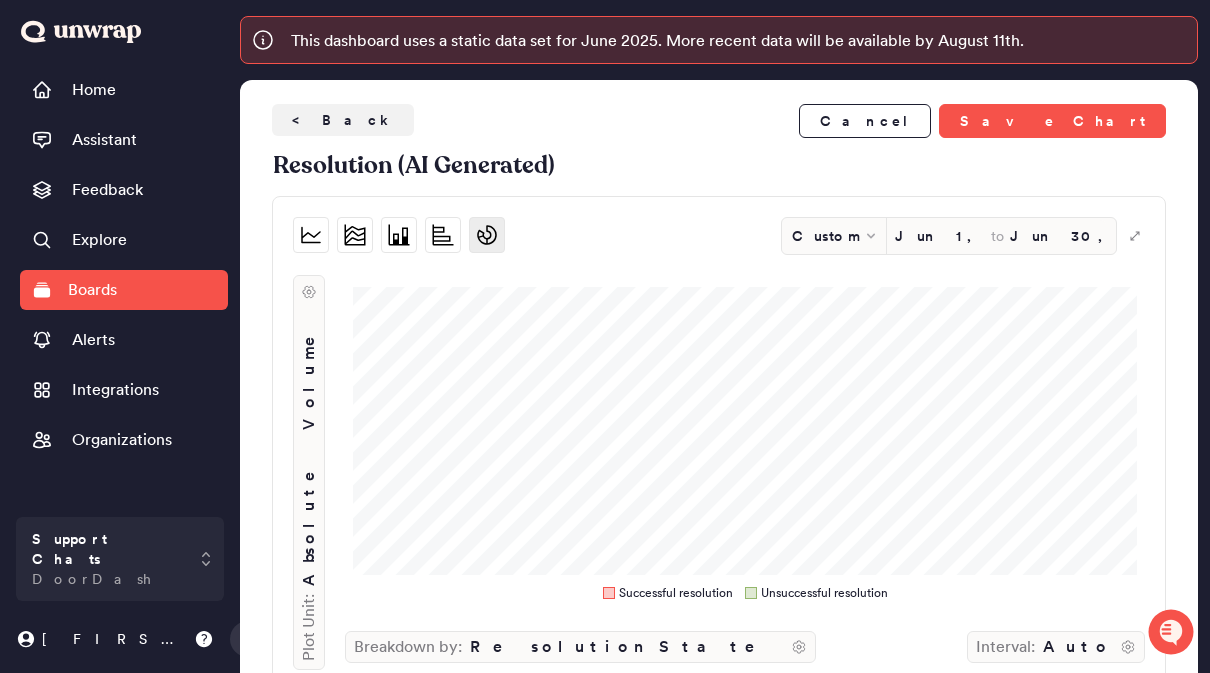 click on "**********" at bounding box center [719, 1847] 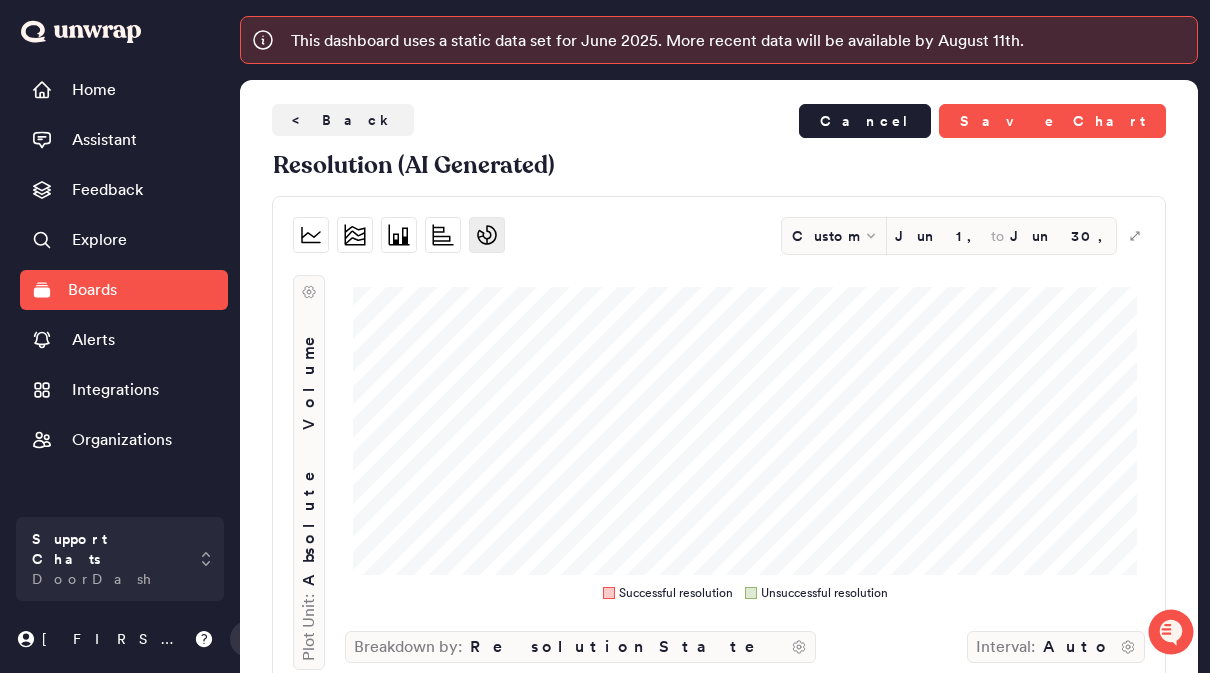 click on "Cancel" at bounding box center (865, 121) 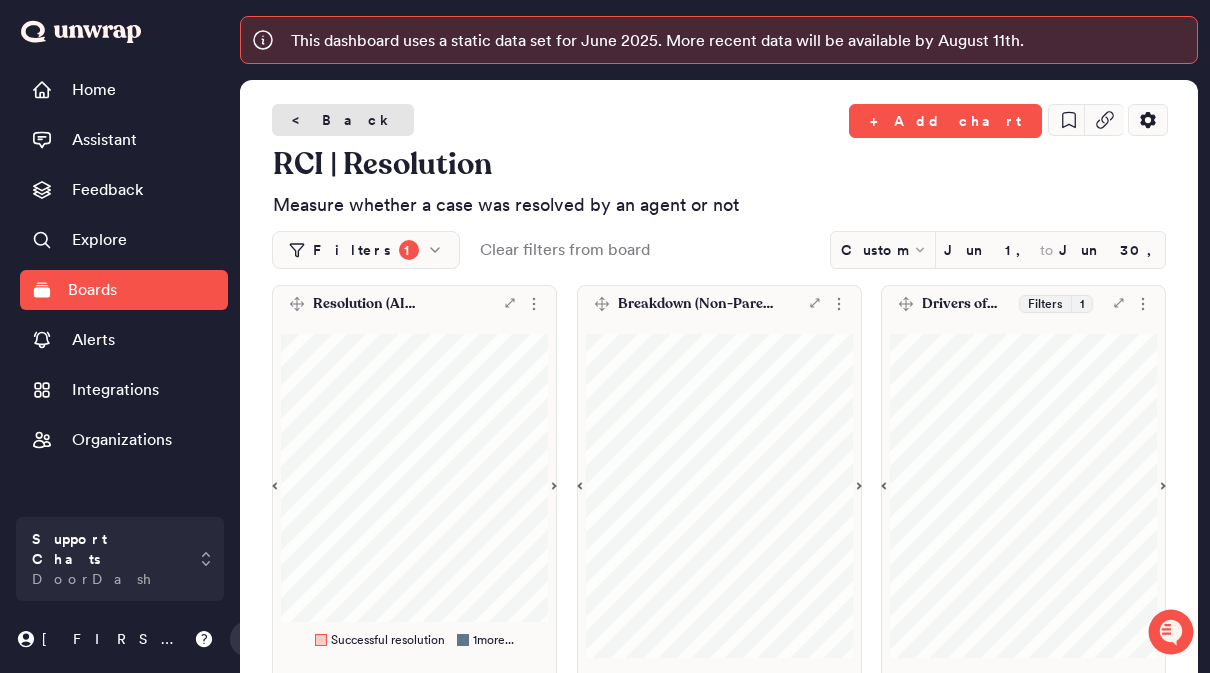 click on "< Back" at bounding box center (343, 120) 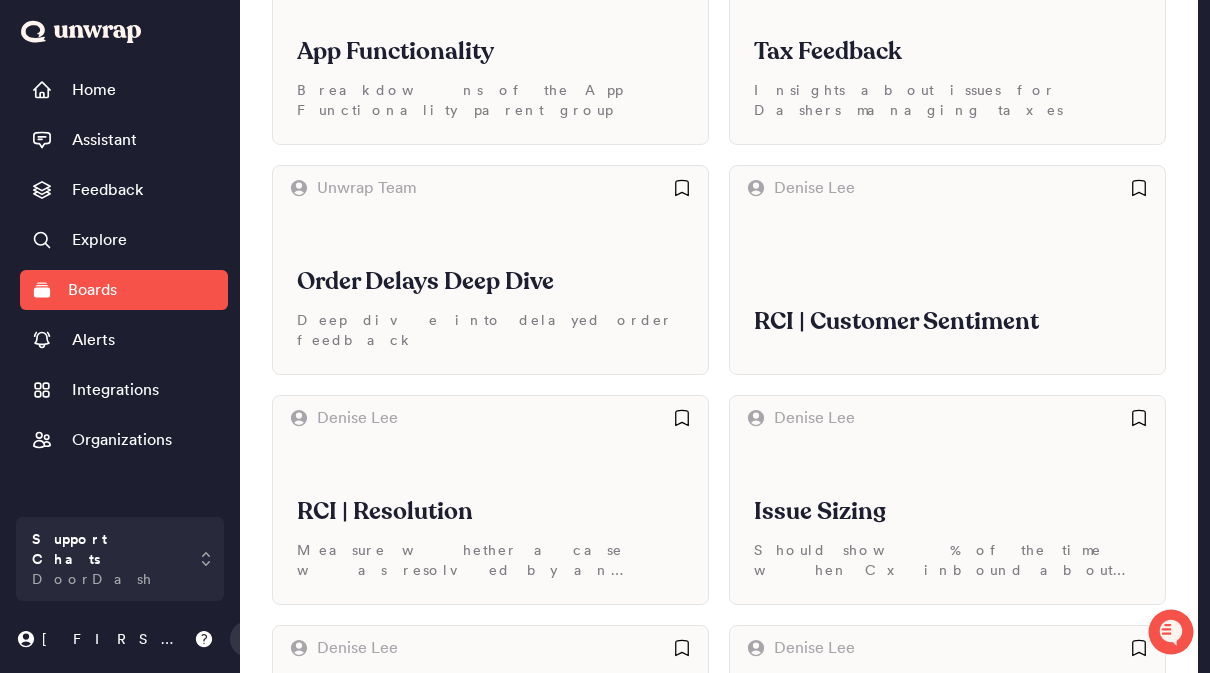 scroll, scrollTop: 566, scrollLeft: 0, axis: vertical 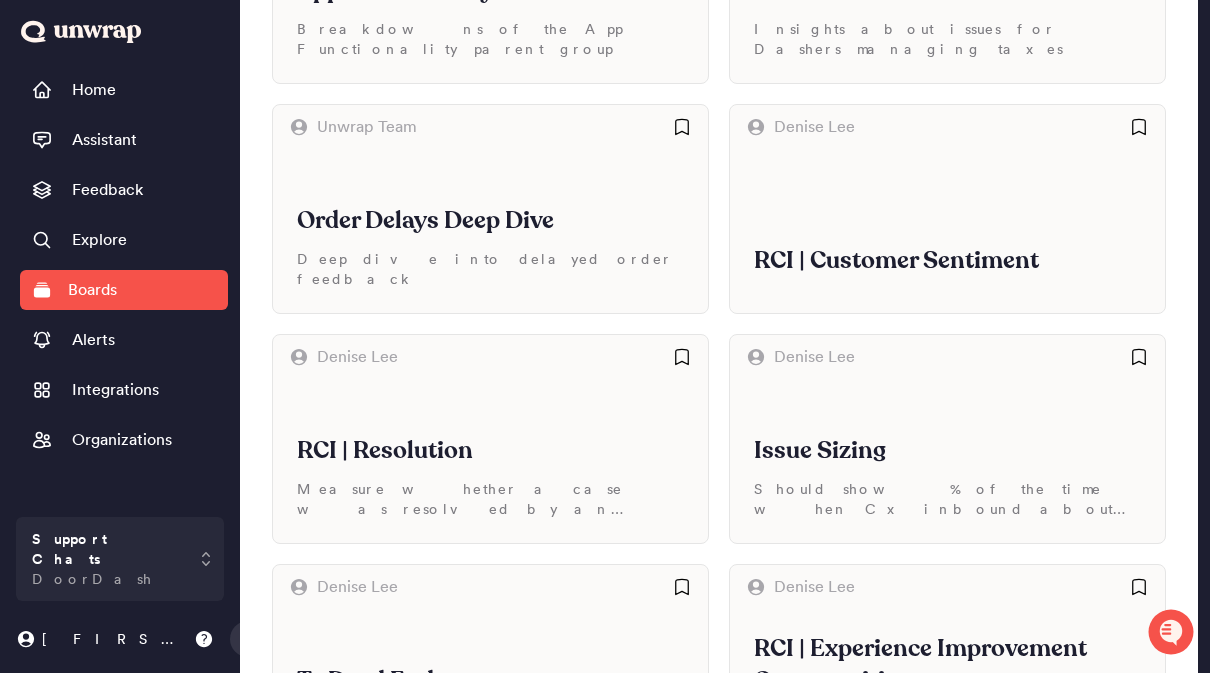 drag, startPoint x: 909, startPoint y: 257, endPoint x: 909, endPoint y: 755, distance: 498 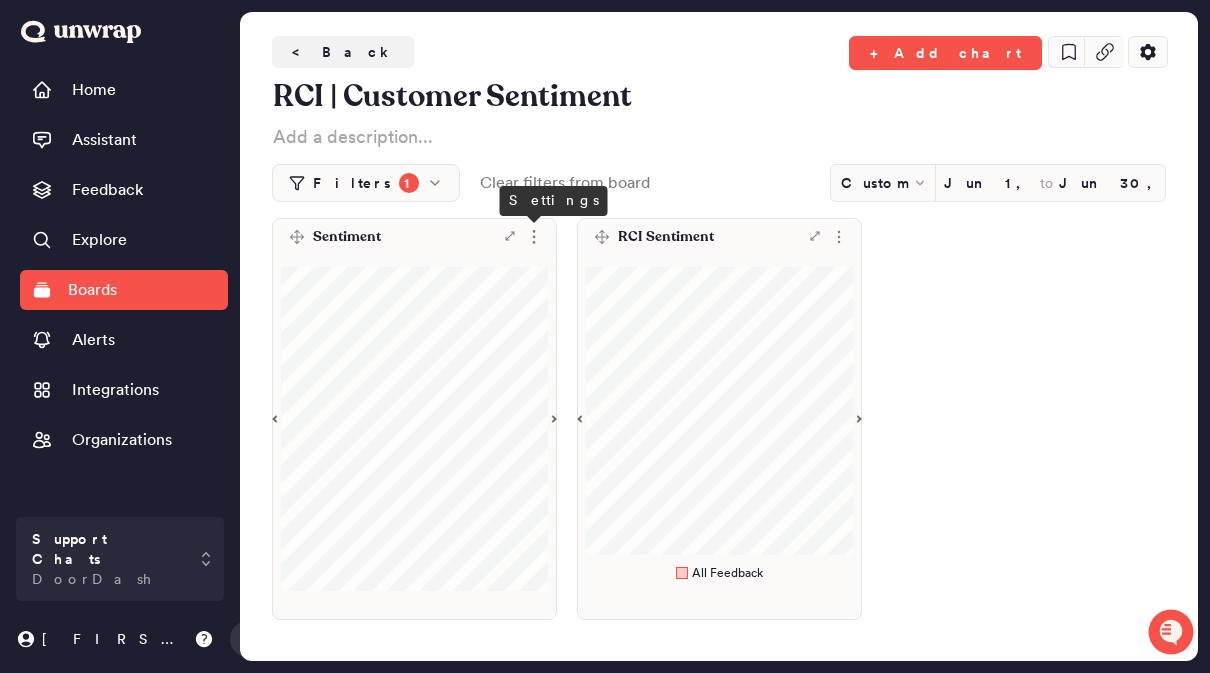 click 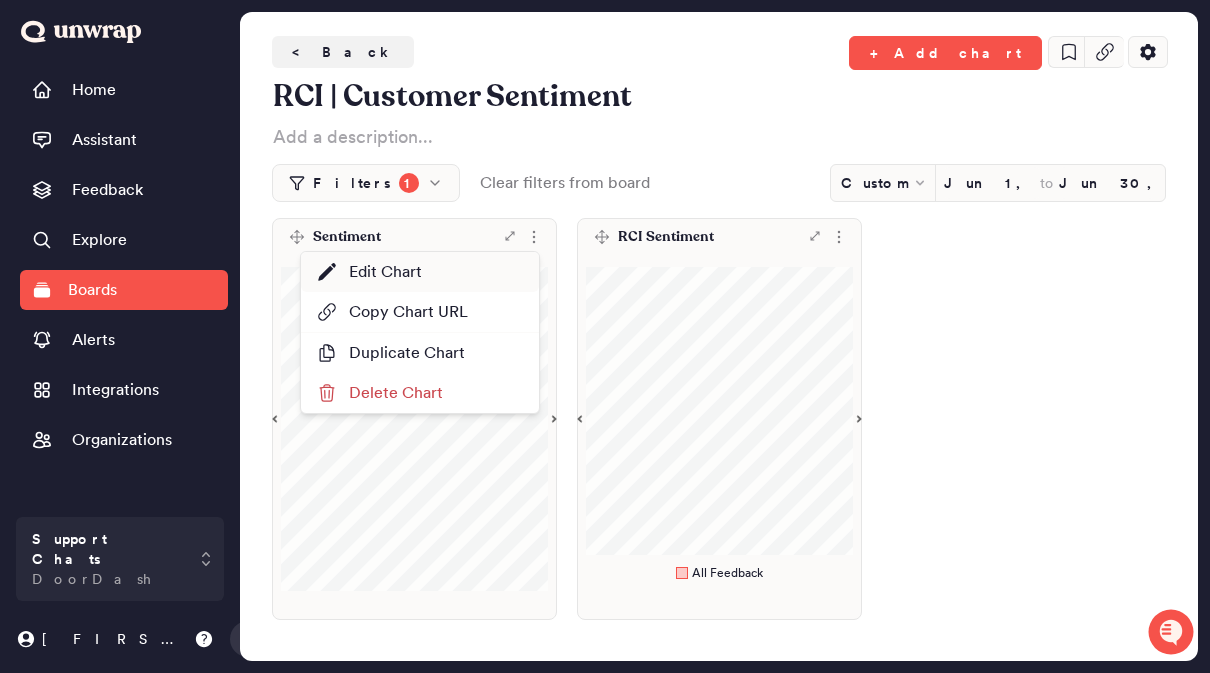 click on "Edit Chart" at bounding box center [420, 272] 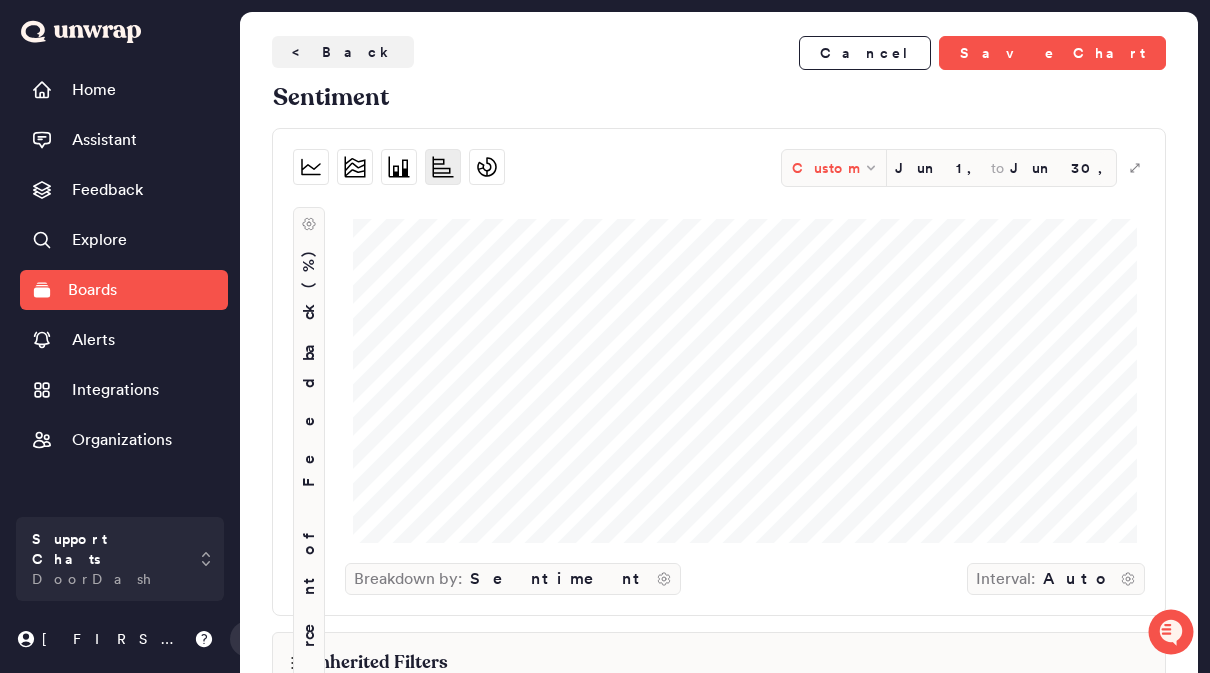 click on "Custom" at bounding box center [825, 168] 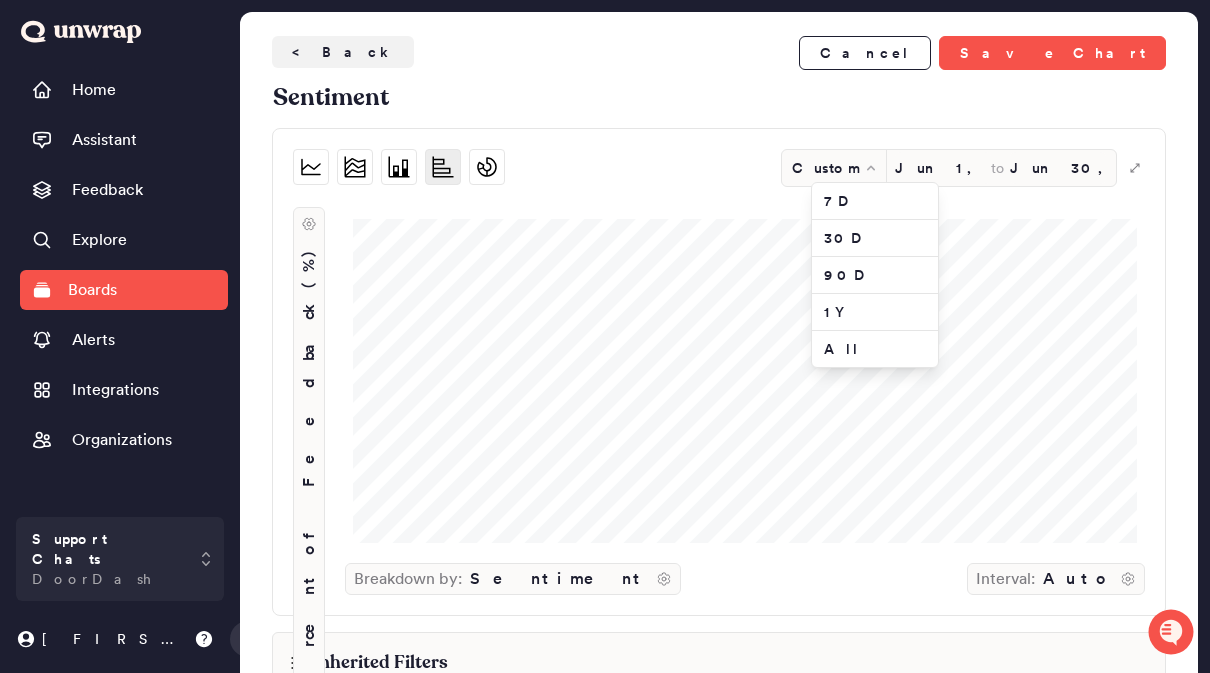 click on "Custom Jun 1, 2025 to Jun 30, 2025
.st0 {
fill: #7e7d82;
}" at bounding box center [719, 168] 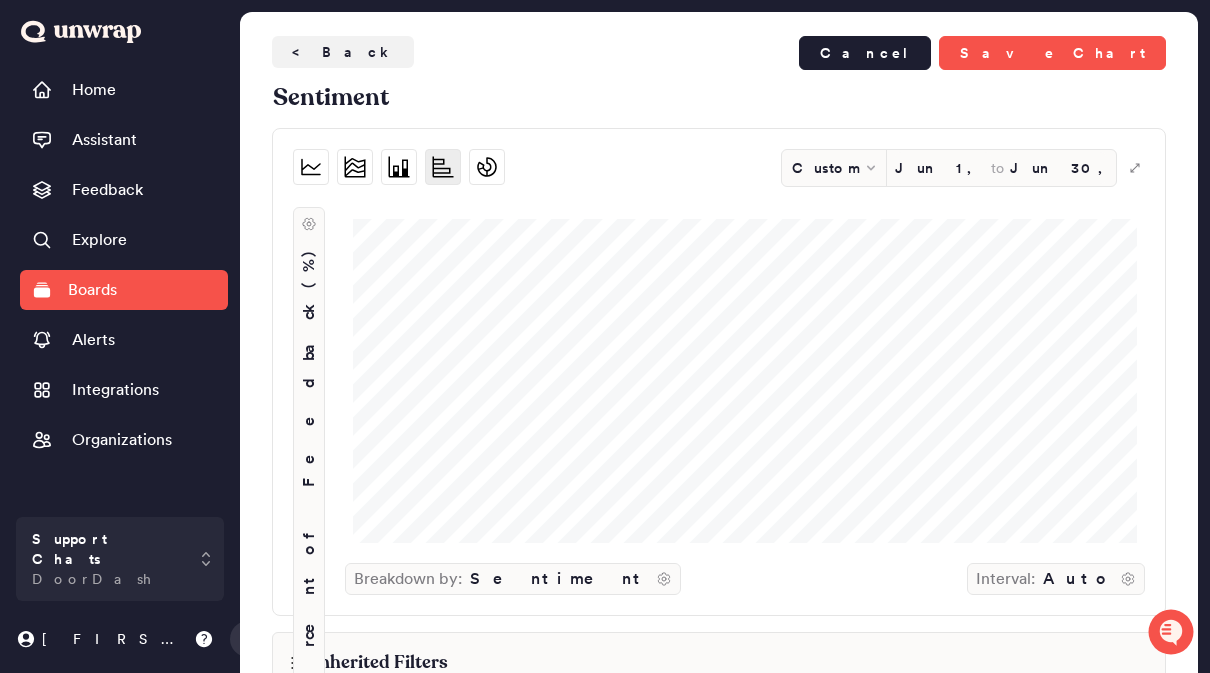 click on "Cancel" at bounding box center [865, 53] 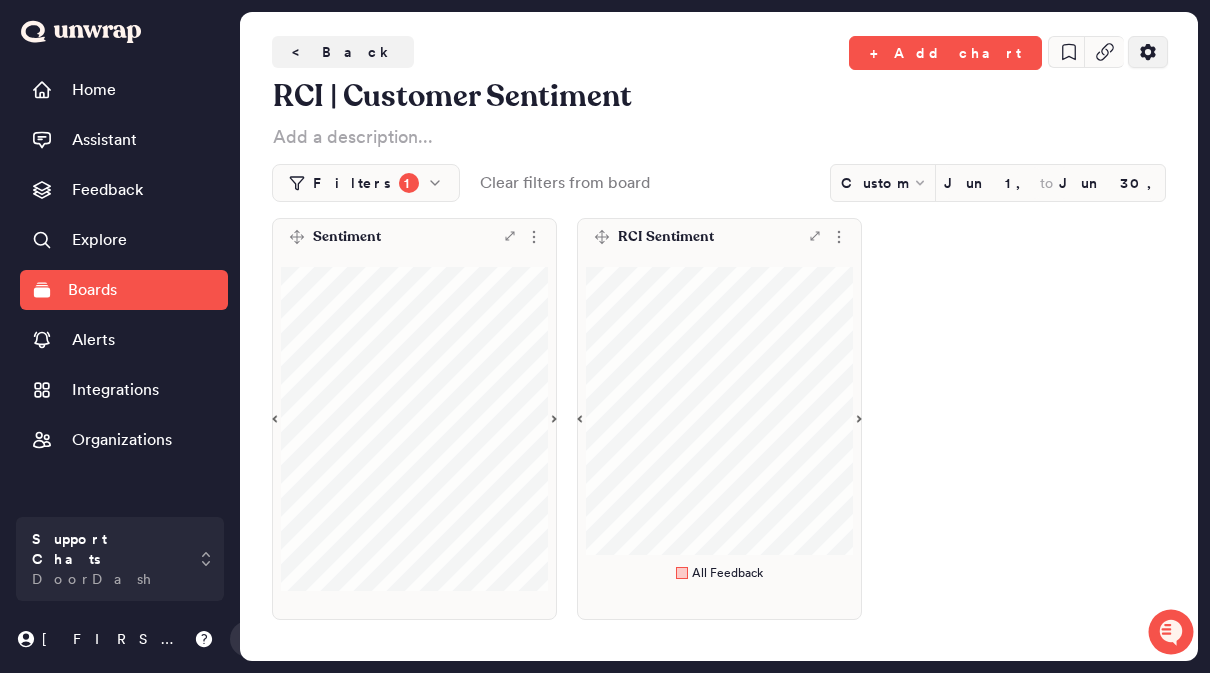 click 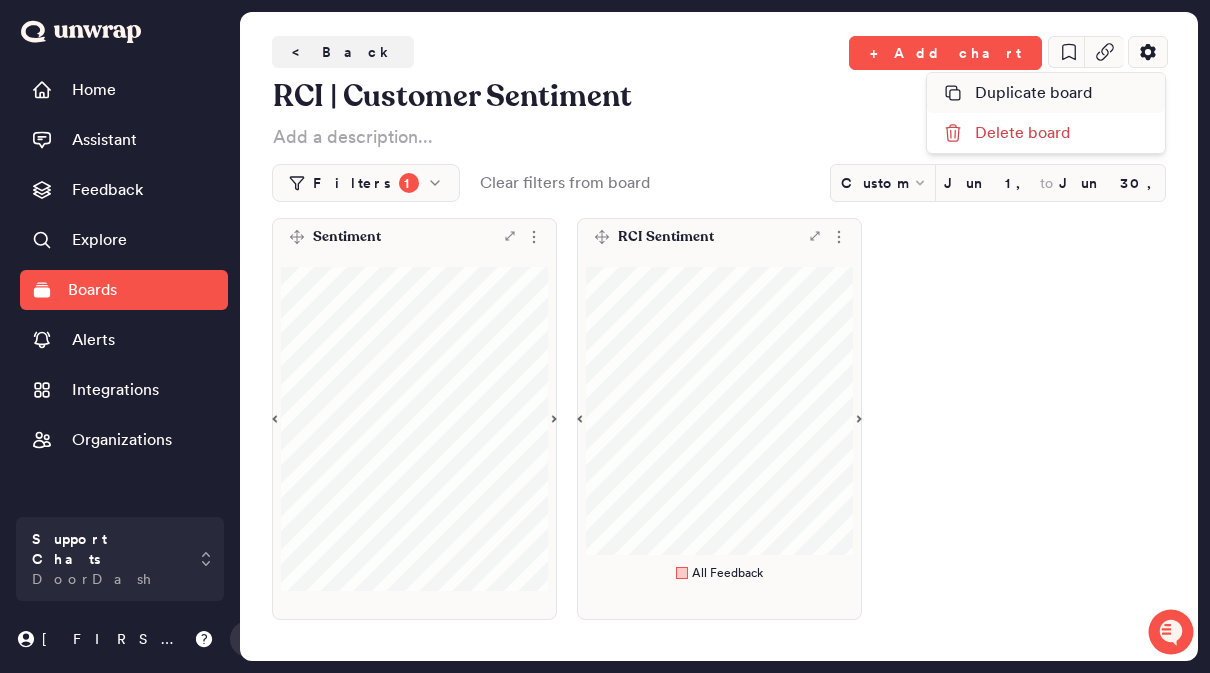 click on "Duplicate board" at bounding box center (1017, 93) 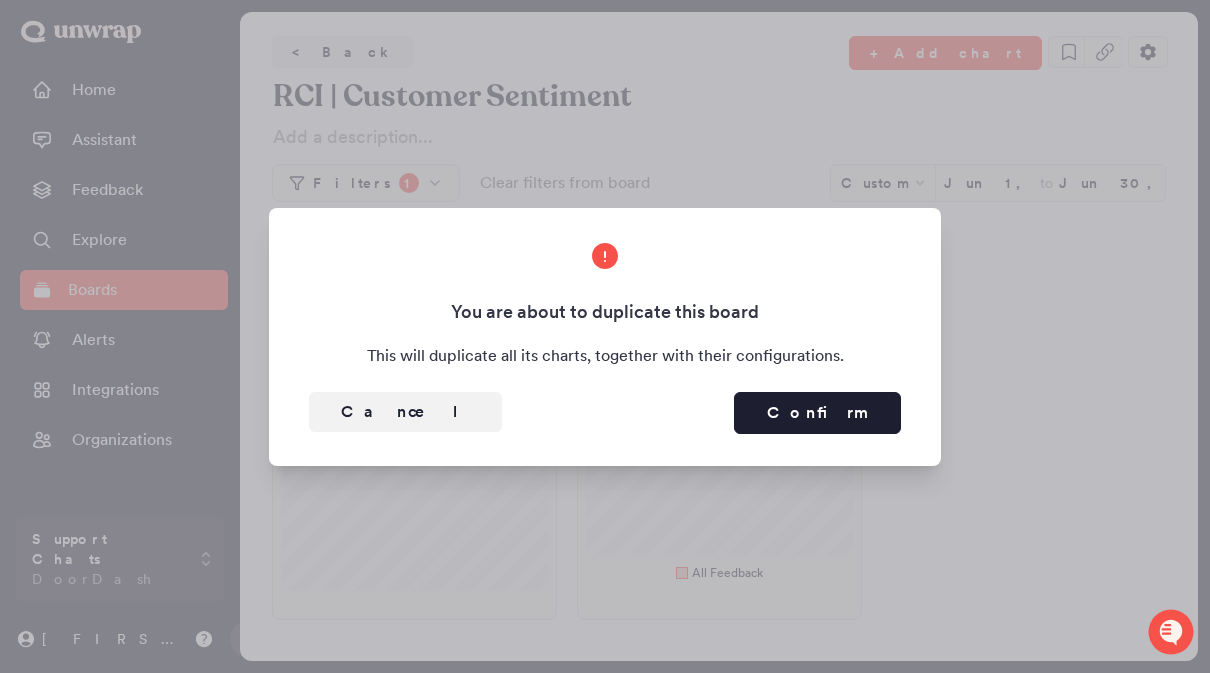 scroll, scrollTop: 0, scrollLeft: 0, axis: both 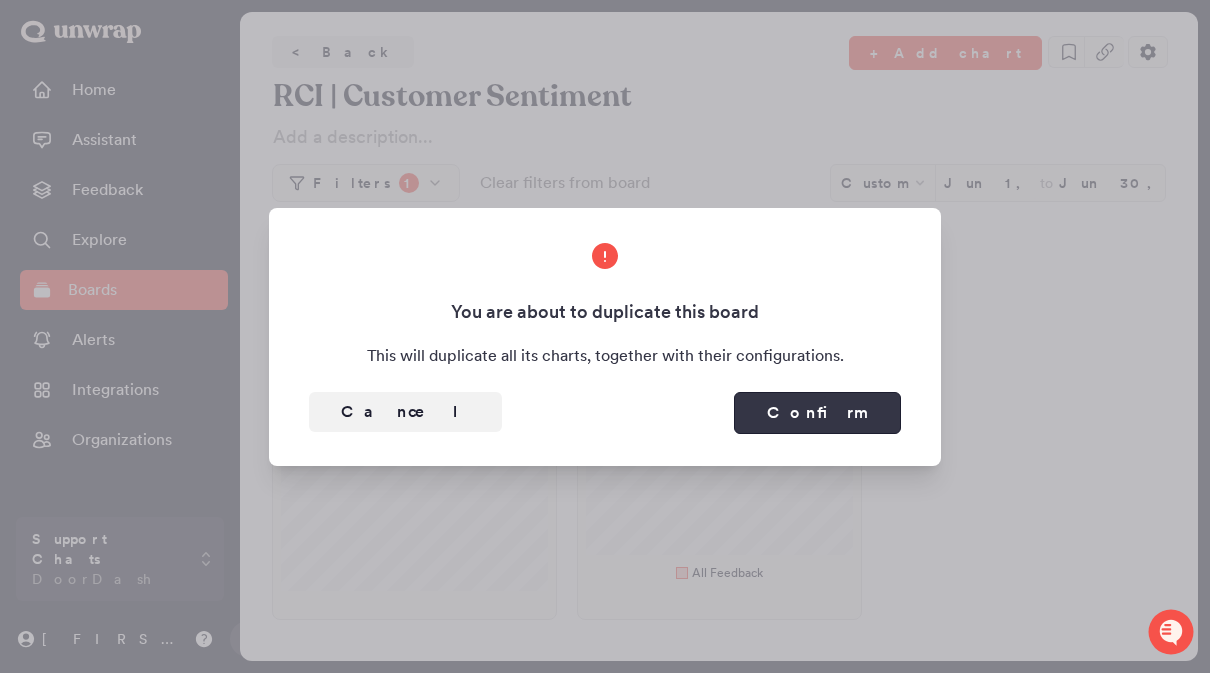 click on "Confirm" at bounding box center [817, 413] 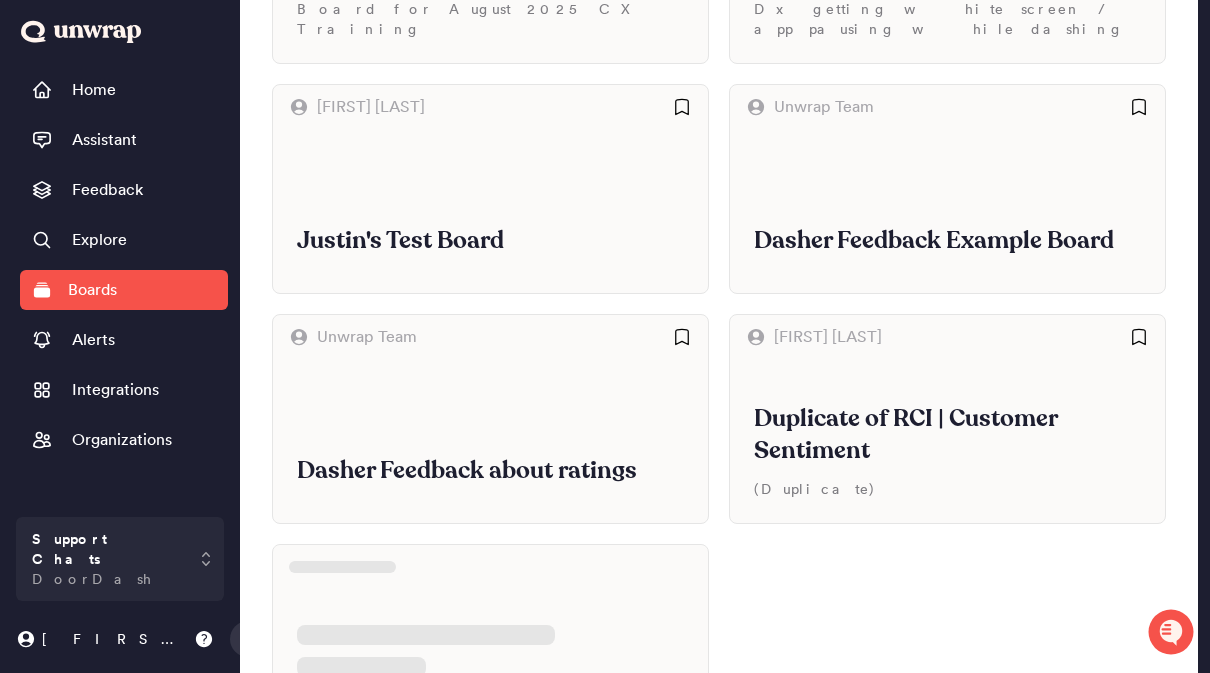 scroll, scrollTop: 3113, scrollLeft: 0, axis: vertical 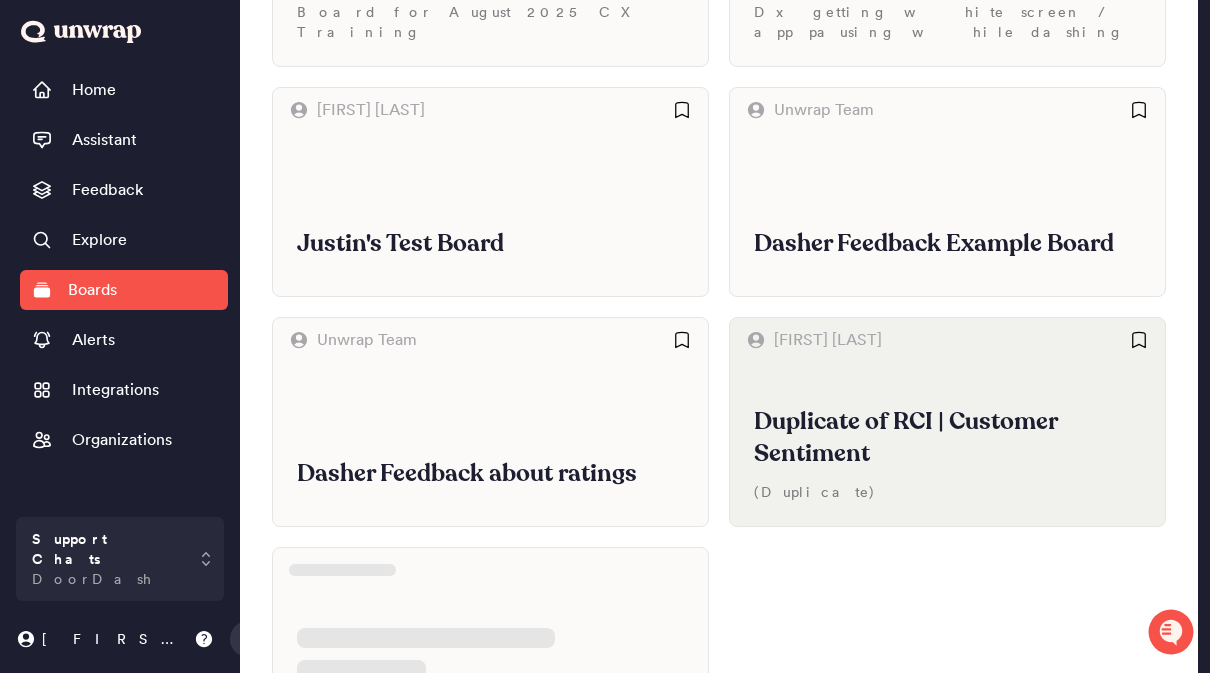 click on "Duplicate of RCI | Customer Sentiment" at bounding box center [947, 438] 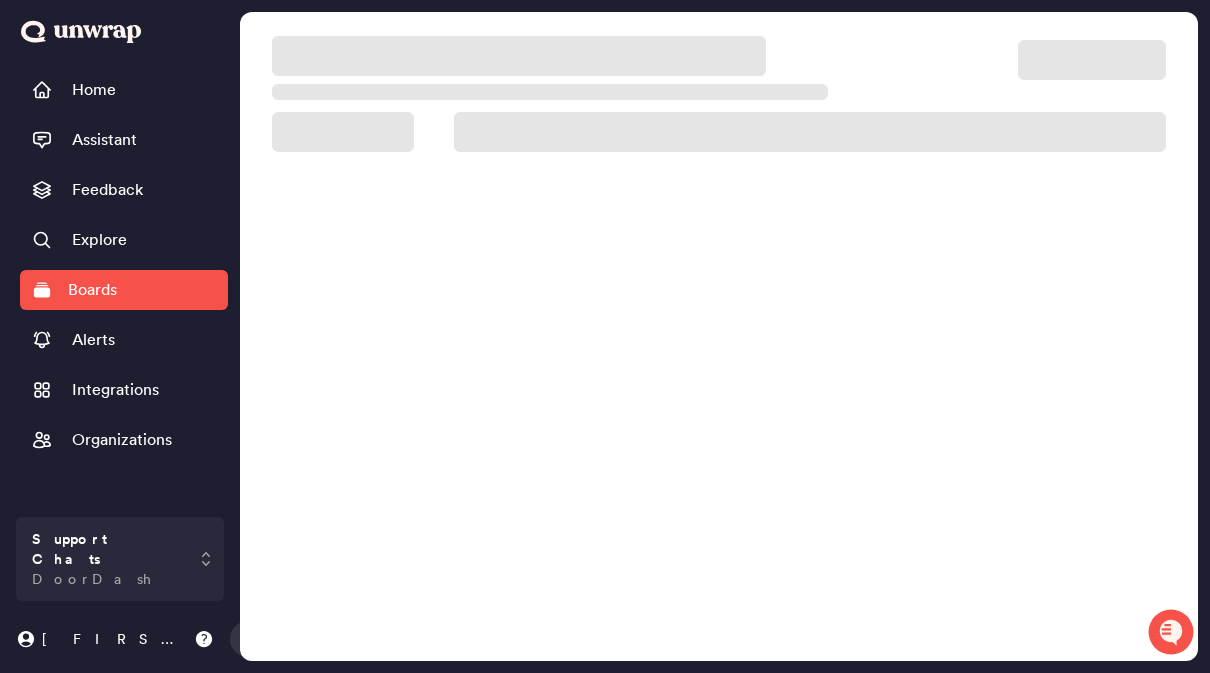 scroll, scrollTop: 68, scrollLeft: 0, axis: vertical 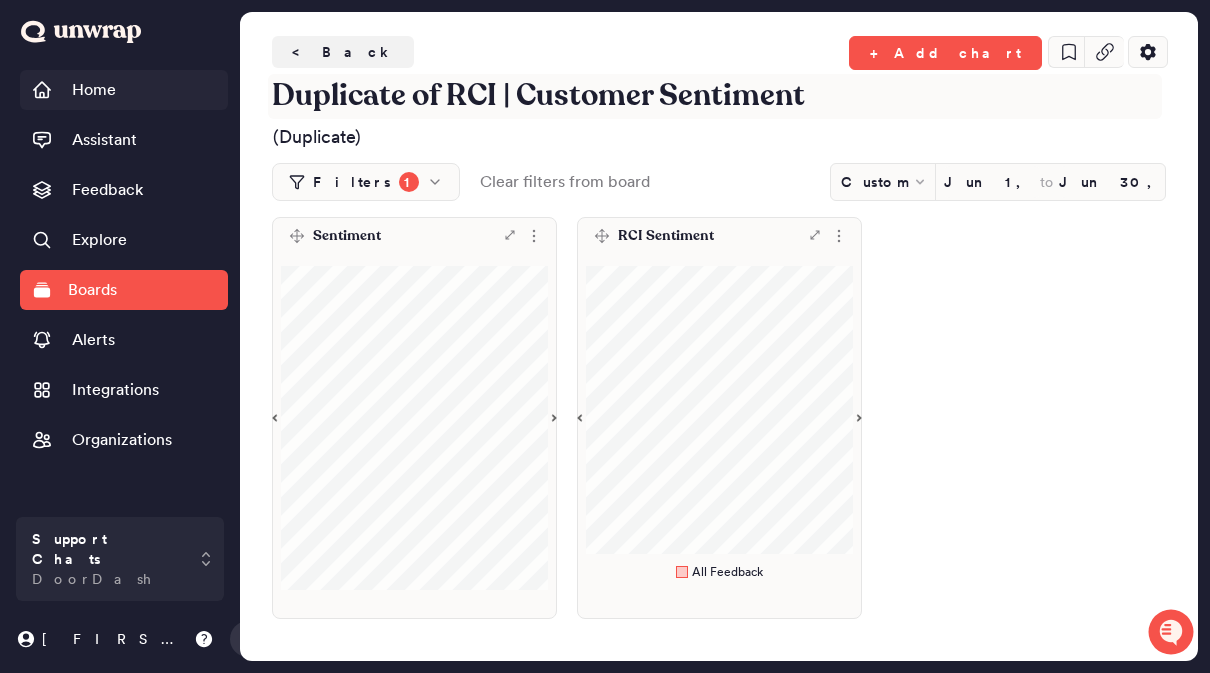 drag, startPoint x: 506, startPoint y: 91, endPoint x: 204, endPoint y: 101, distance: 302.16553 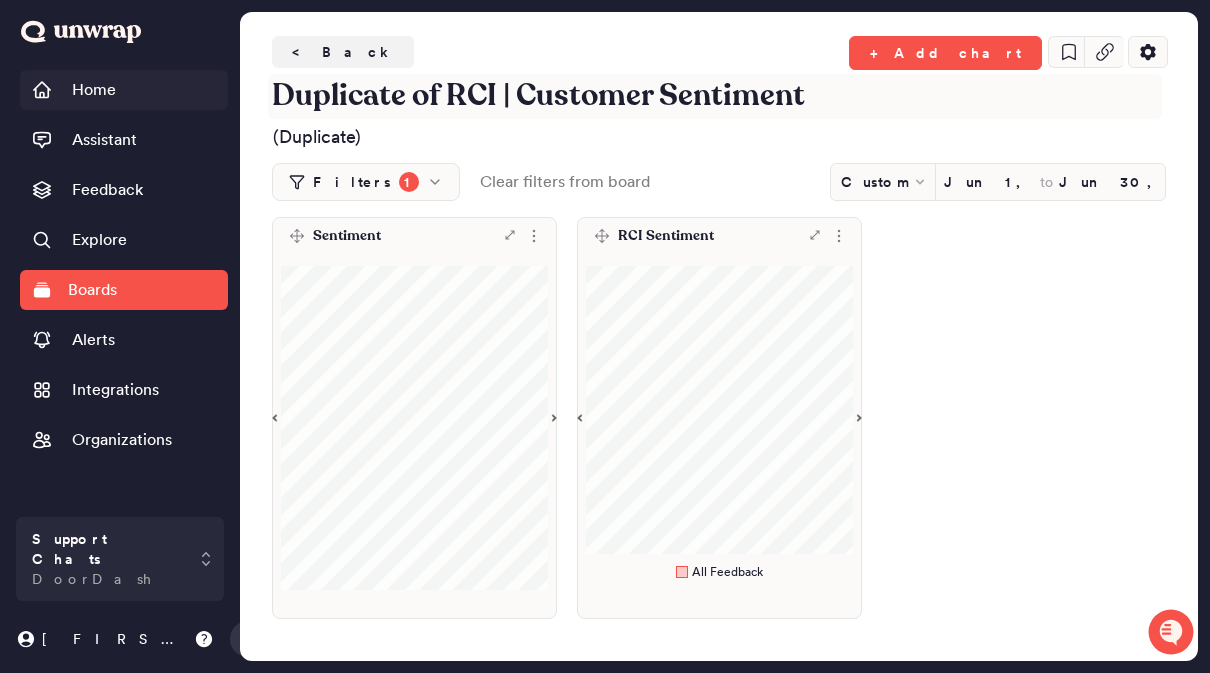 click on "Home Assistant Feedback Explore Boards Alerts Integrations Organizations Support Chats DoorDash Klasey This dashboard uses a static data set for June 2025. More recent data will be available by August 11th. Open sidebar < Back + Add chart Duplicate of RCI | Customer Sentiment (Duplicate)  Filters 1 Clear filters from board Custom Jun 1, 2025 to Jun 30, 2025 Sentiment
.st0 {
fill: #7e7d82;
}
RCI Sentiment
.st0 {
fill: #7e7d82;
}
All Feedback" at bounding box center (605, 310) 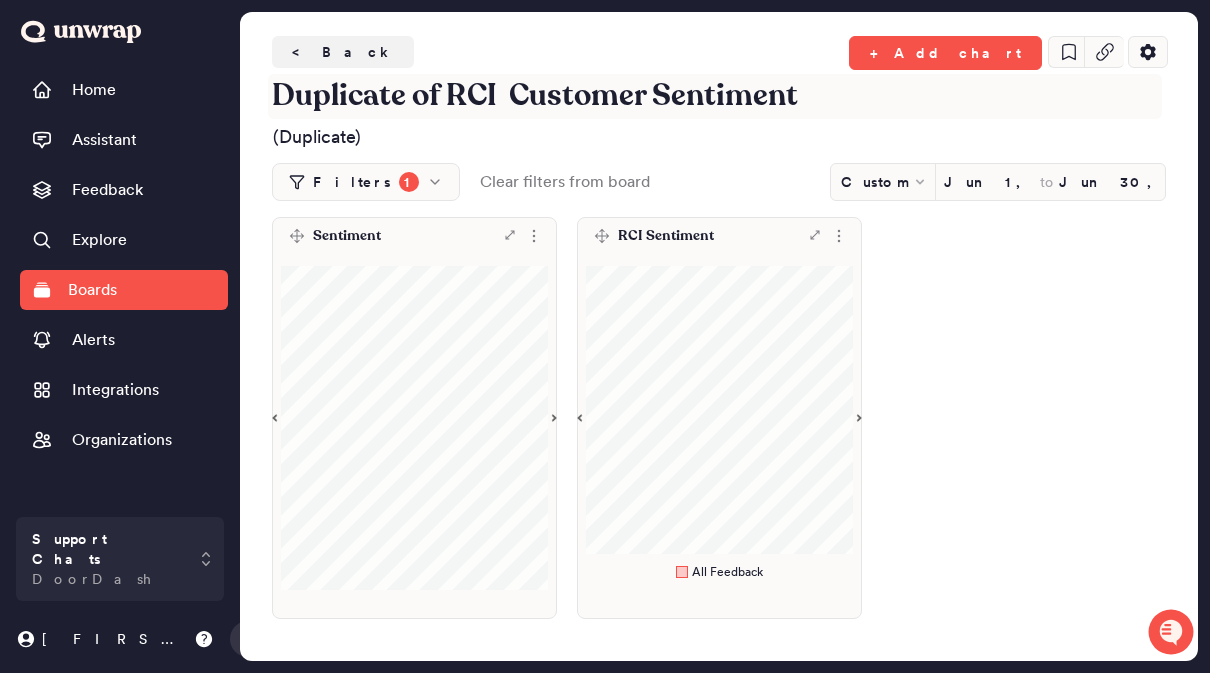 scroll, scrollTop: 0, scrollLeft: 0, axis: both 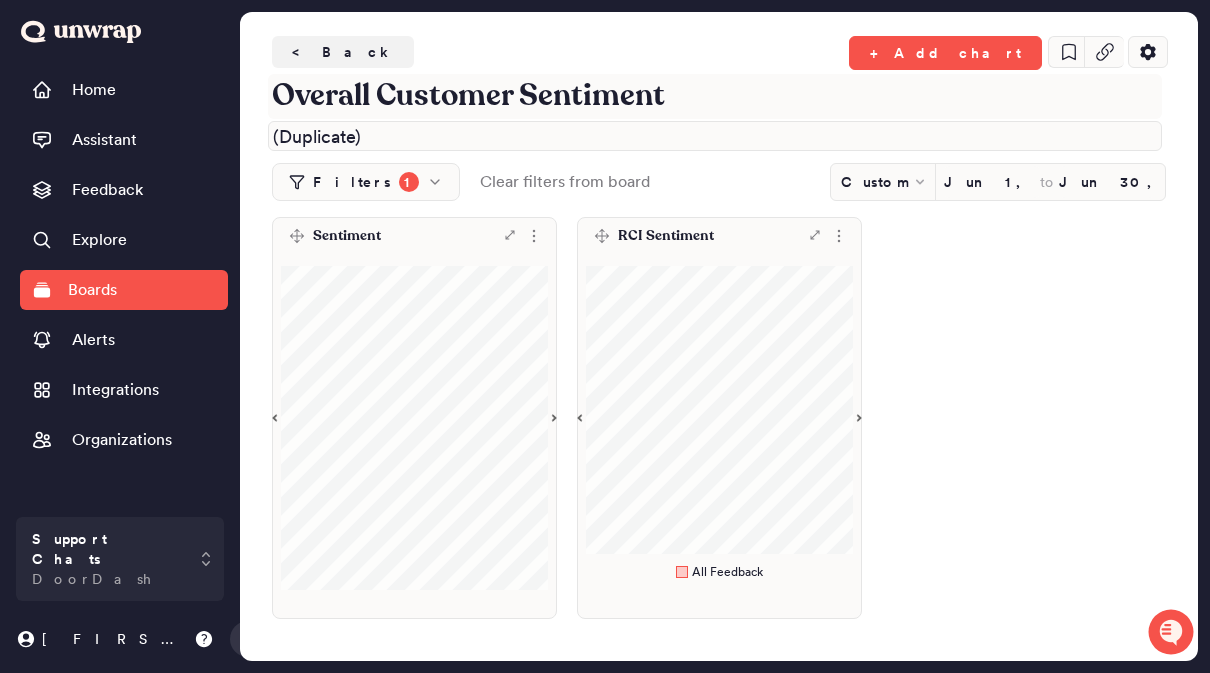 type on "Overall Customer Sentiment" 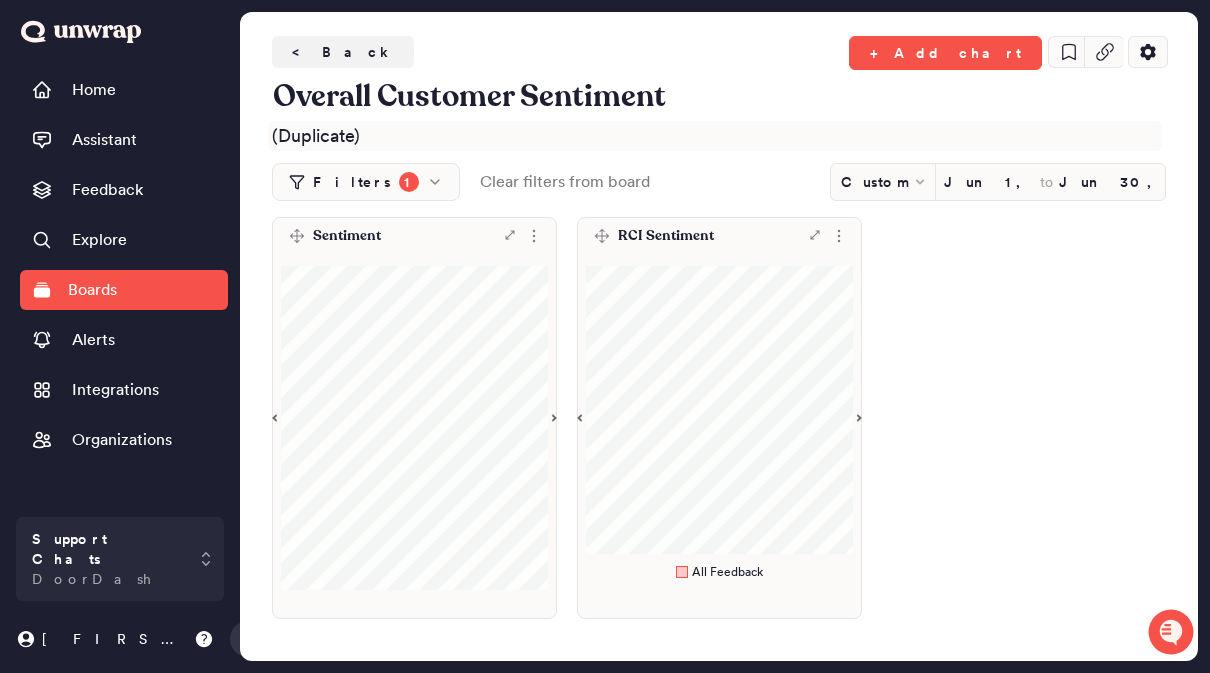 click on "(Duplicate)" at bounding box center [715, 136] 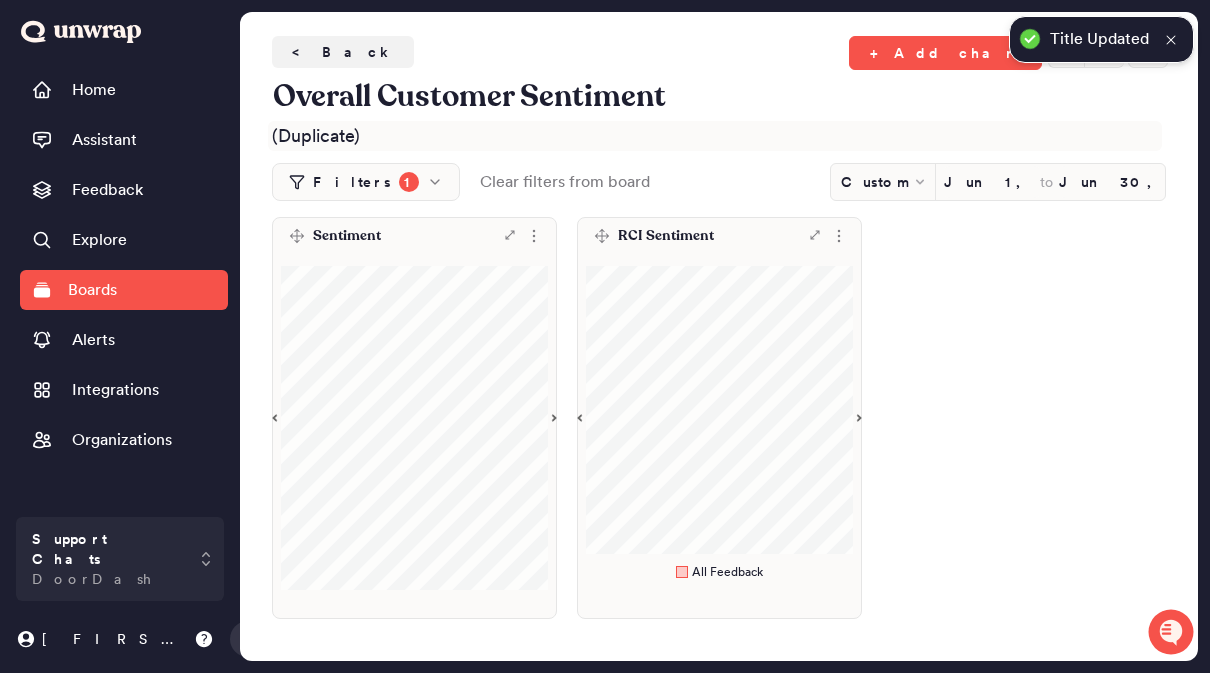 scroll, scrollTop: 0, scrollLeft: 0, axis: both 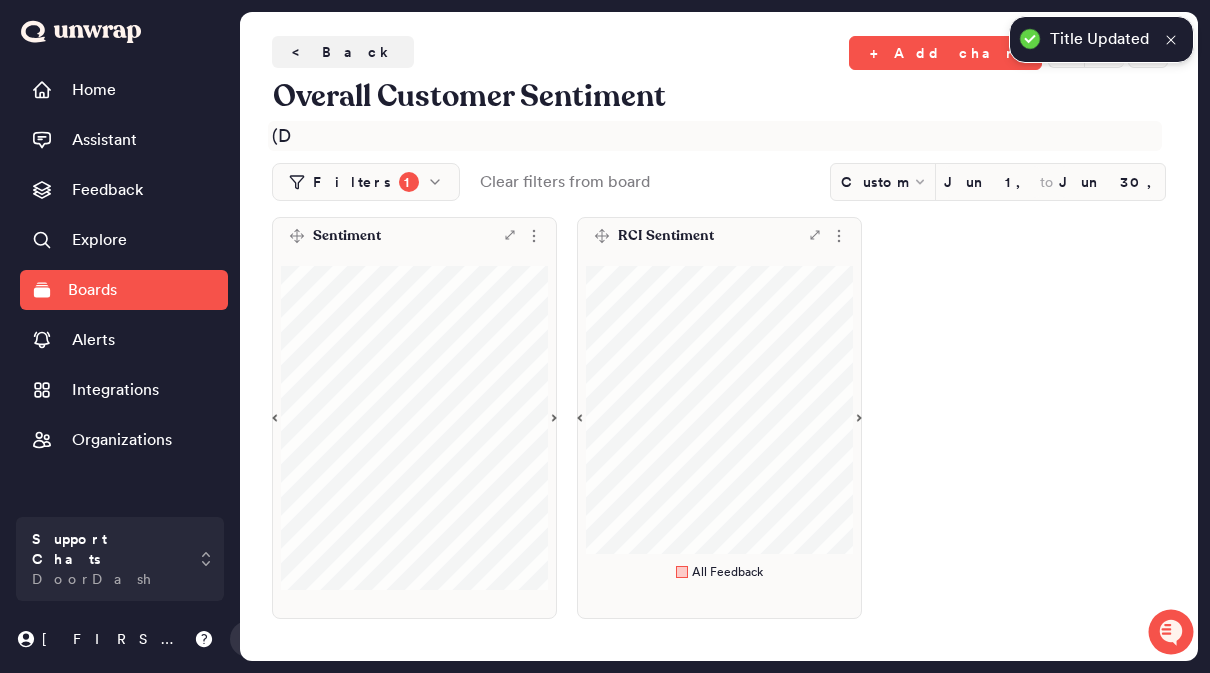 type on "(" 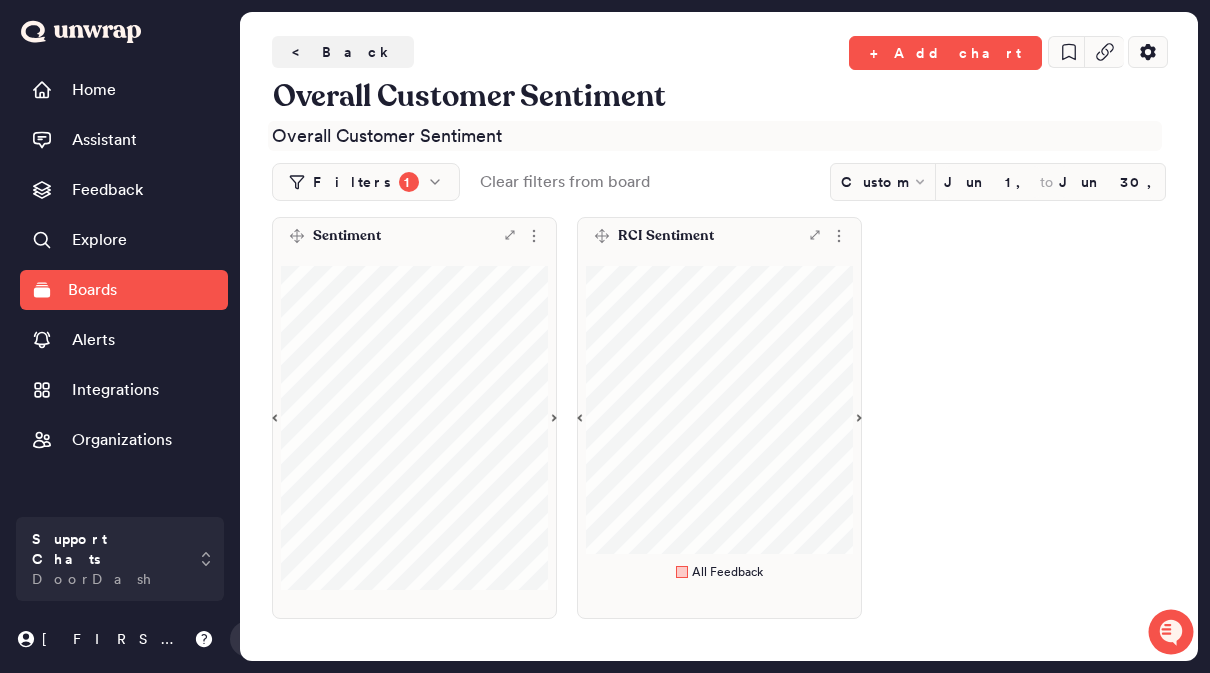 type on "Overall Customer Sentiment" 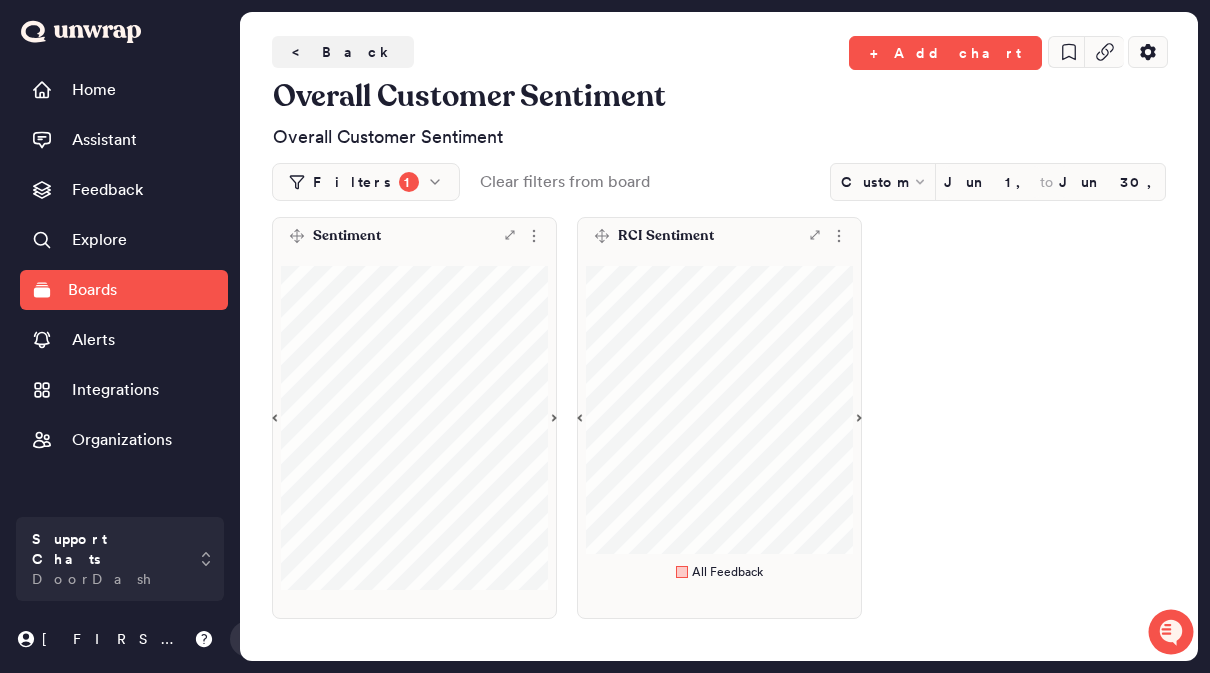 click on "Filters 1" at bounding box center [366, 182] 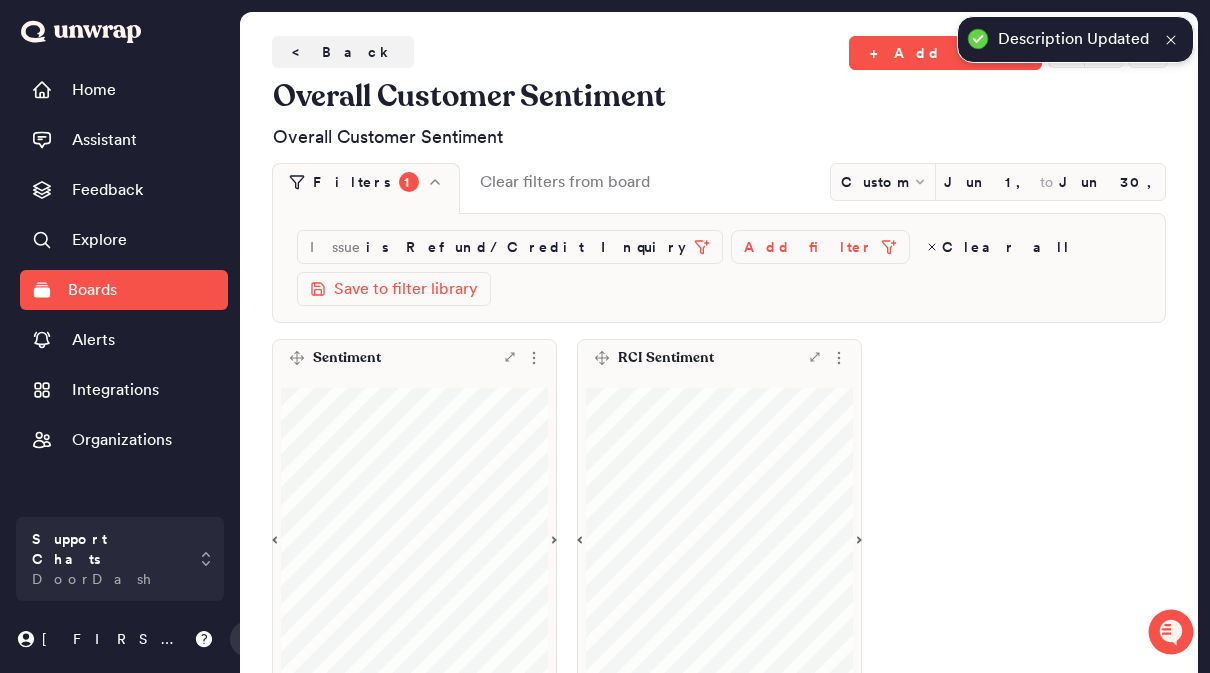 click 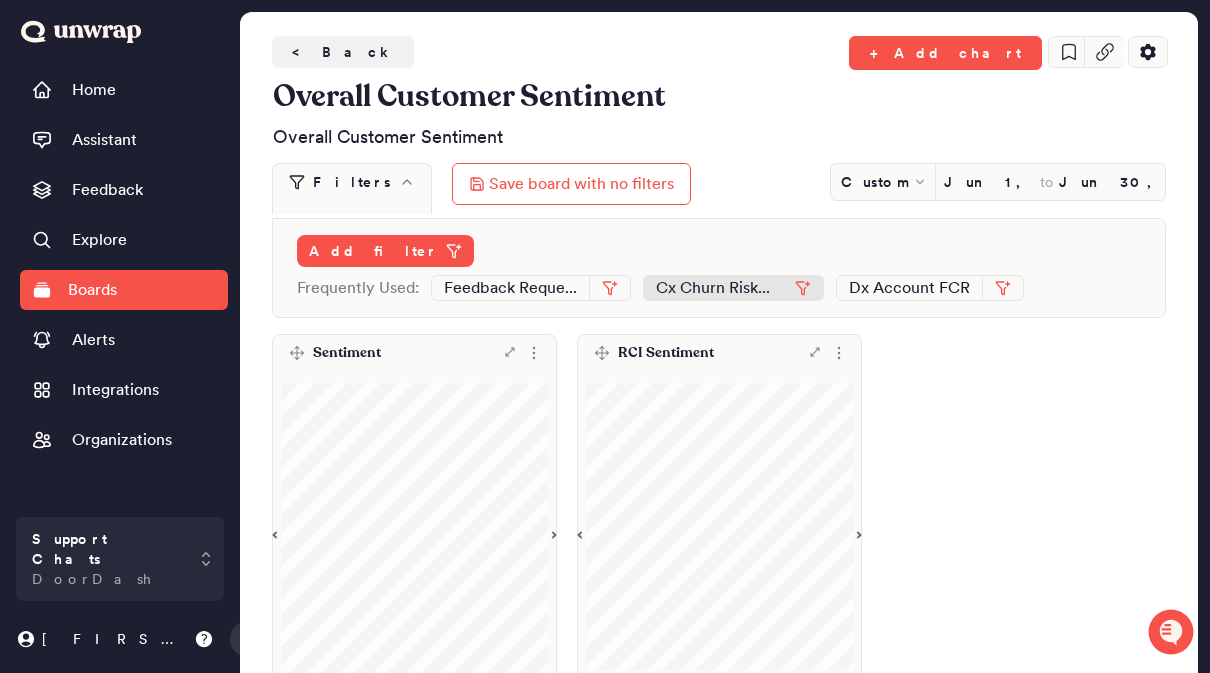 click on "Cx Churn Risk..." at bounding box center (713, 288) 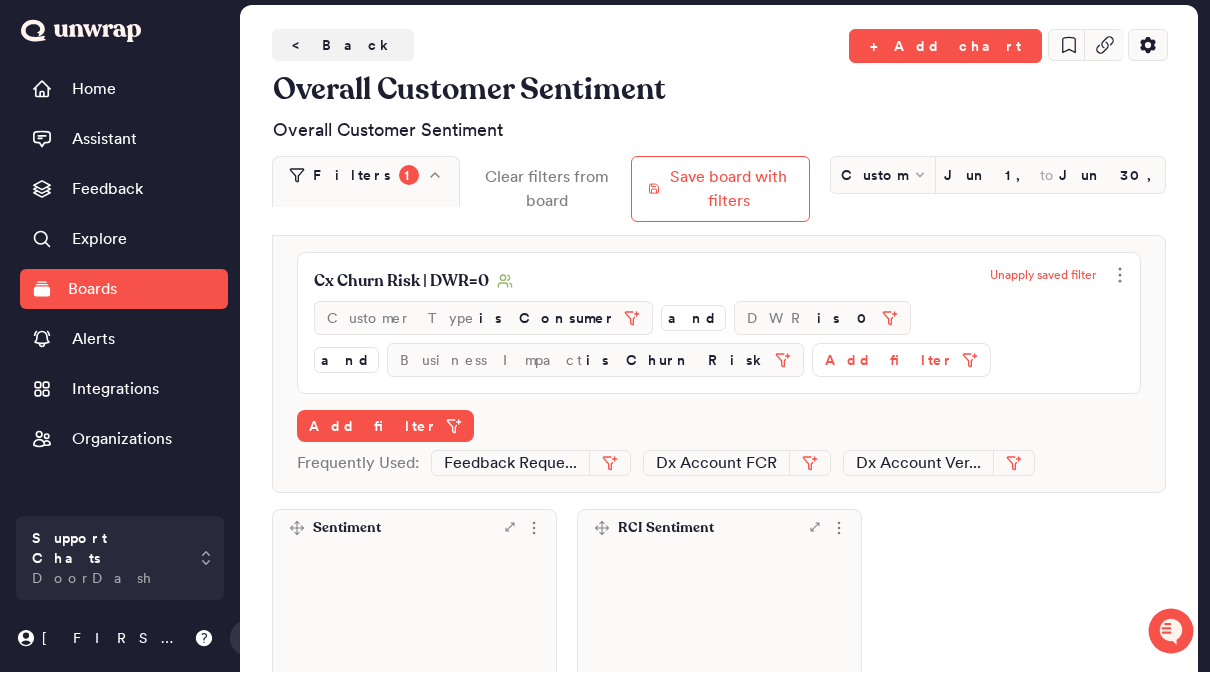 scroll, scrollTop: 75, scrollLeft: 0, axis: vertical 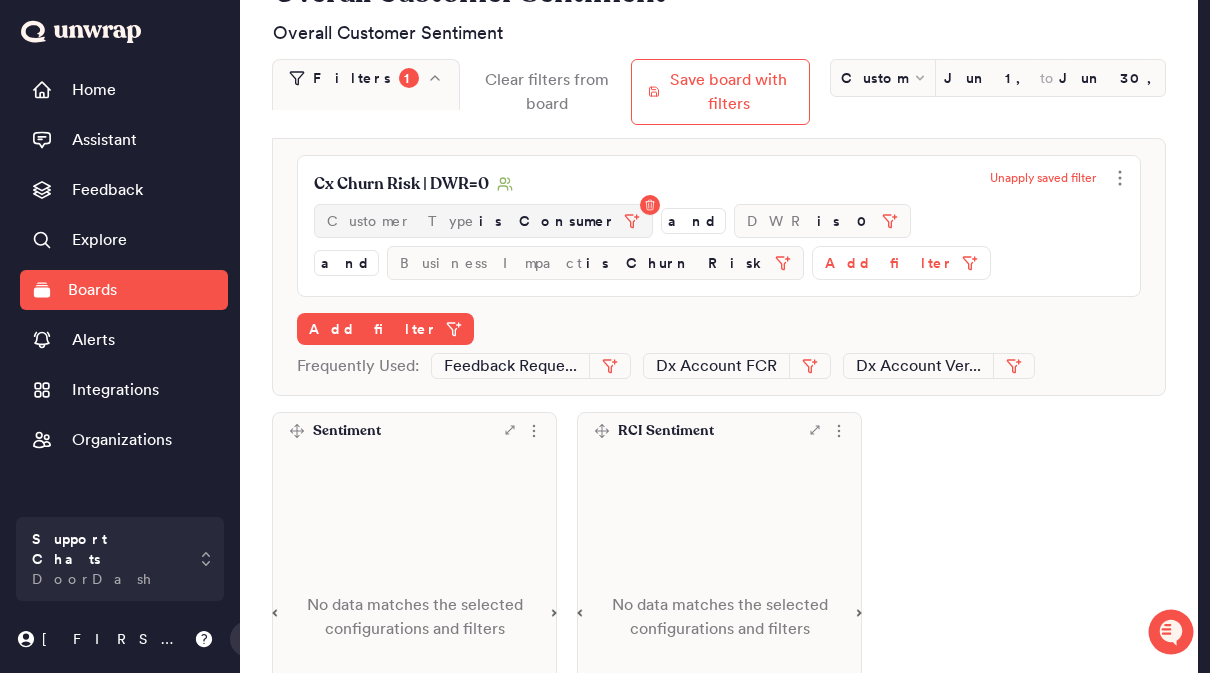 click on "is   Consumer" at bounding box center (547, 221) 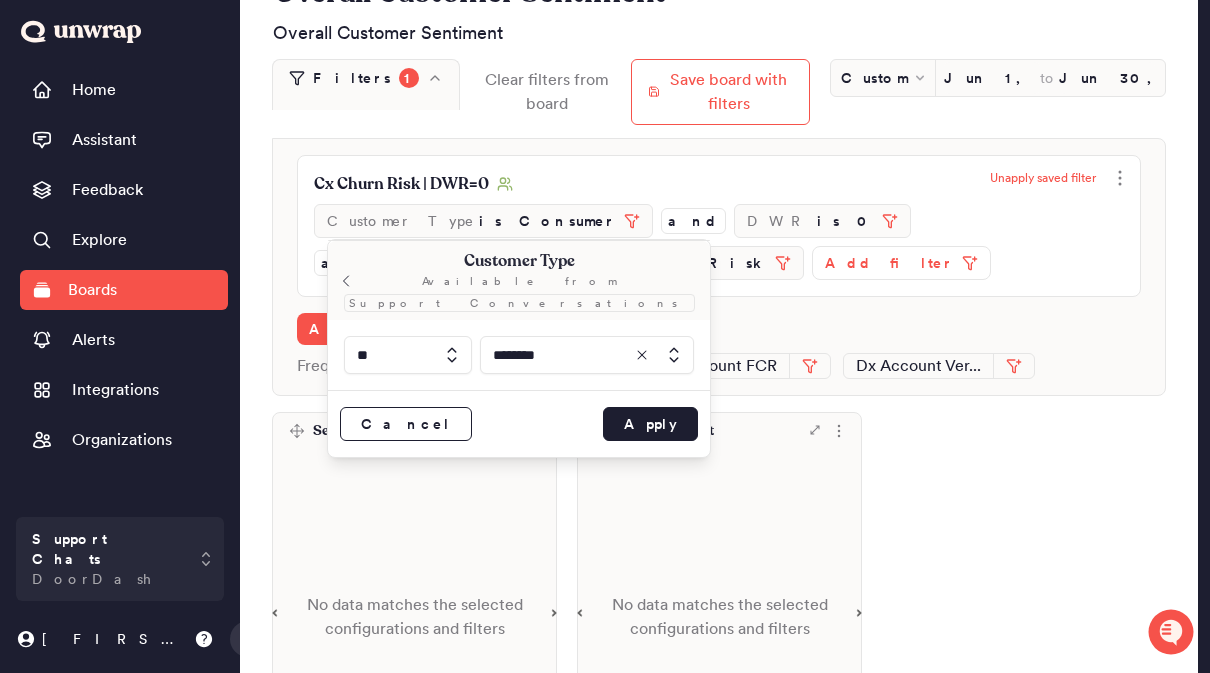 click on "Cx Churn Risk | DWR=0 Unapply saved filter Customer Type is   Consumer and DWR is   0 and Business Impact is   Churn Risk Add filter" at bounding box center [719, 226] 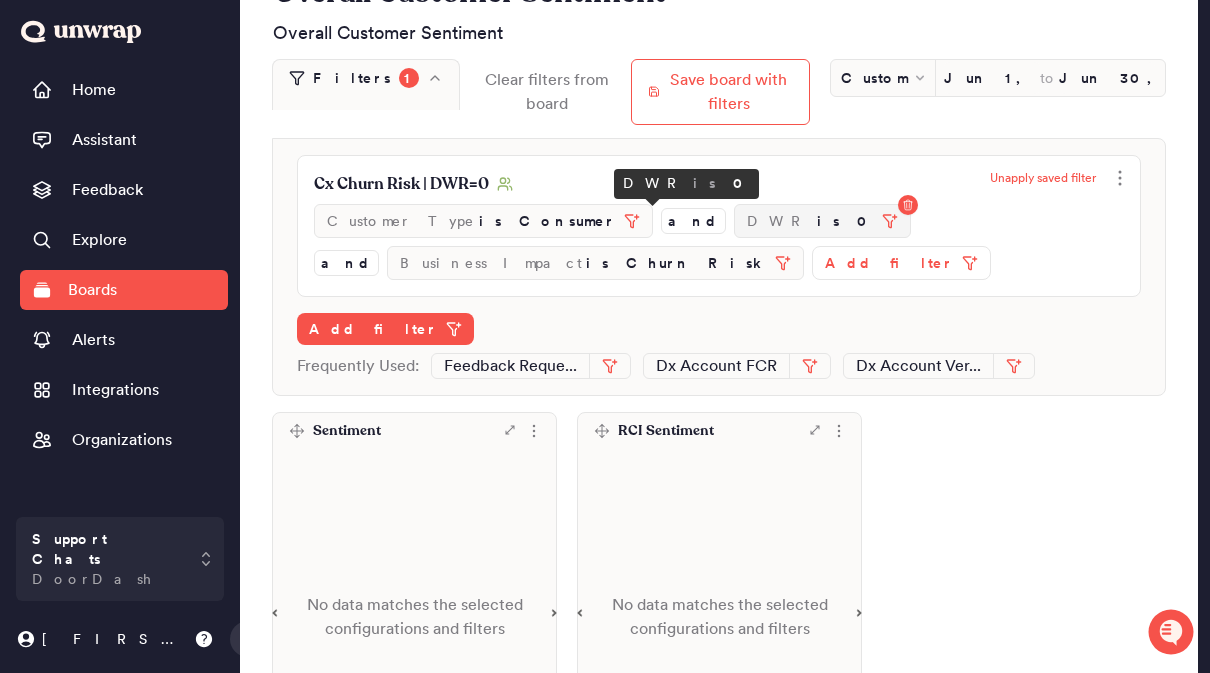 click on "DWR is   0" at bounding box center (822, 221) 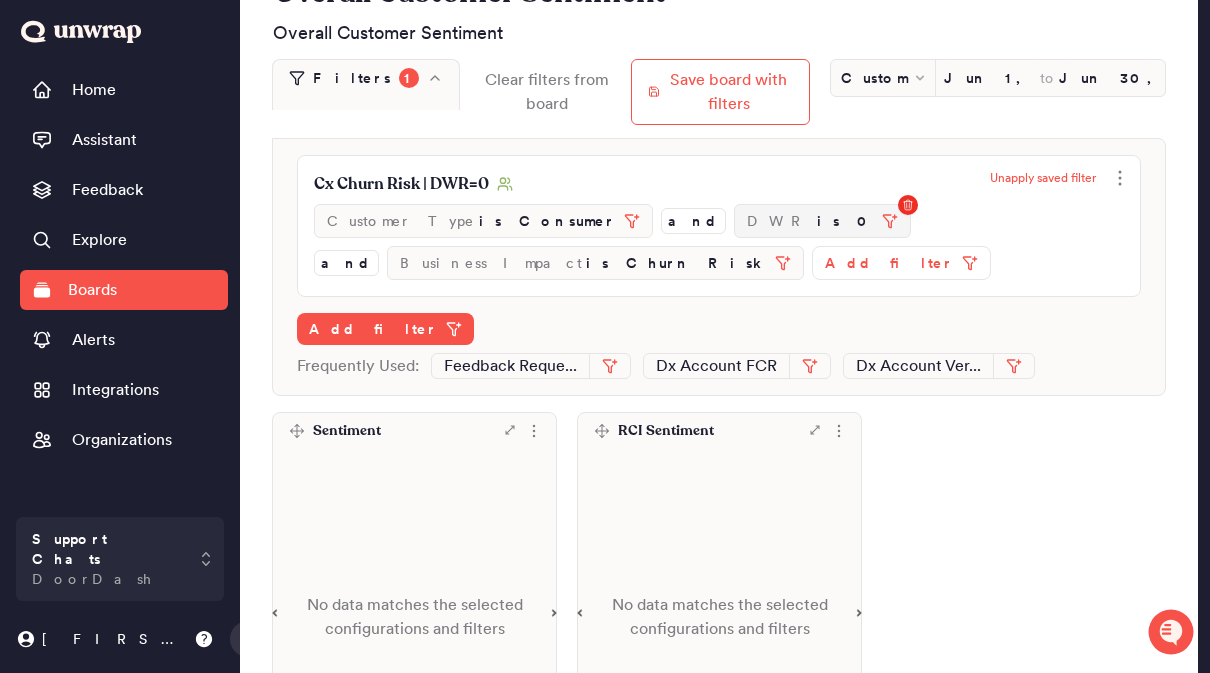 click 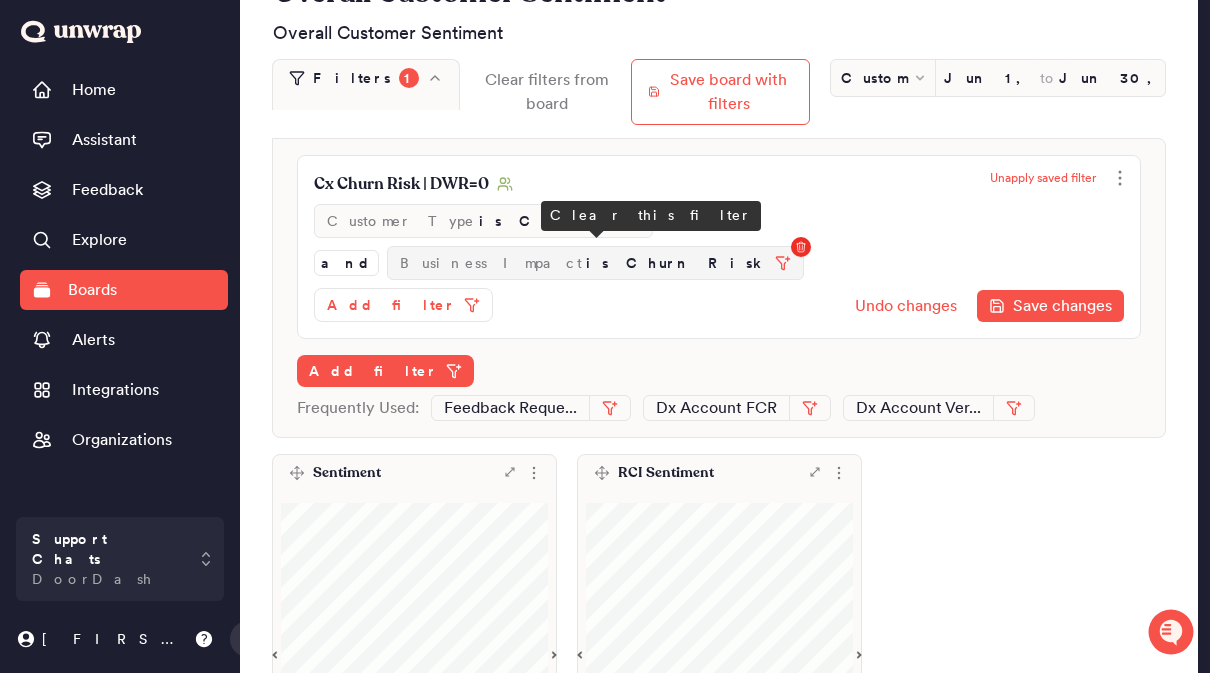 click 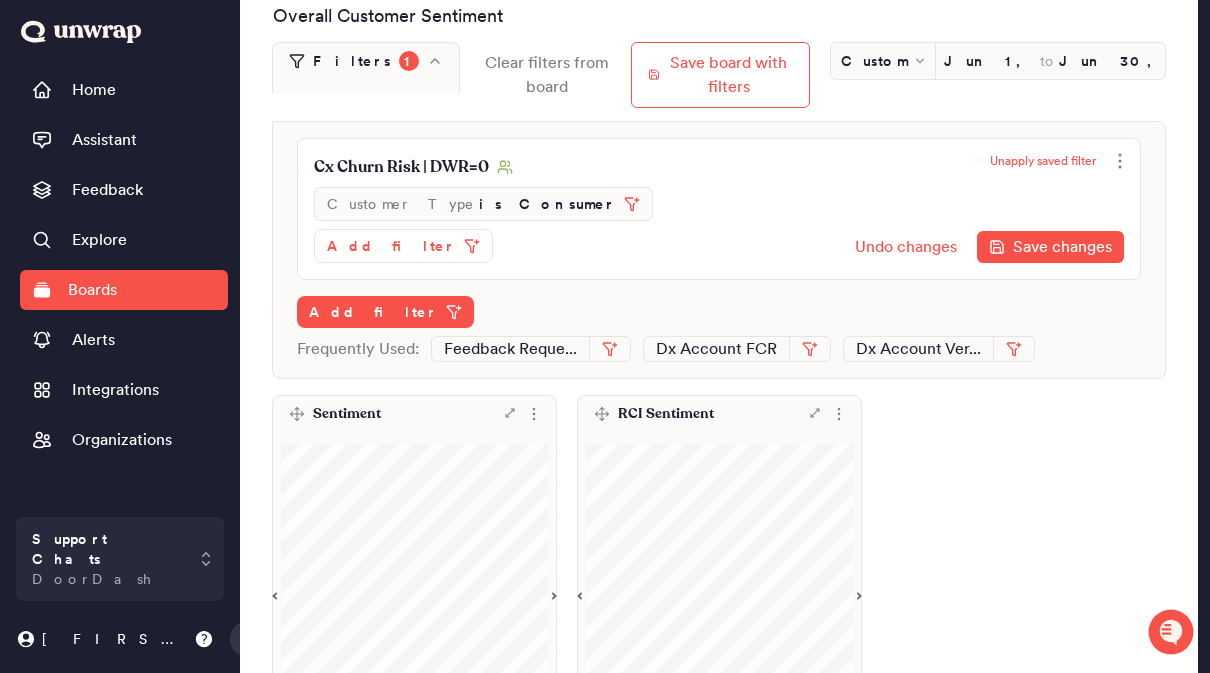 scroll, scrollTop: 187, scrollLeft: 0, axis: vertical 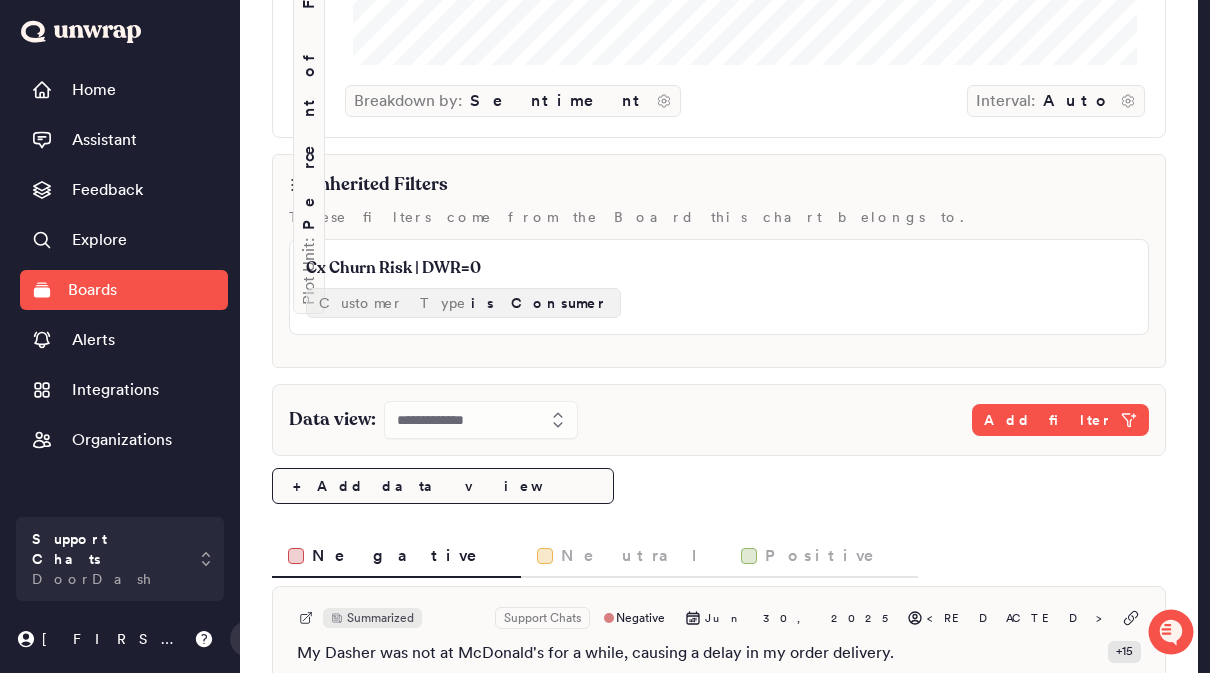 click on "Cx Churn Risk | DWR=0 Customer Type is   Consumer" at bounding box center (719, 287) 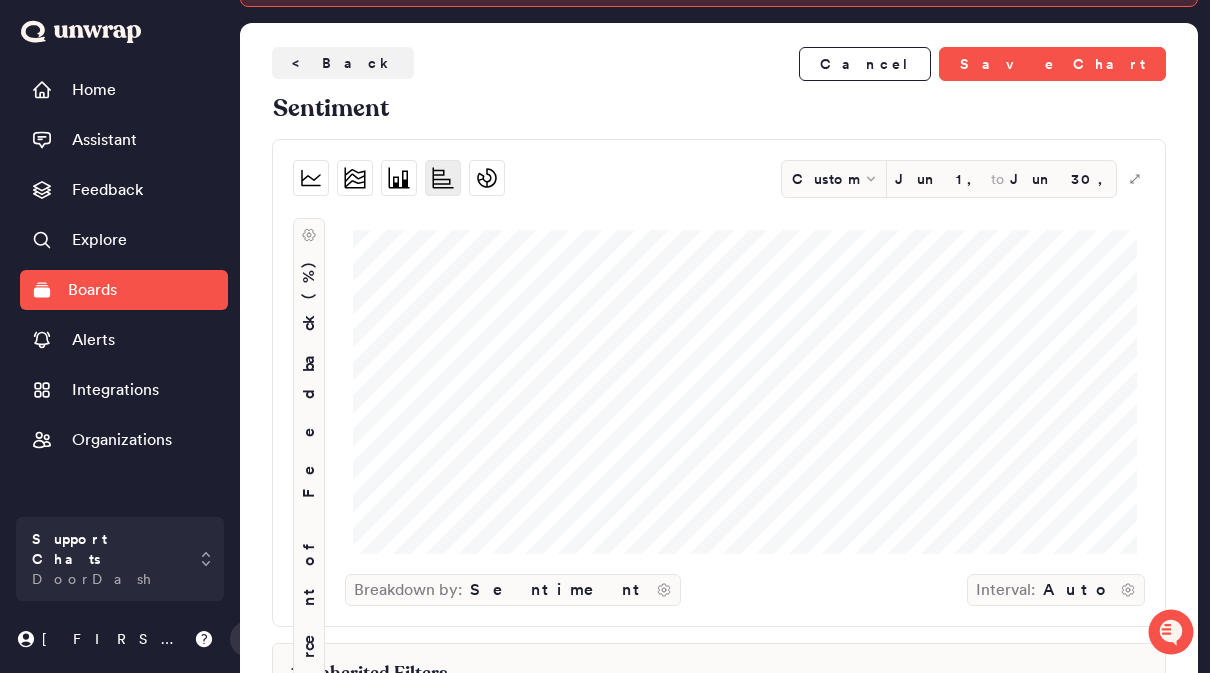 scroll, scrollTop: 0, scrollLeft: 0, axis: both 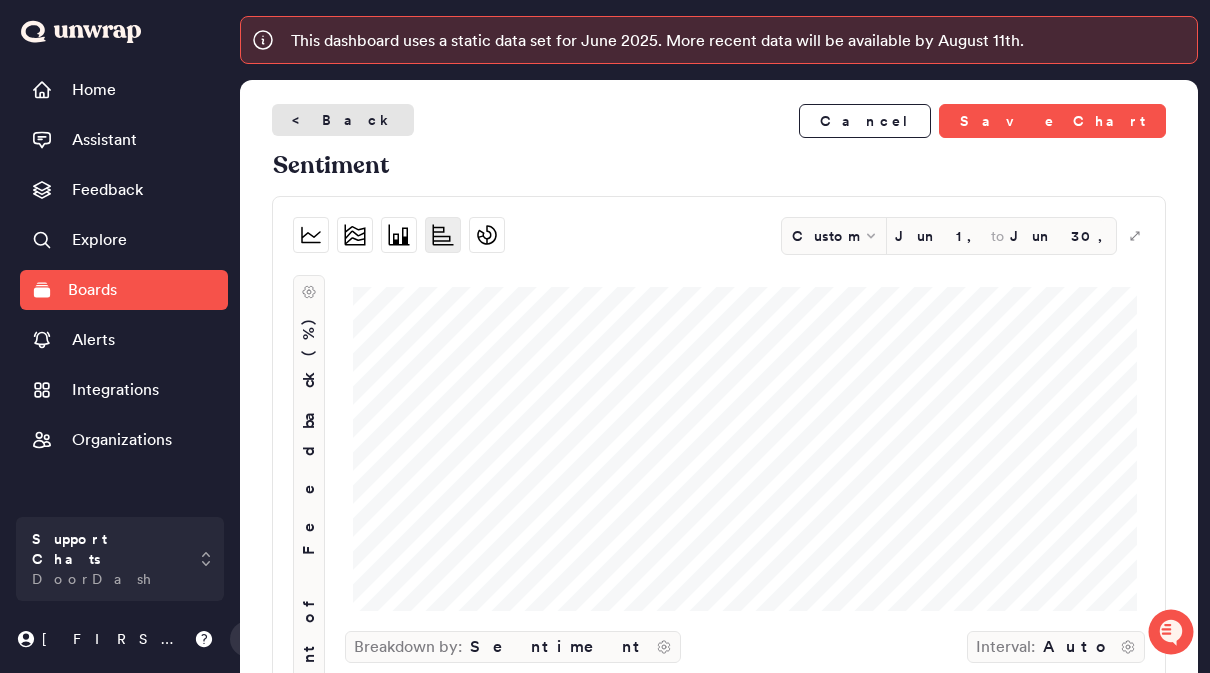 click on "< Back" at bounding box center (343, 120) 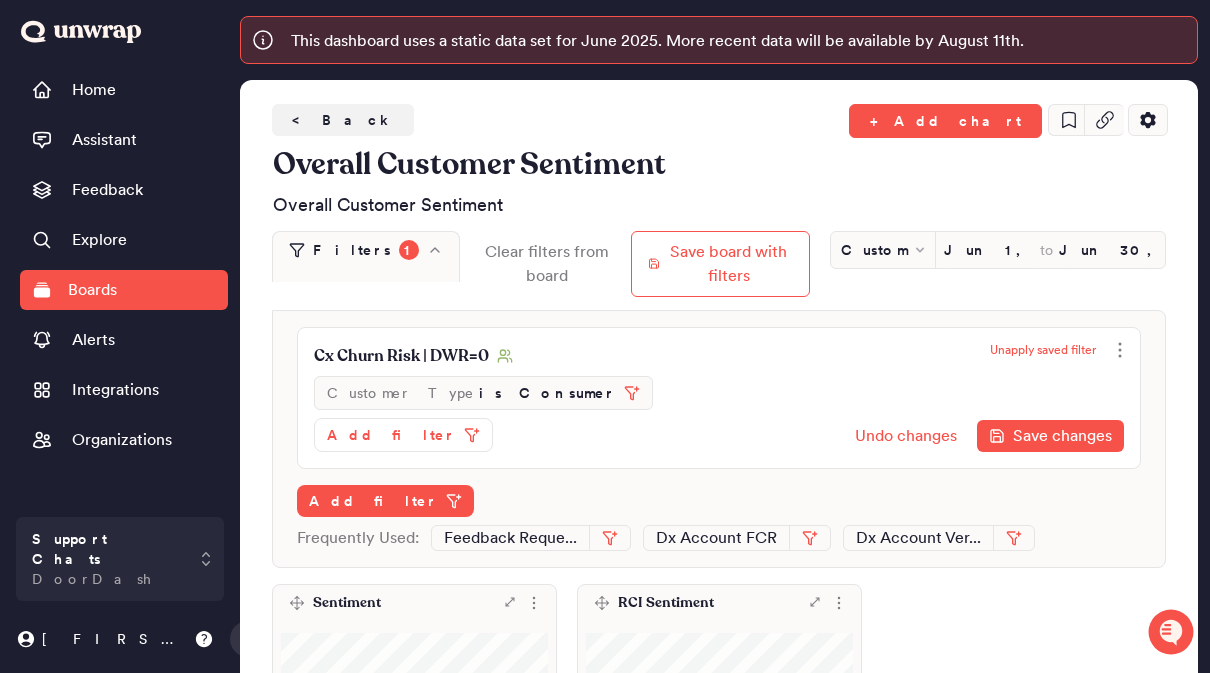 click on "Filters 1" at bounding box center [366, 249] 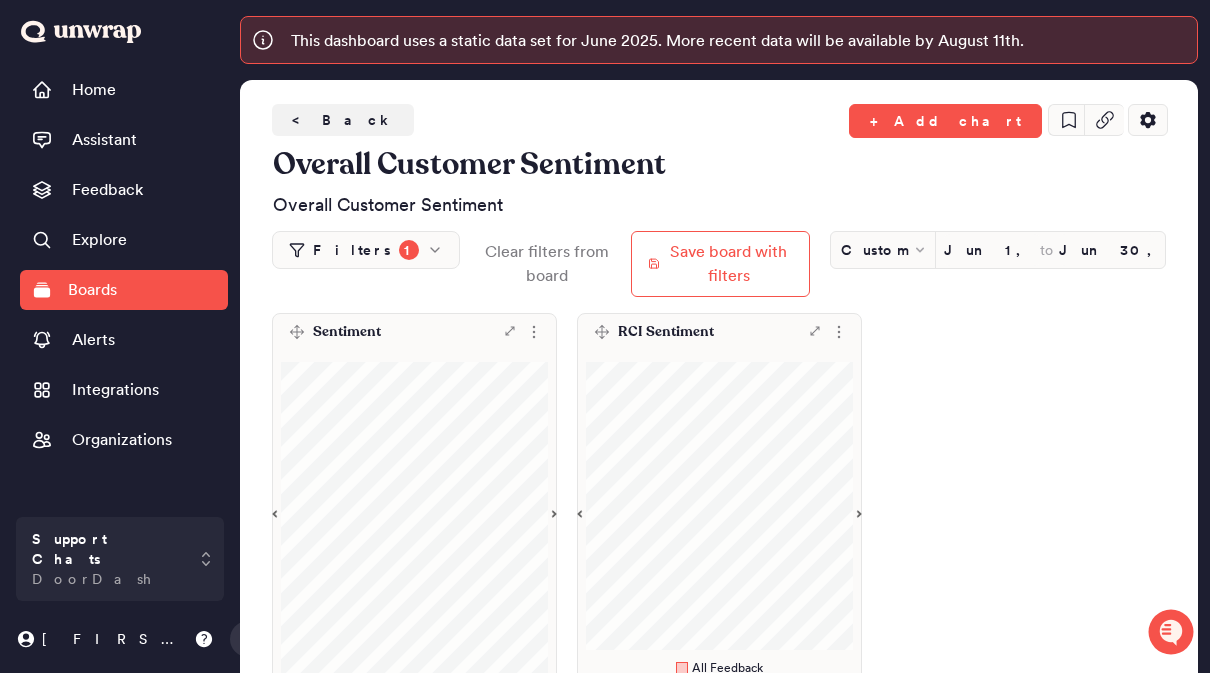 click on "Filters 1" at bounding box center (366, 250) 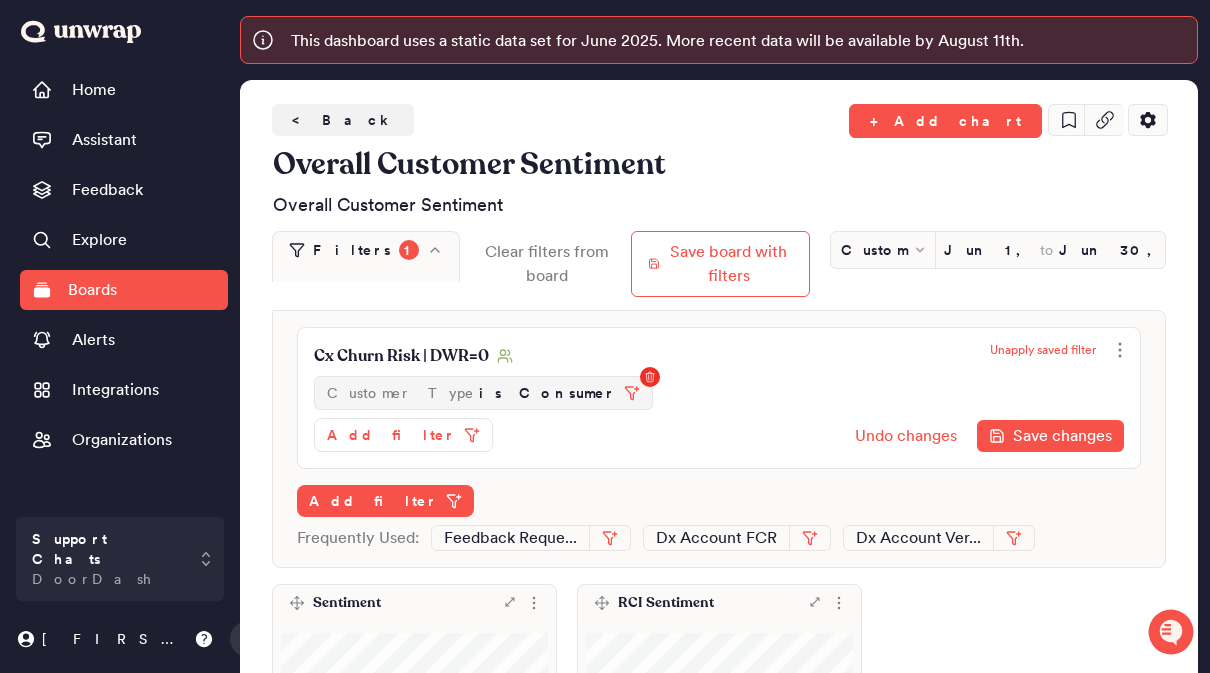 click 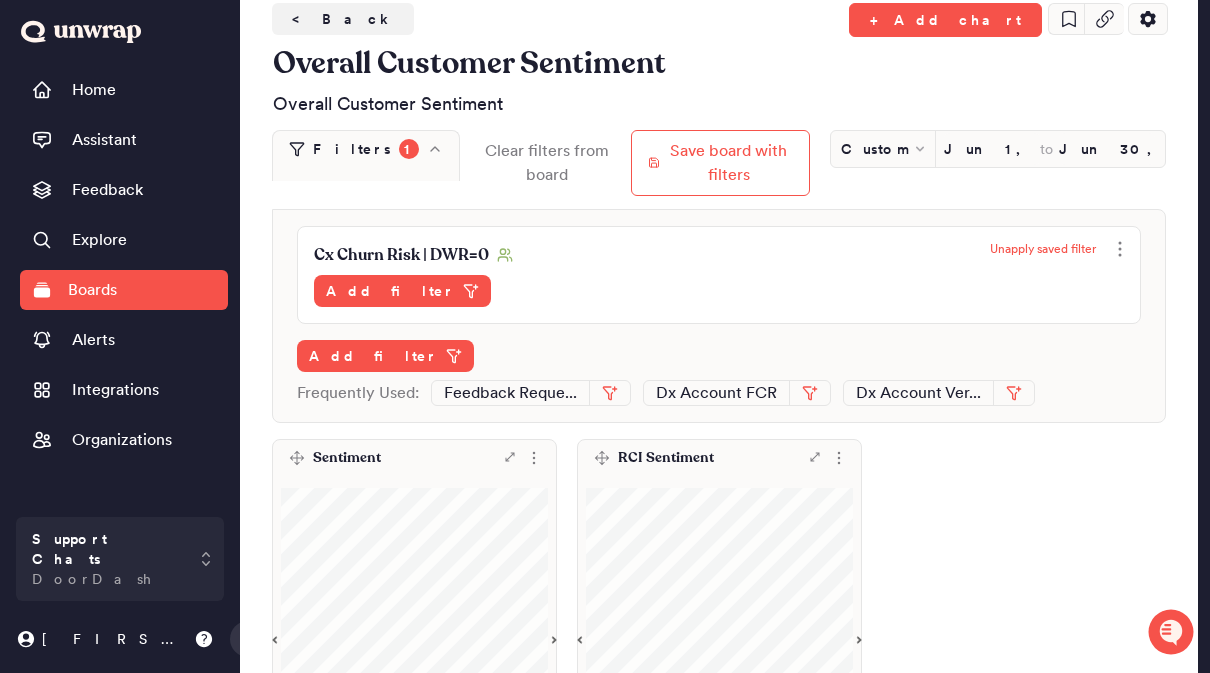 scroll, scrollTop: 71, scrollLeft: 0, axis: vertical 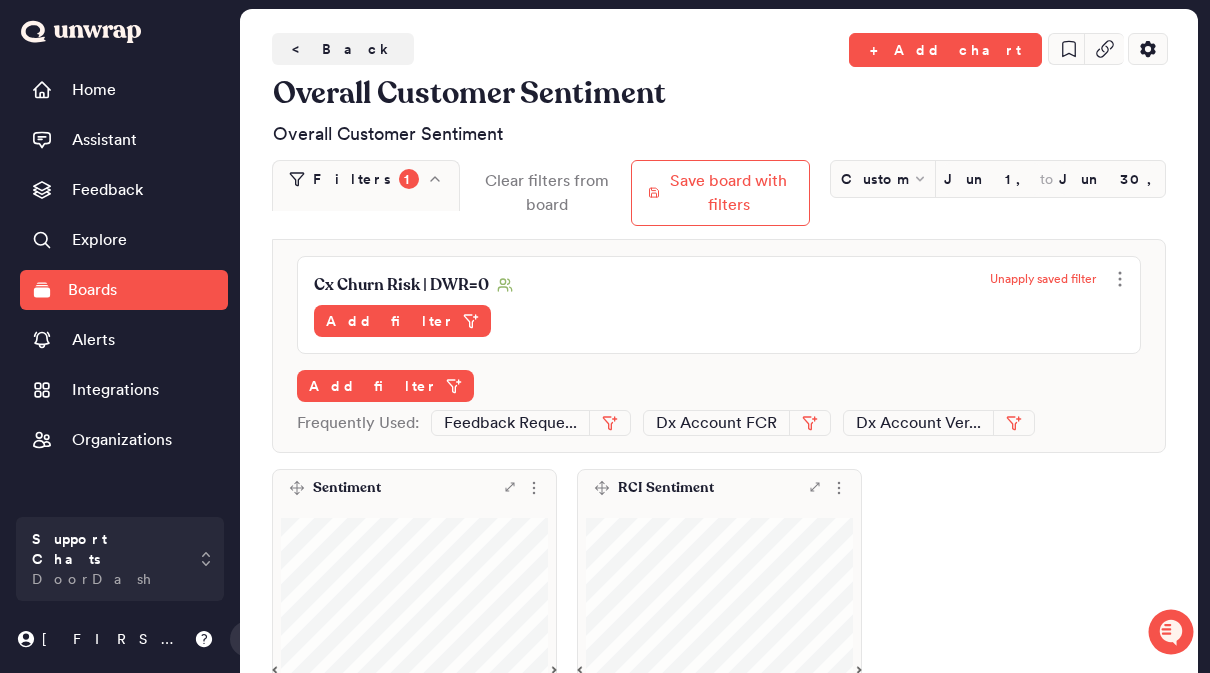 click on "Unapply saved filter" at bounding box center [1043, 279] 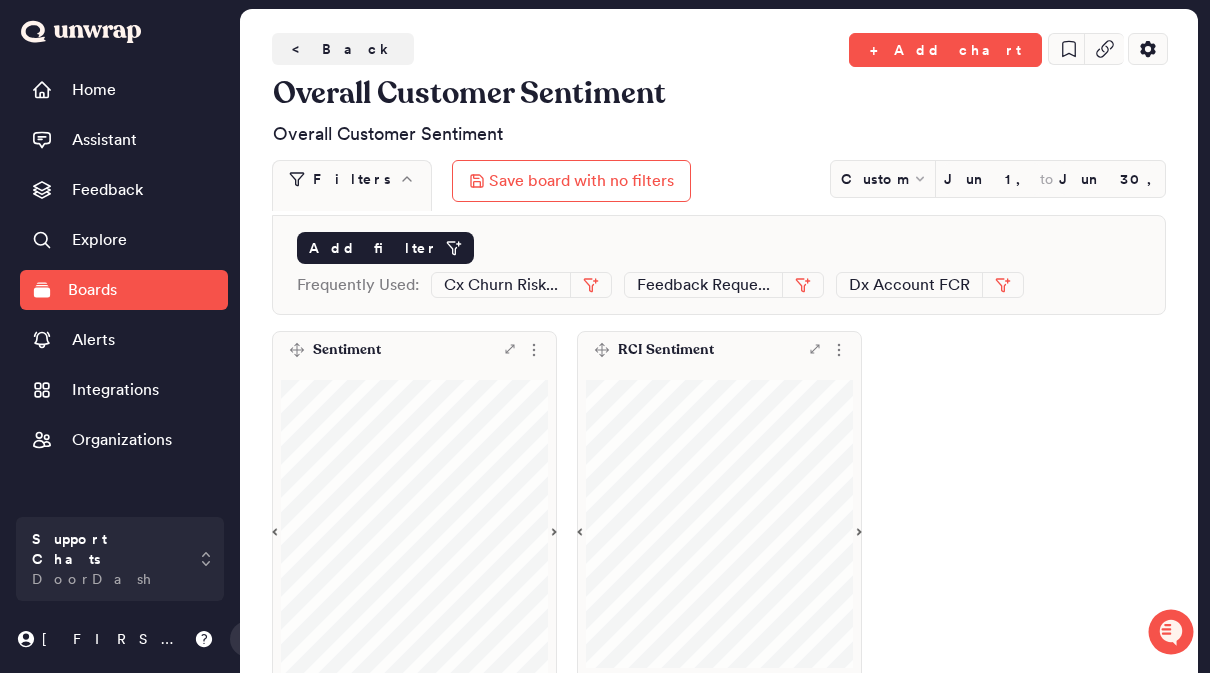 click 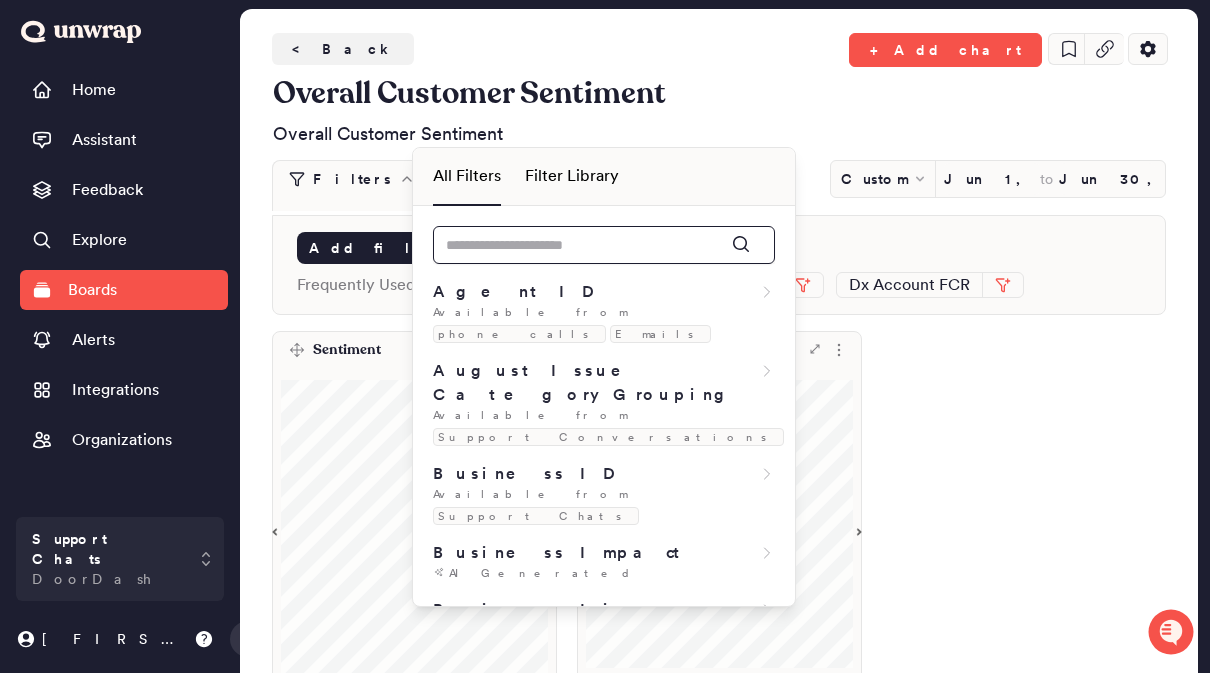drag, startPoint x: 464, startPoint y: 307, endPoint x: 464, endPoint y: 243, distance: 64 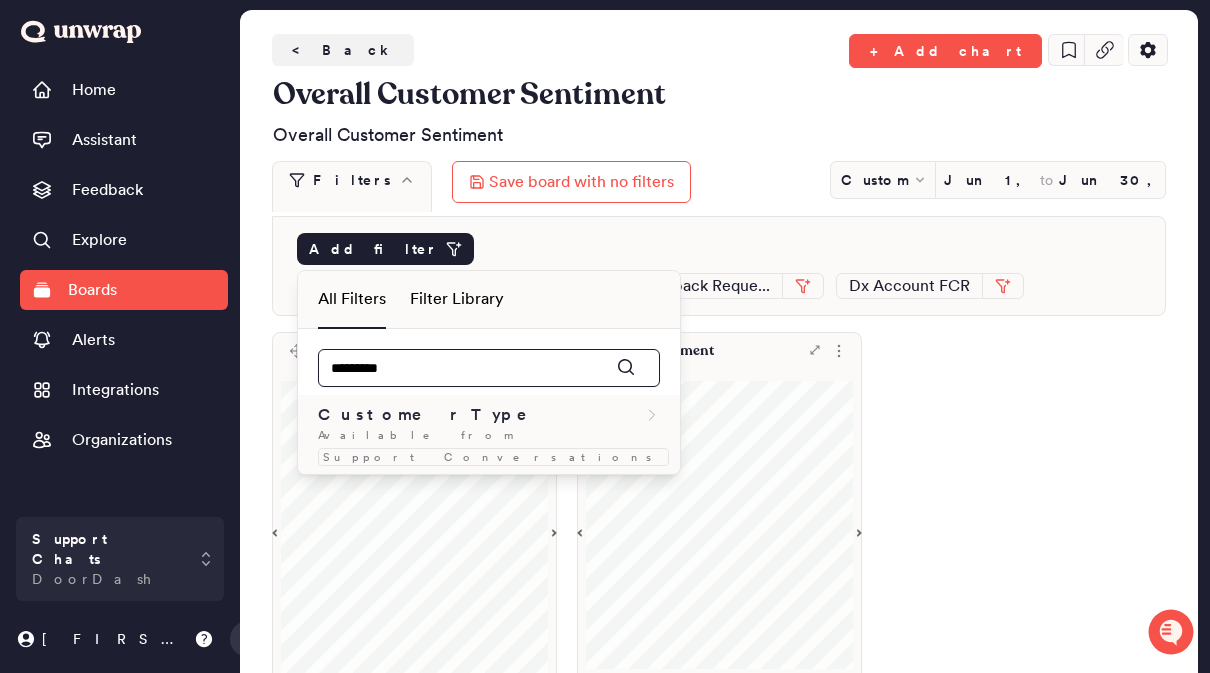 type on "********" 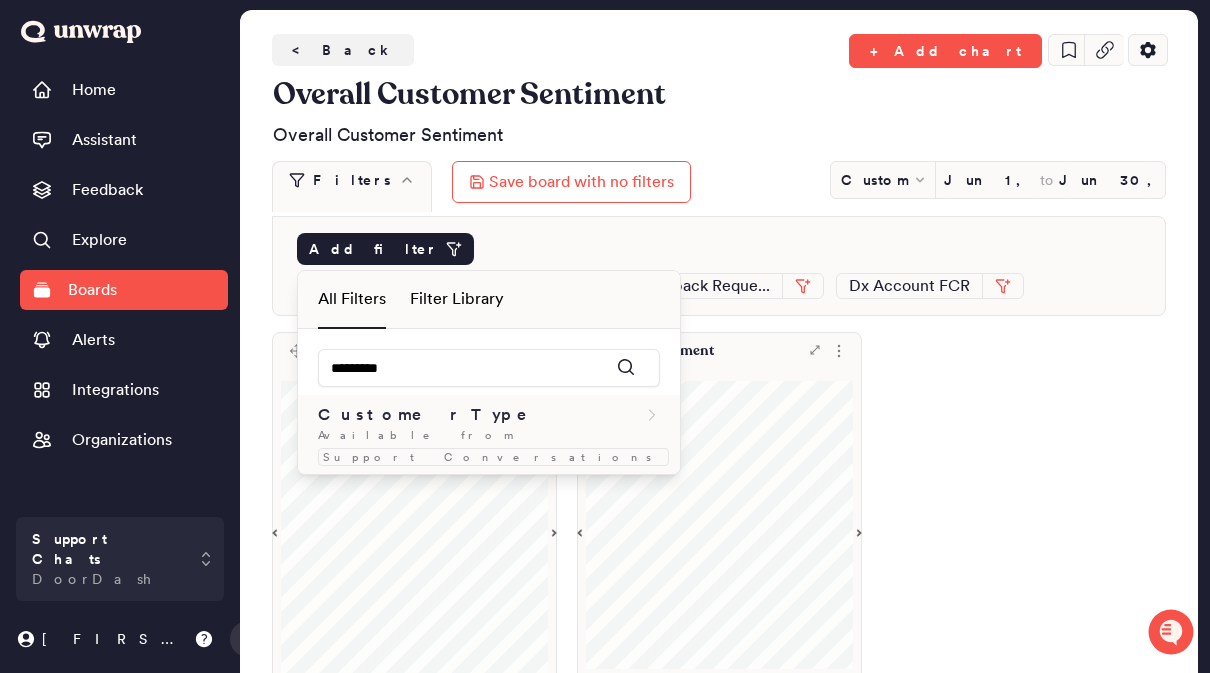 click on "Customer Type" at bounding box center (436, 415) 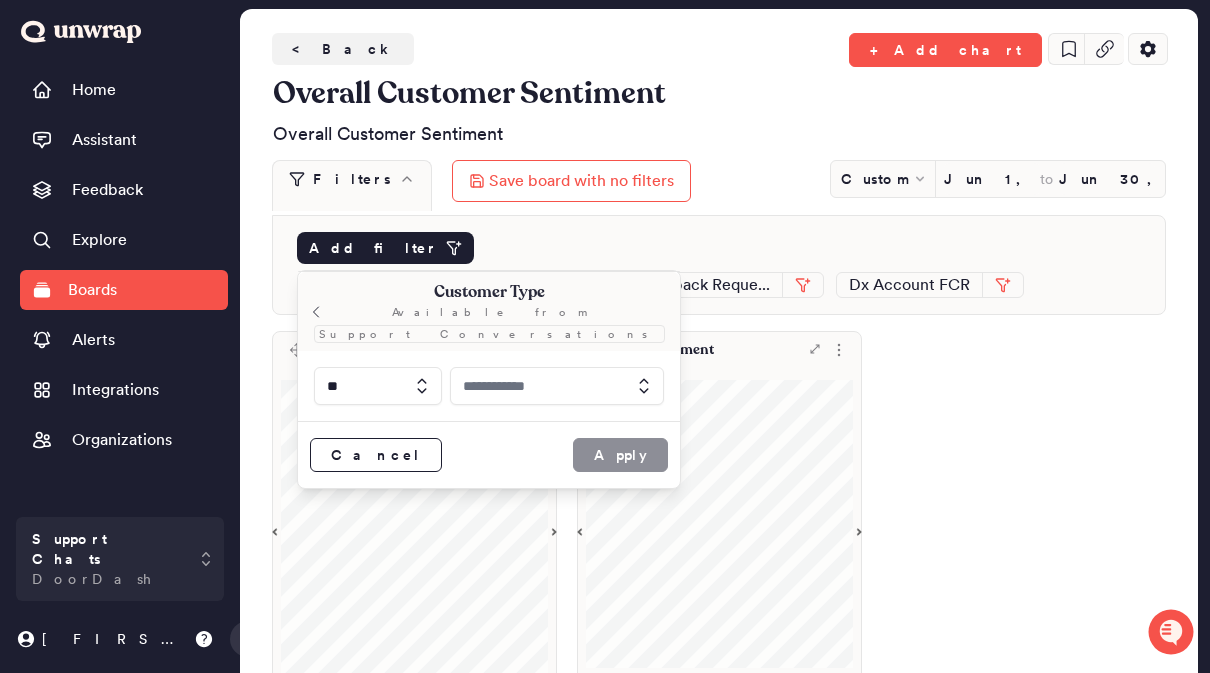 click at bounding box center [557, 386] 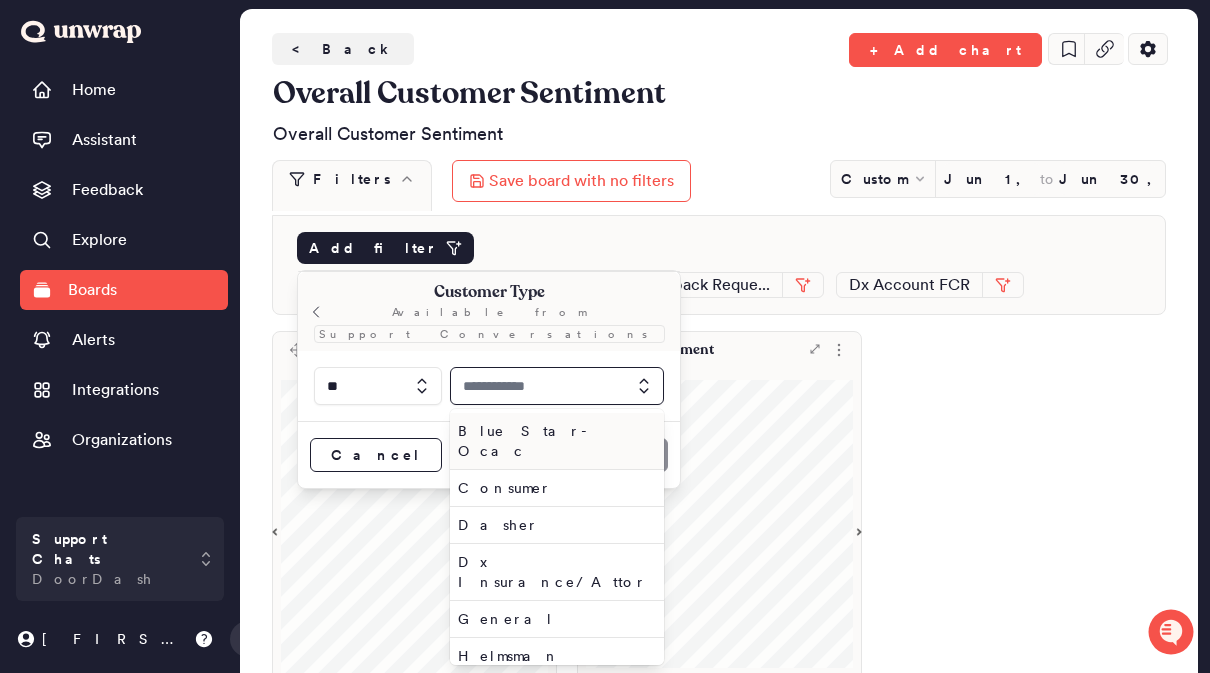 scroll, scrollTop: 70, scrollLeft: 0, axis: vertical 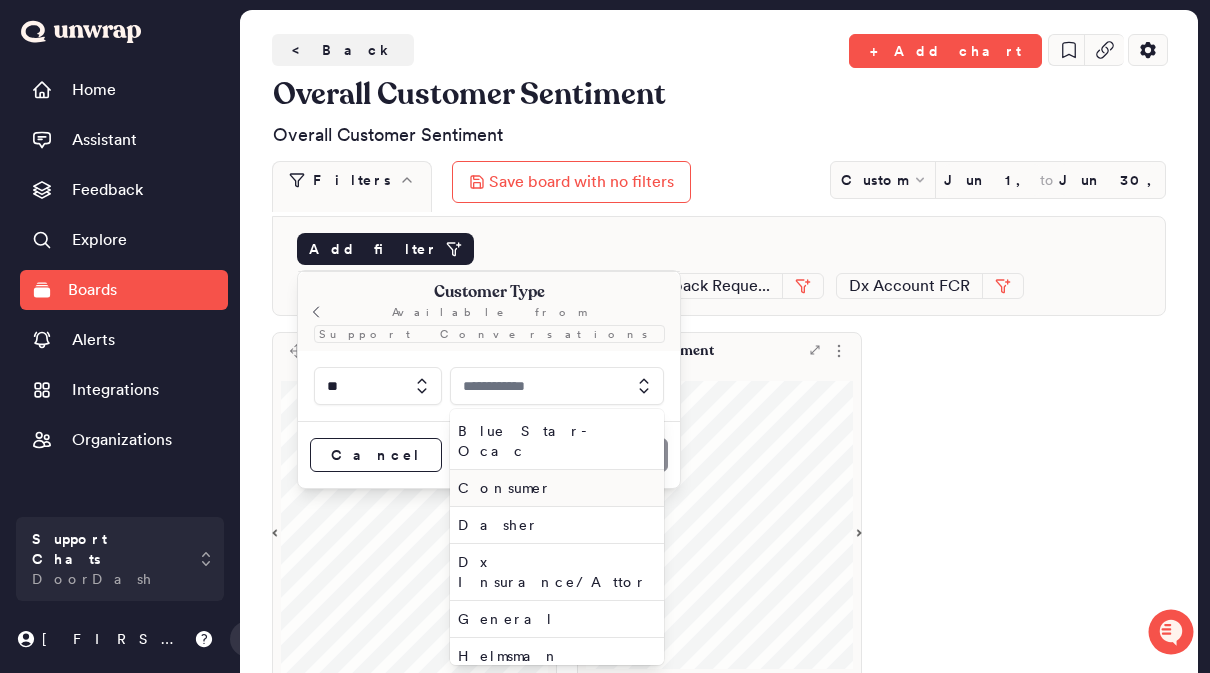 click on "Consumer" at bounding box center [553, 488] 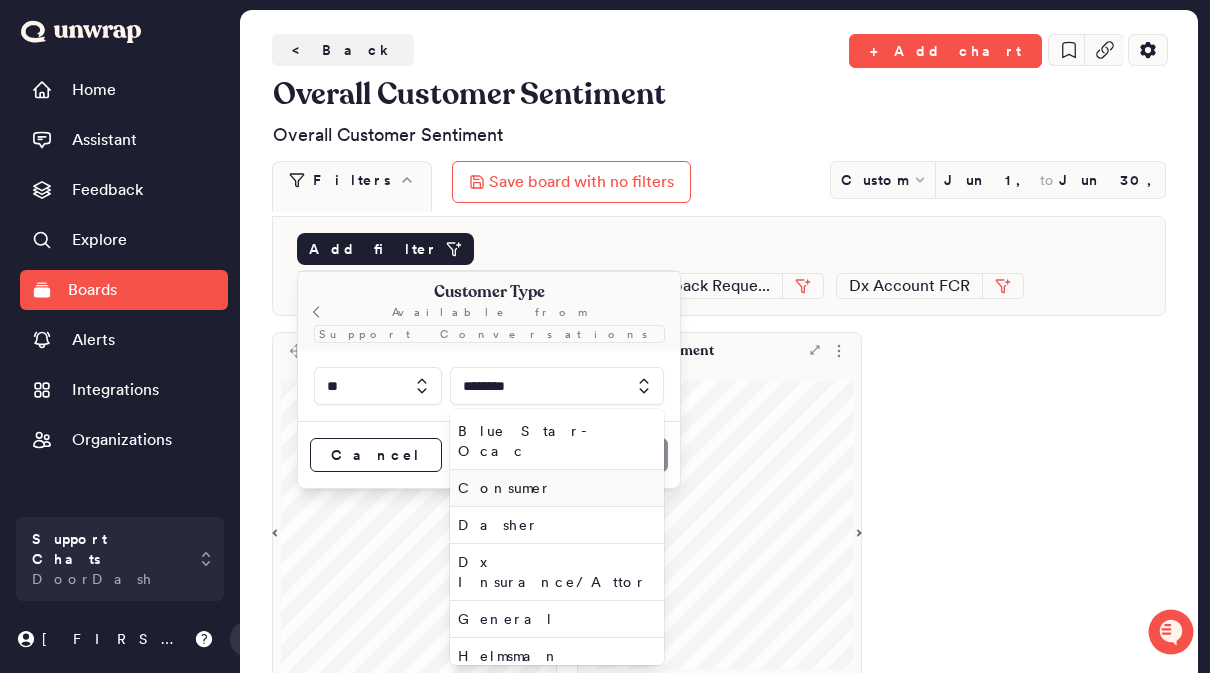 scroll, scrollTop: 71, scrollLeft: 0, axis: vertical 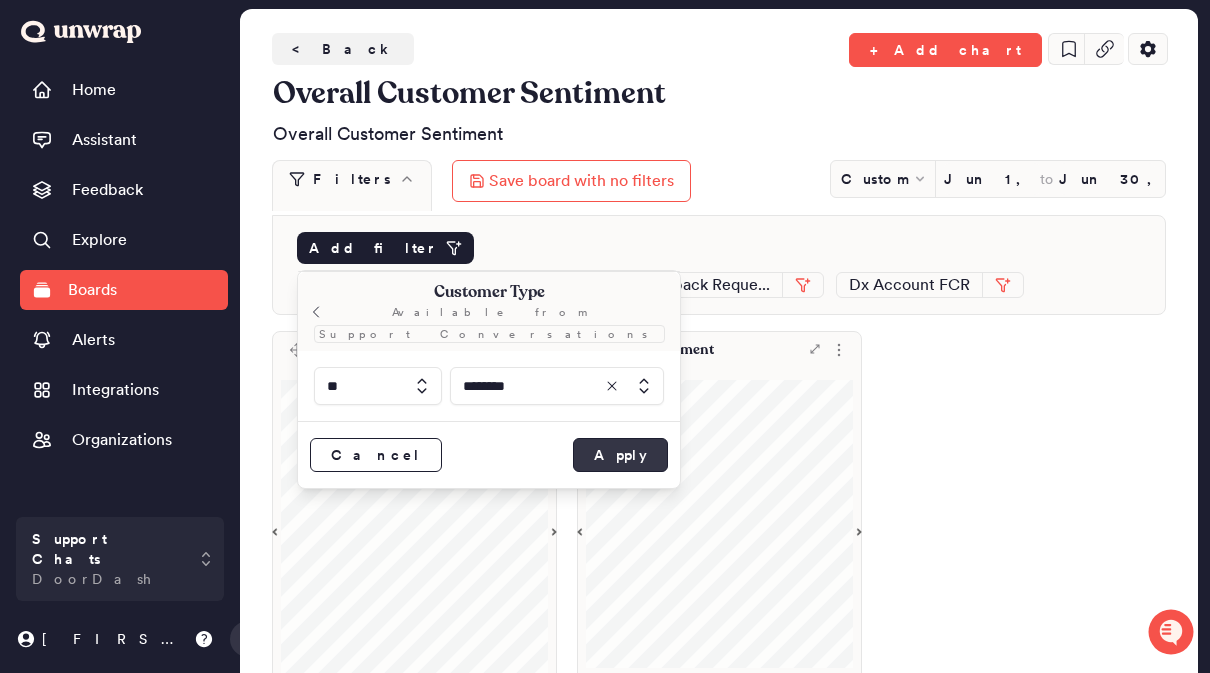 click on "Apply" at bounding box center (620, 455) 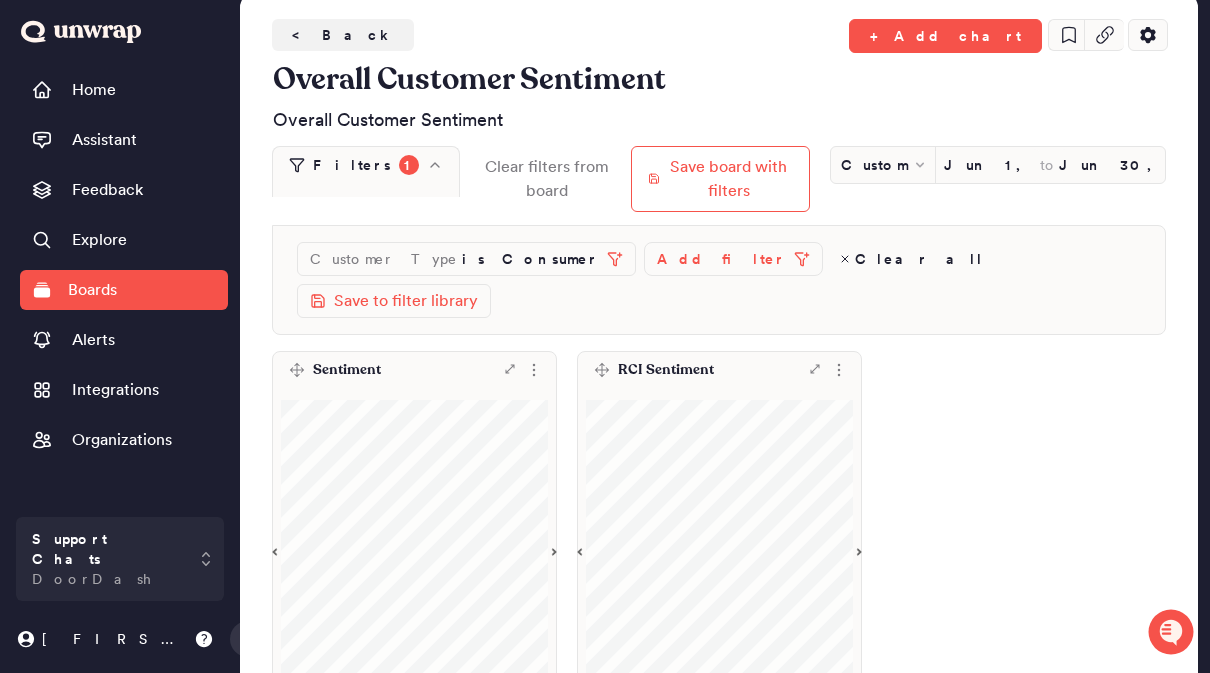 scroll, scrollTop: 80, scrollLeft: 0, axis: vertical 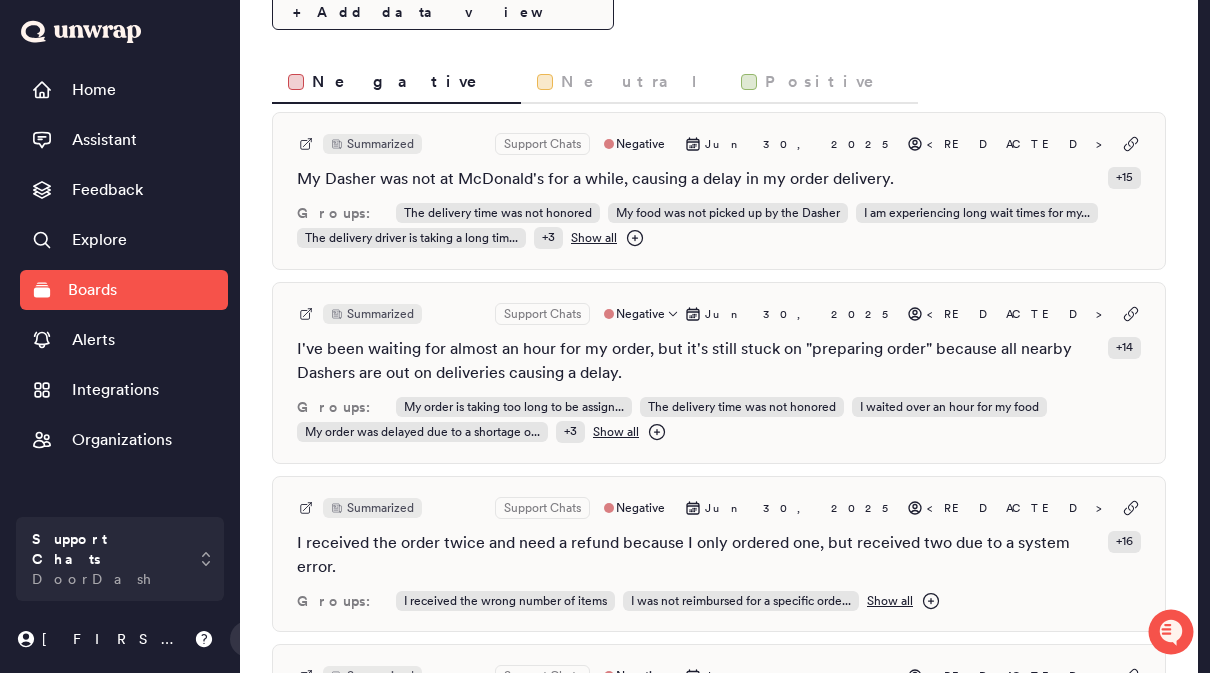 click on "**********" at bounding box center (605, -602) 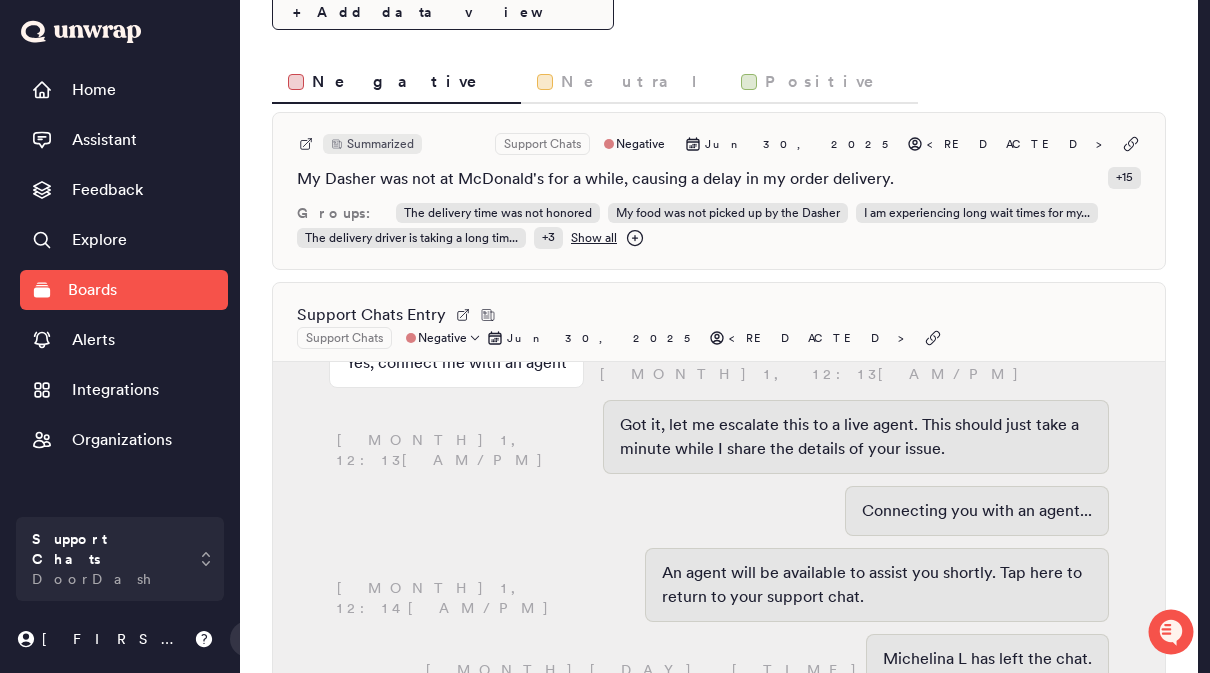 scroll, scrollTop: 776, scrollLeft: 0, axis: vertical 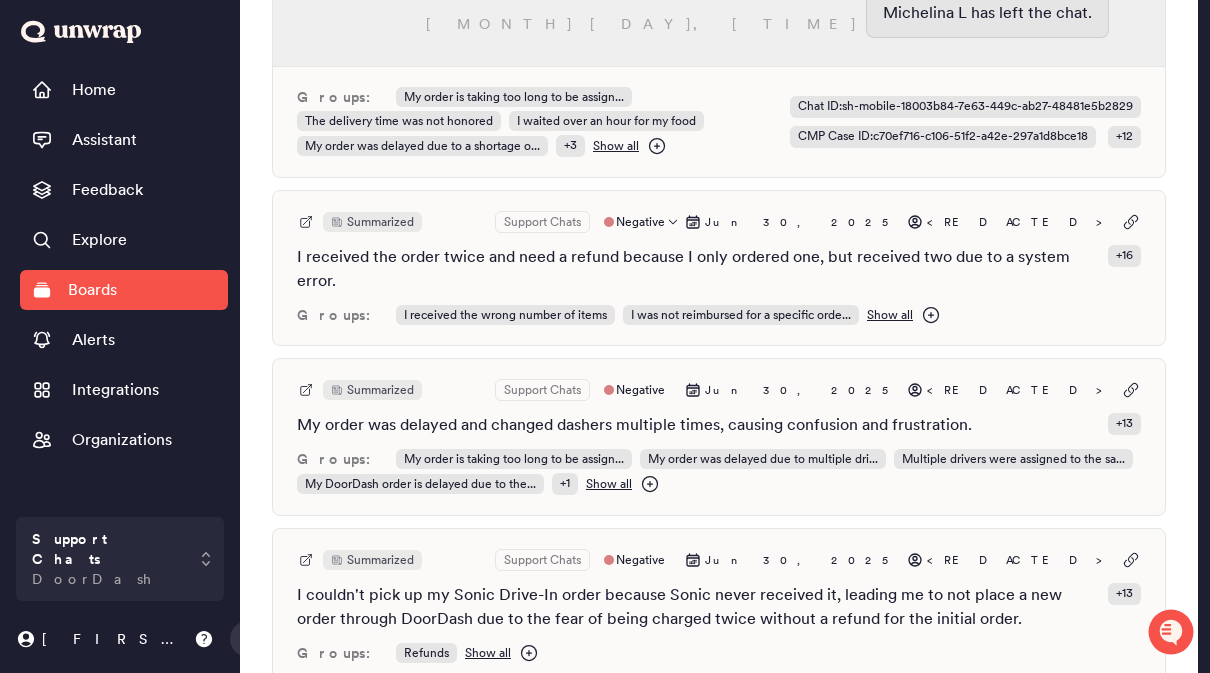 click on "I received the order twice and need a refund because I only ordered one, but received two due to a system error." at bounding box center (698, 269) 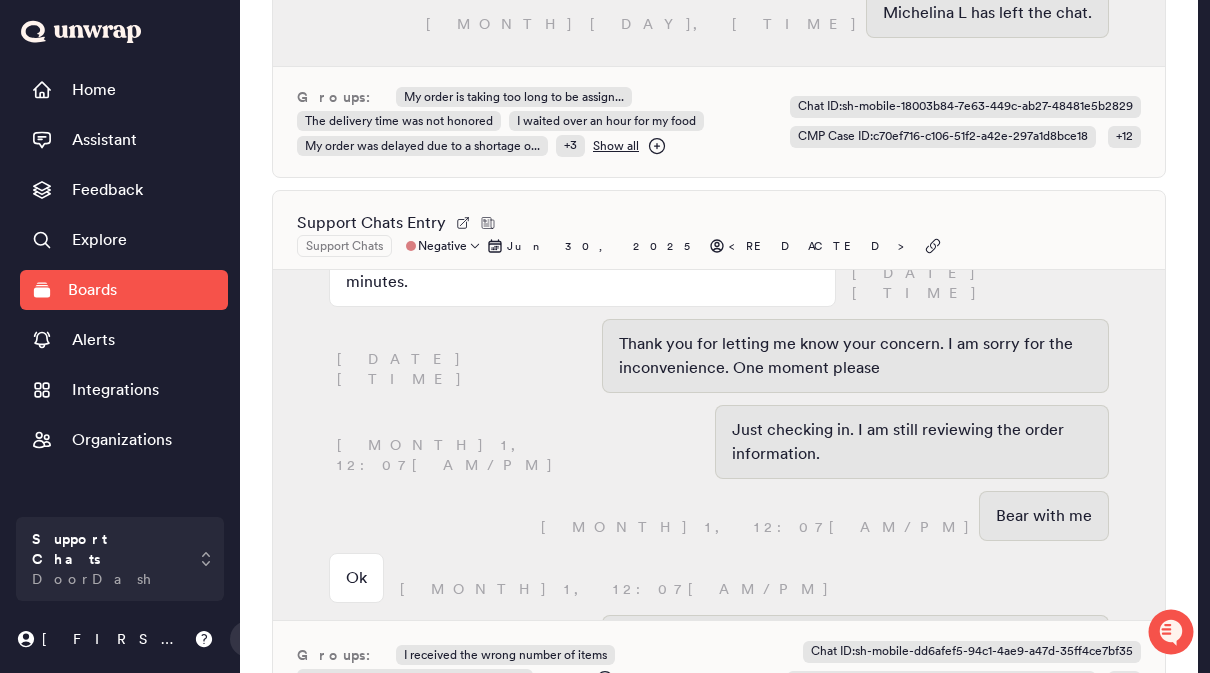 scroll, scrollTop: 401, scrollLeft: 0, axis: vertical 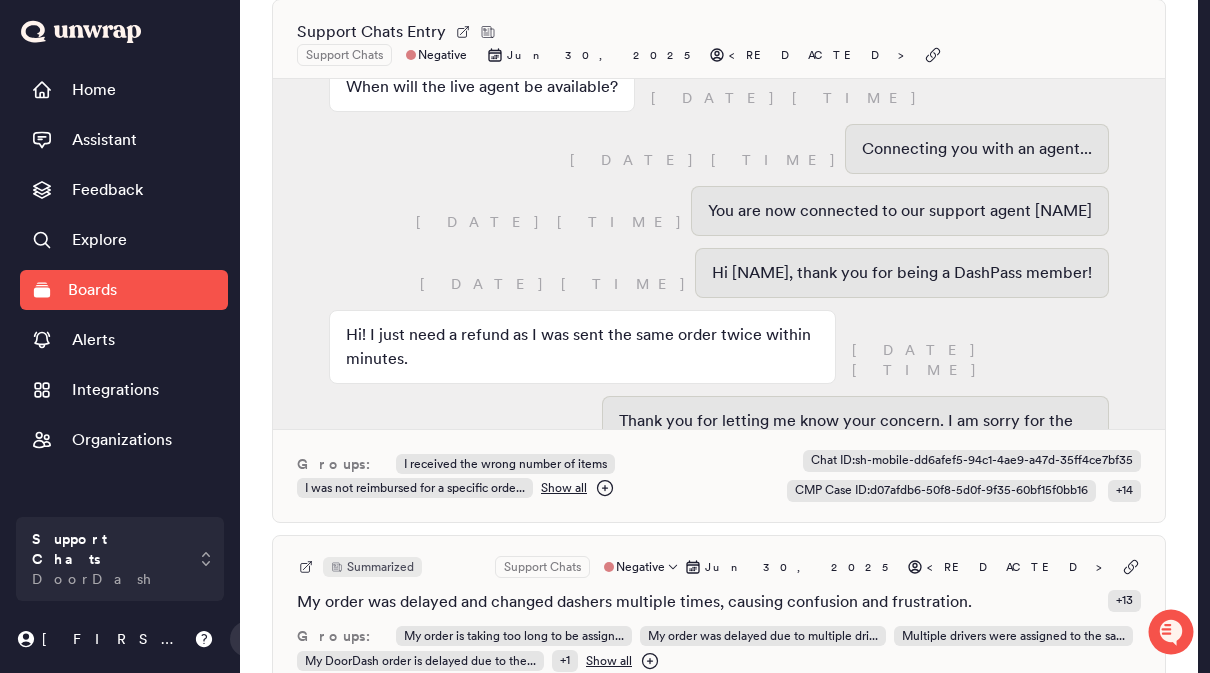 click on "My order was delayed and changed dashers multiple times, causing confusion and frustration." at bounding box center (634, 602) 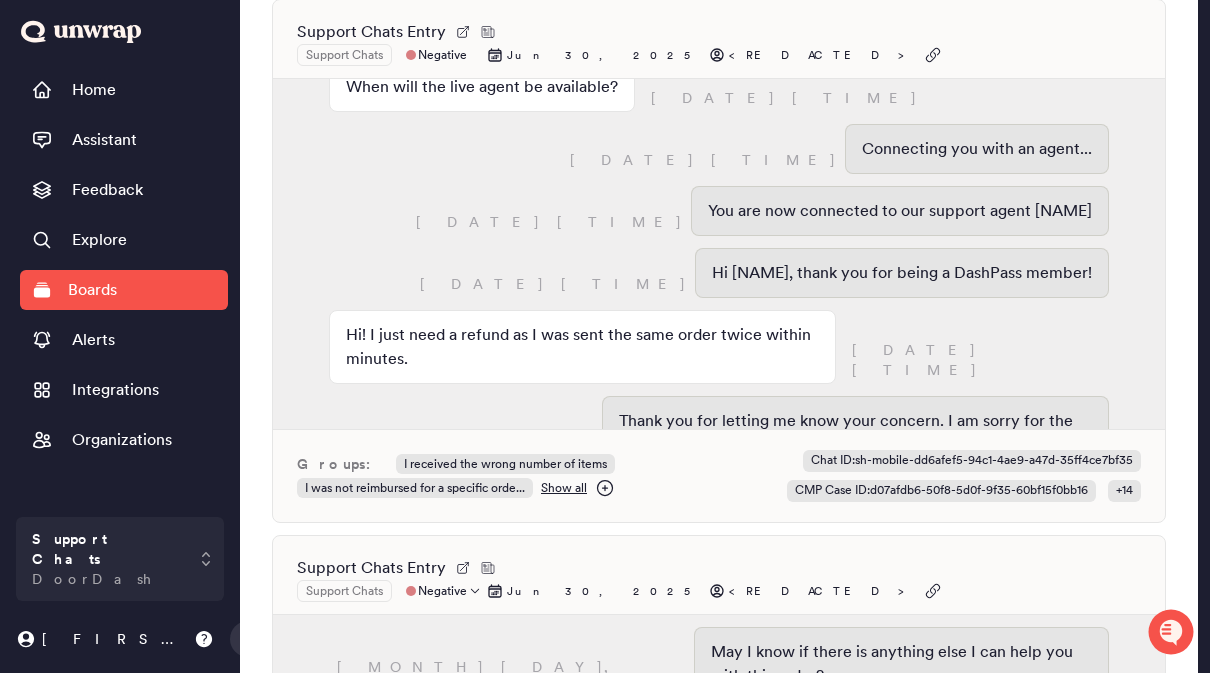 scroll, scrollTop: 3624, scrollLeft: 0, axis: vertical 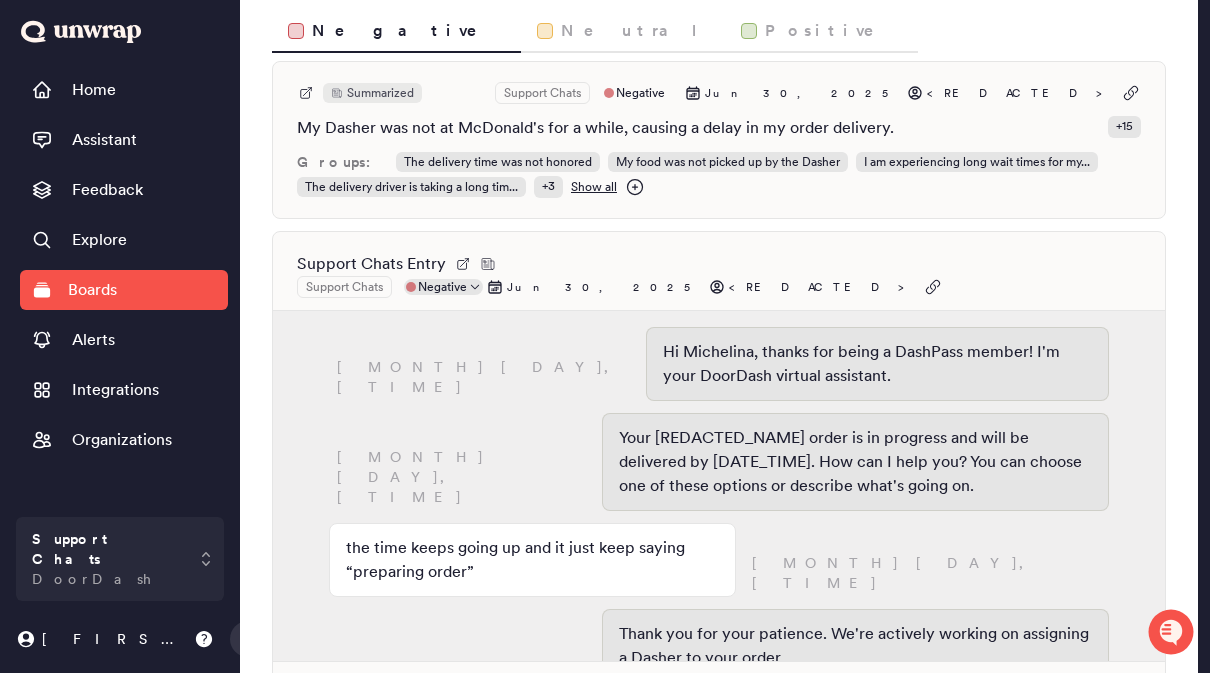 click 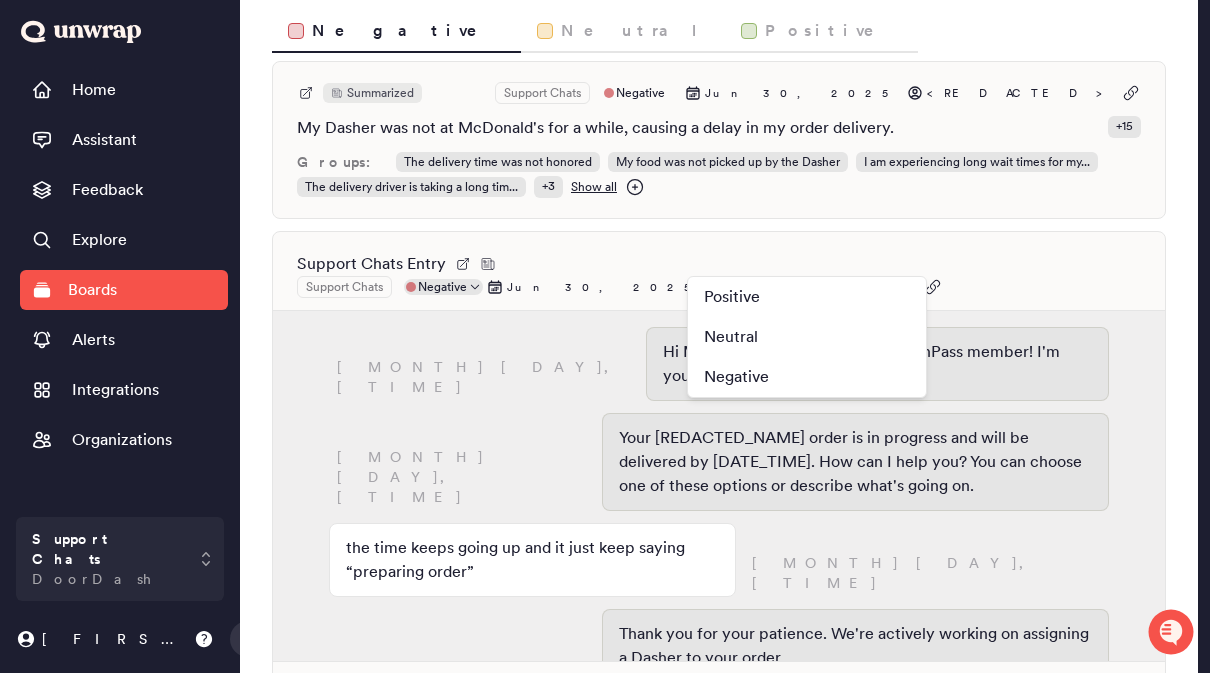 click 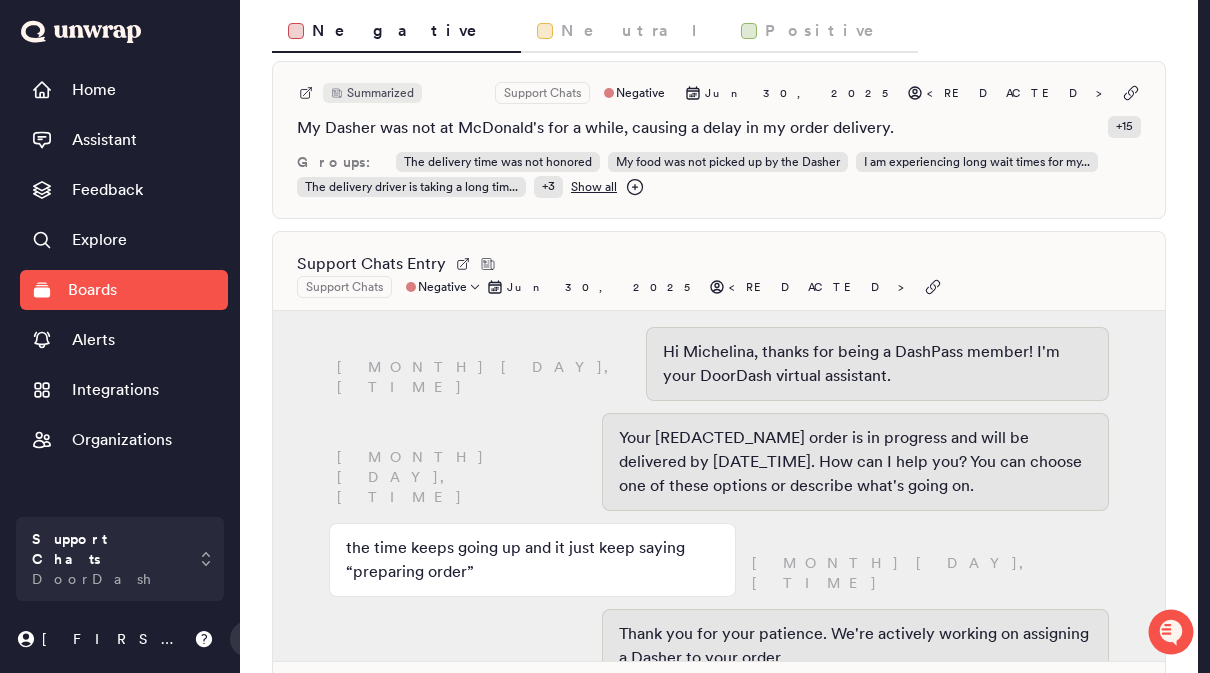 click on "Boards" at bounding box center [92, 290] 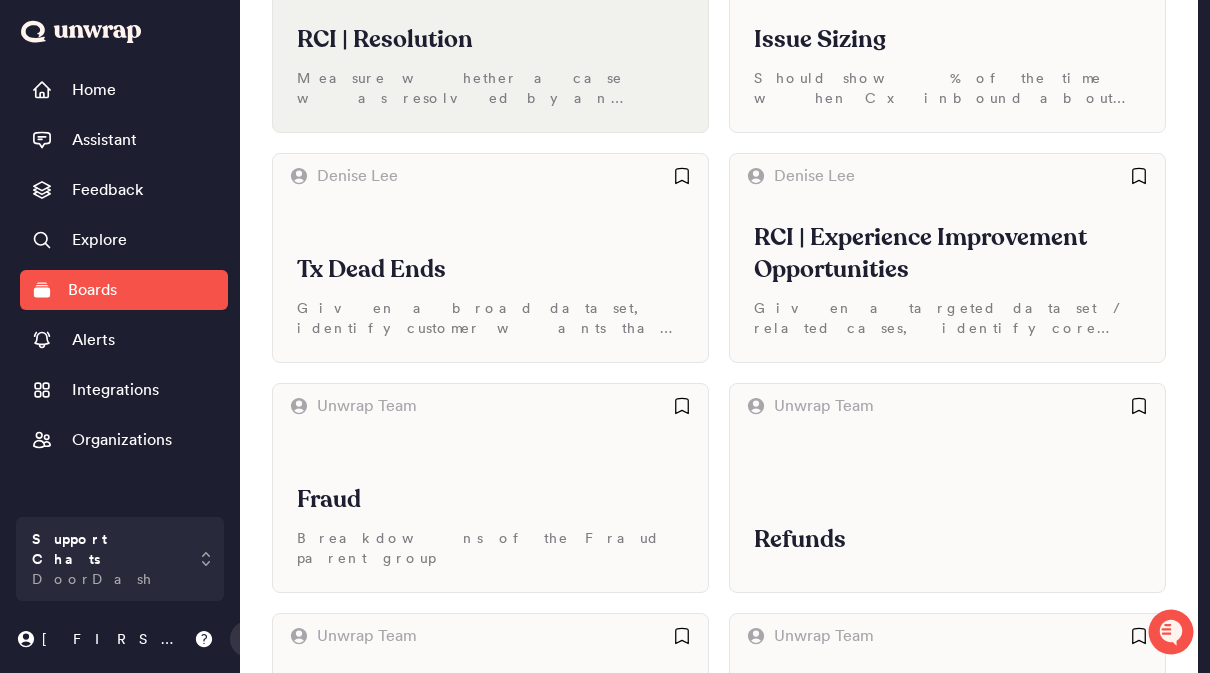 scroll, scrollTop: 979, scrollLeft: 0, axis: vertical 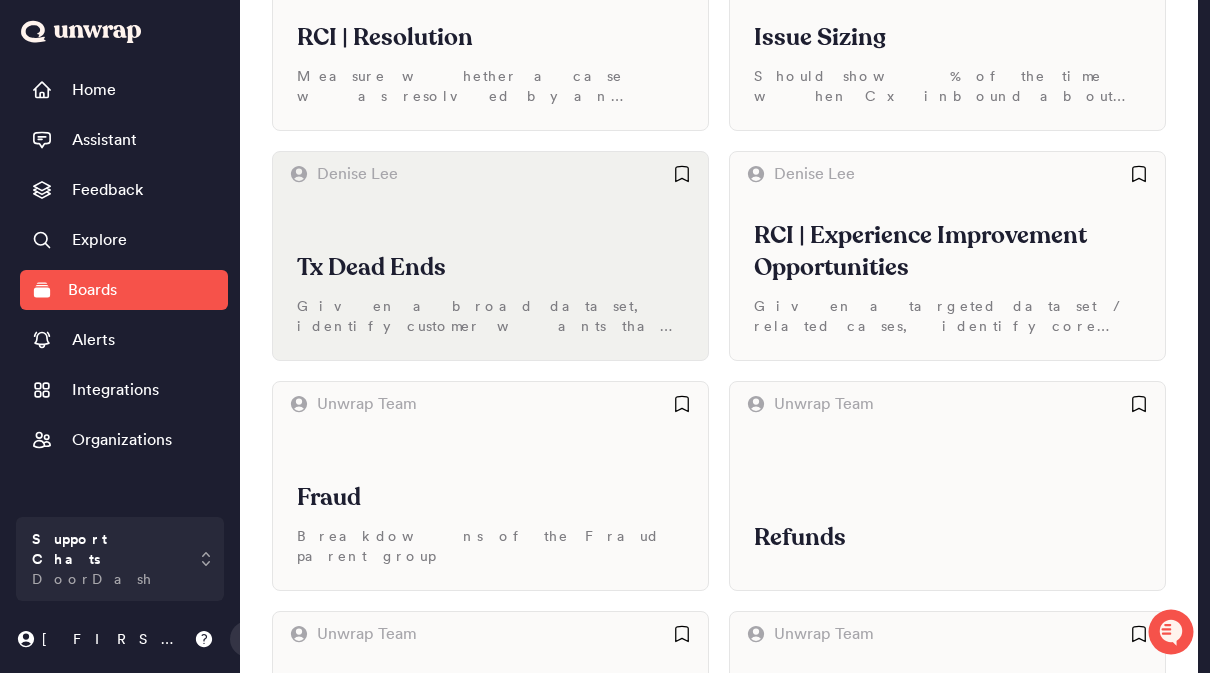 click on "Given a broad dataset, identify customer wants that usually end in a “dead end” for the Tx e.g. they cannot solve due to a limitation" at bounding box center (490, 316) 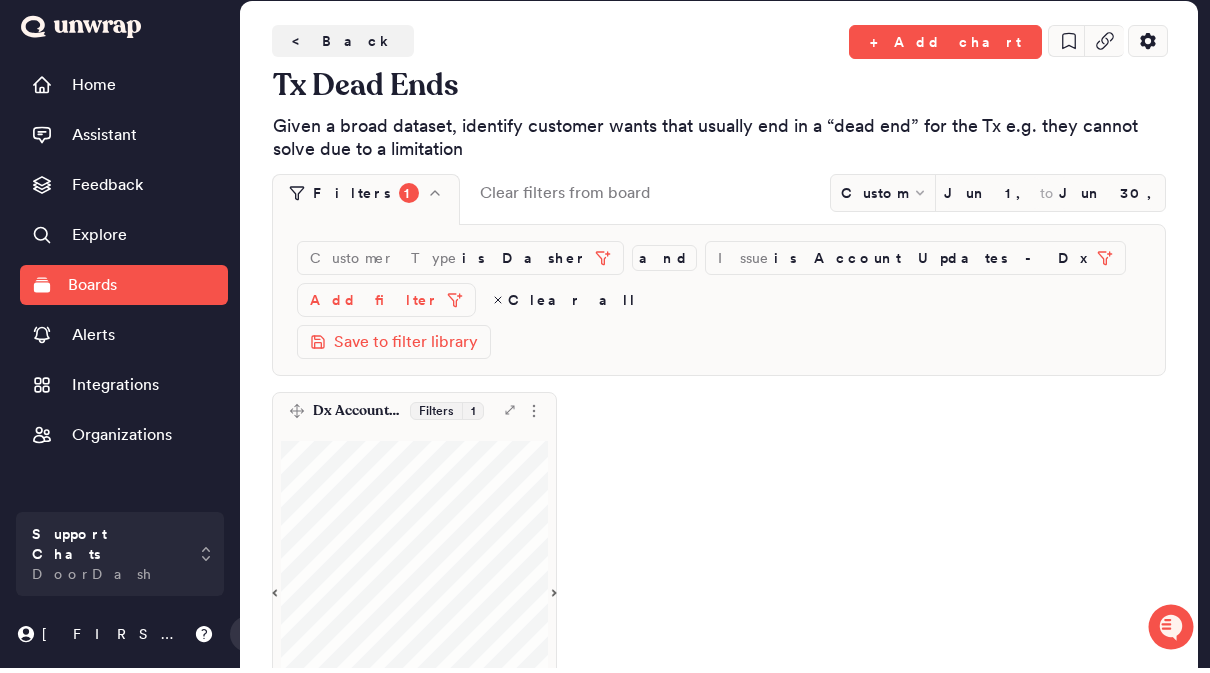 scroll, scrollTop: 74, scrollLeft: 0, axis: vertical 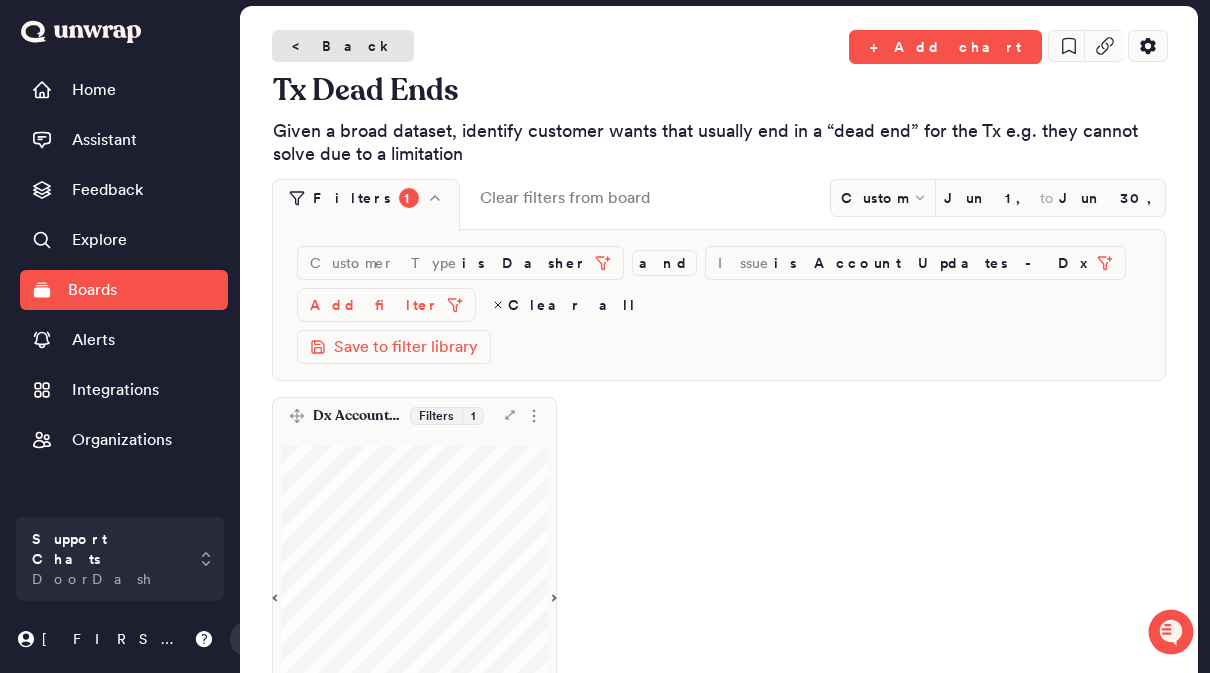 click on "< Back" at bounding box center [343, 46] 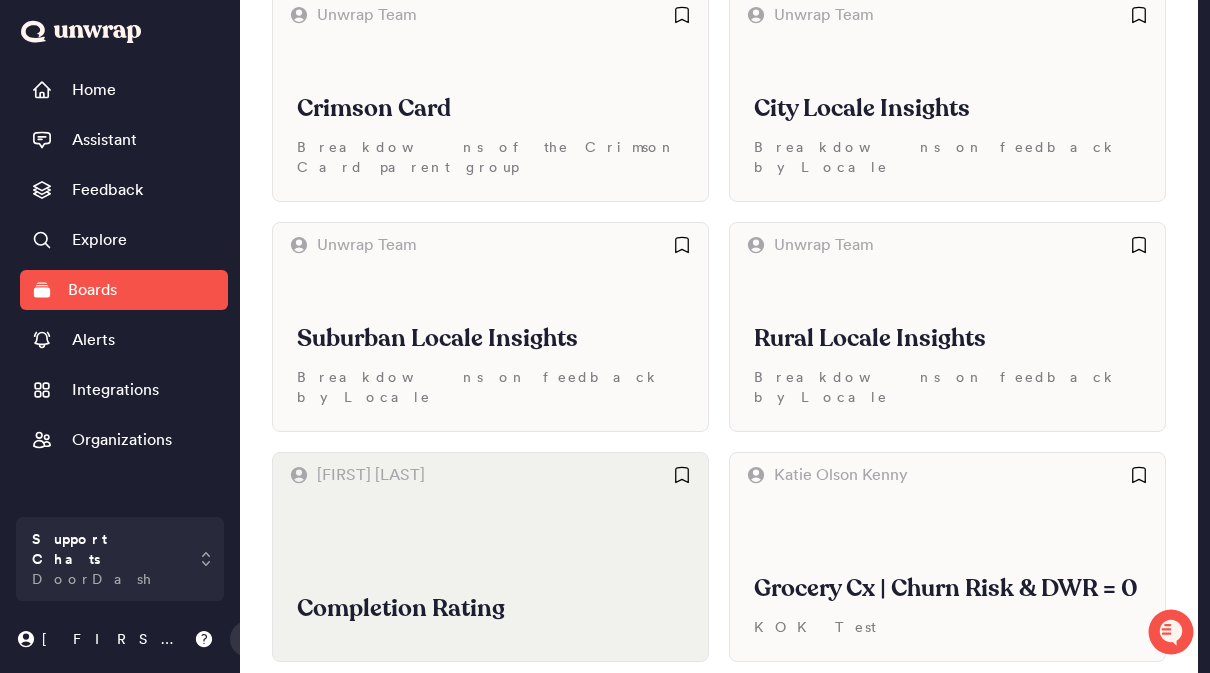 scroll, scrollTop: 1610, scrollLeft: 0, axis: vertical 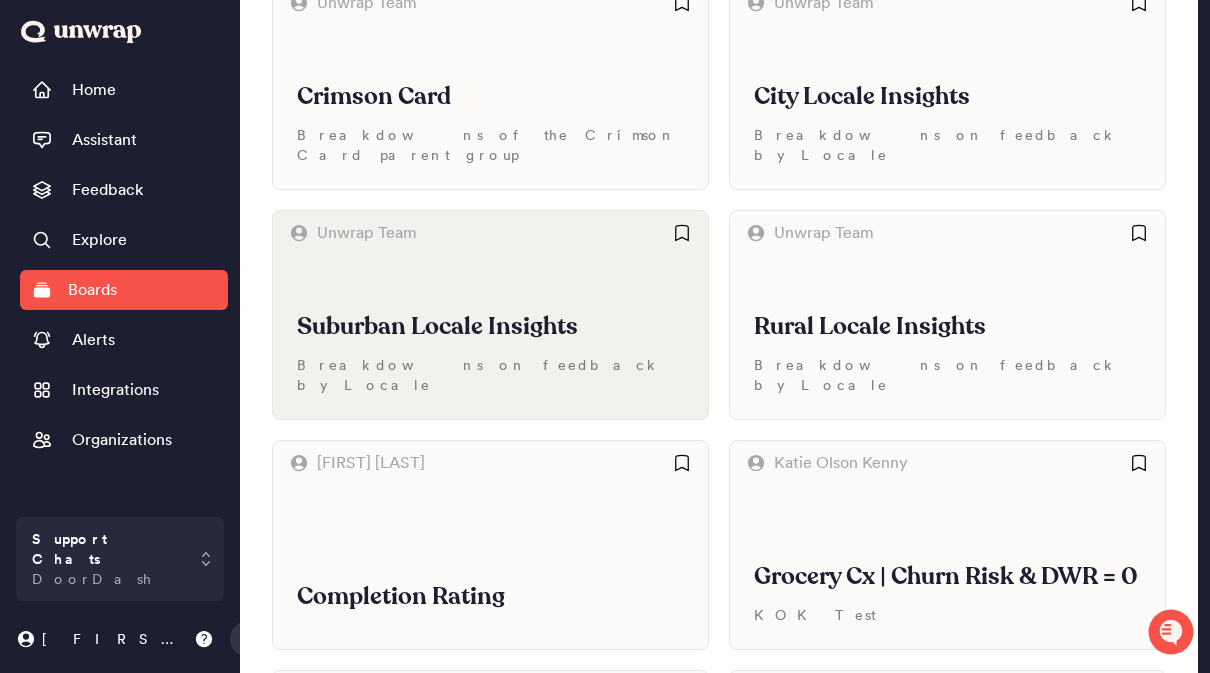 click on "Suburban Locale Insights" at bounding box center [490, 327] 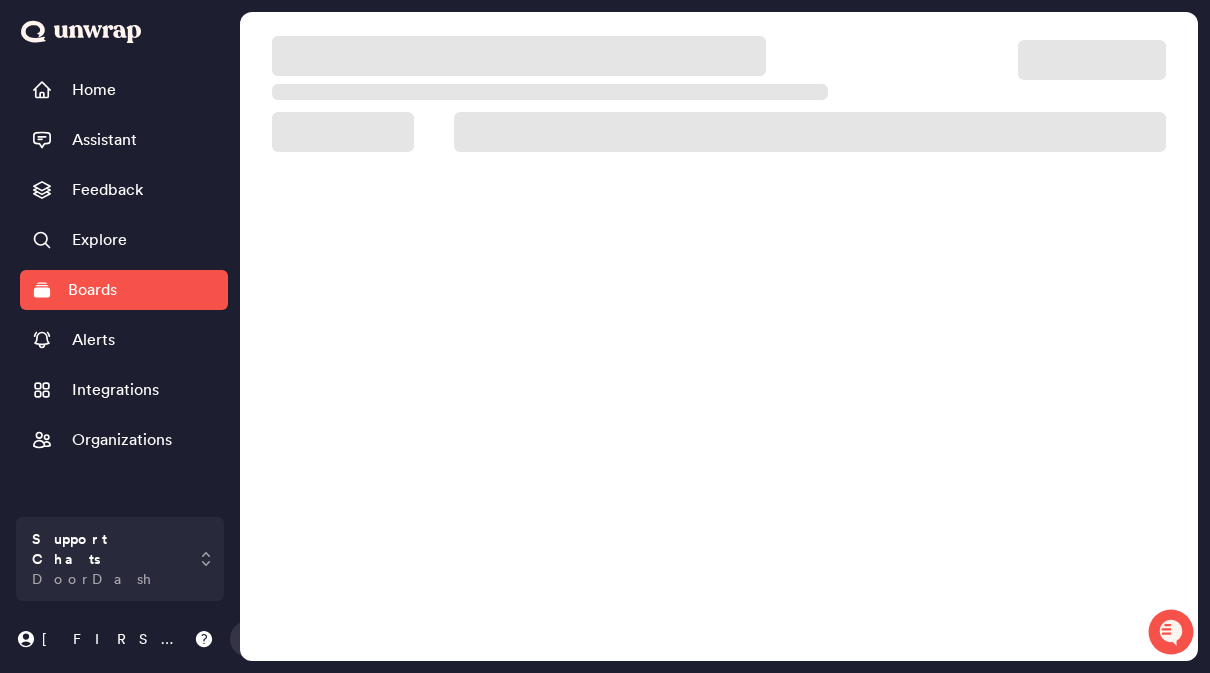 scroll, scrollTop: 68, scrollLeft: 0, axis: vertical 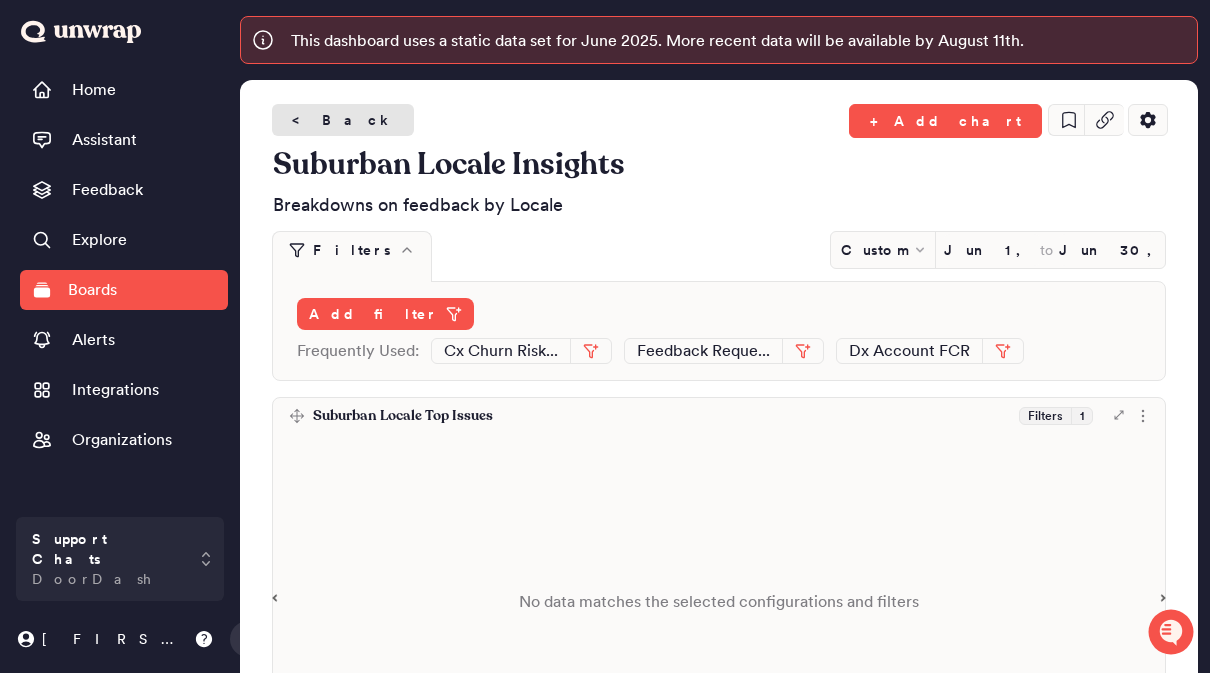 click on "< Back" at bounding box center (343, 120) 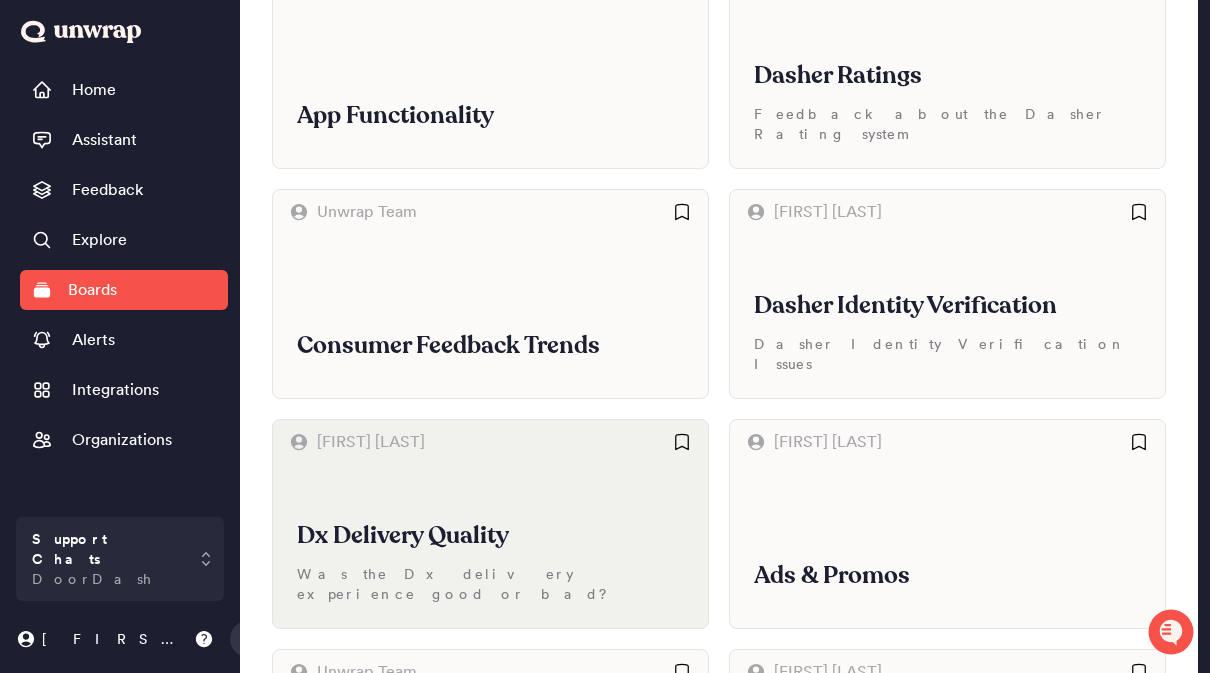 scroll, scrollTop: 2339, scrollLeft: 0, axis: vertical 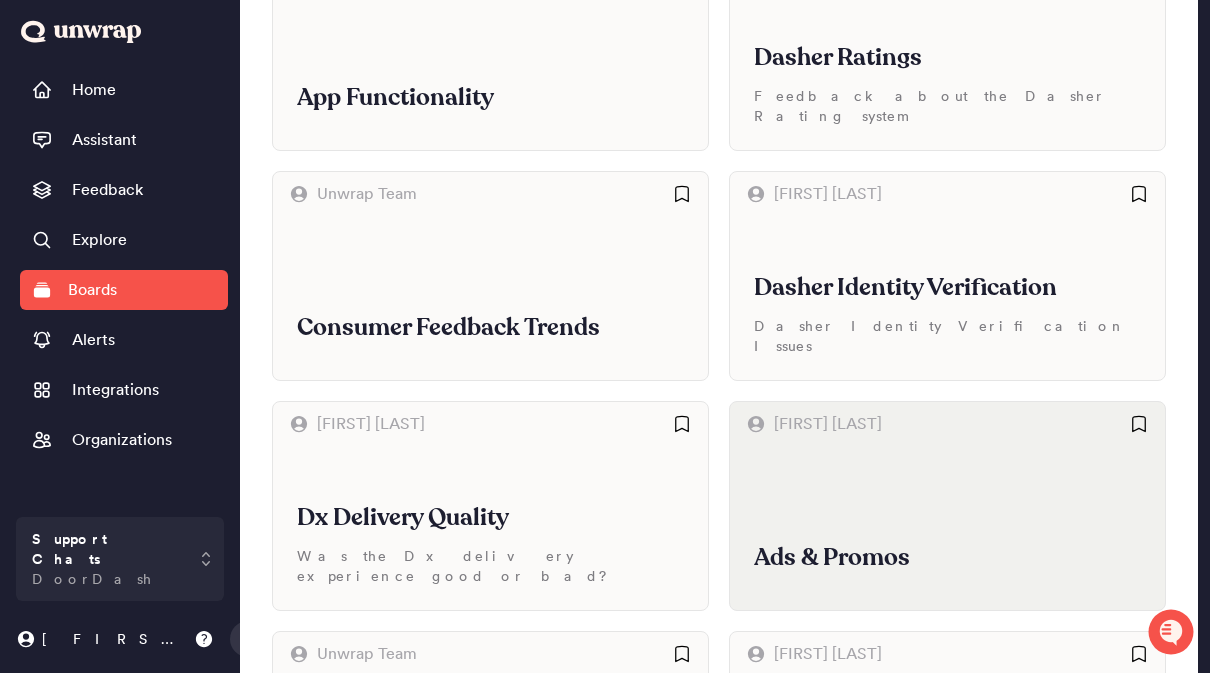 click on "Ads & Promos" at bounding box center [947, 558] 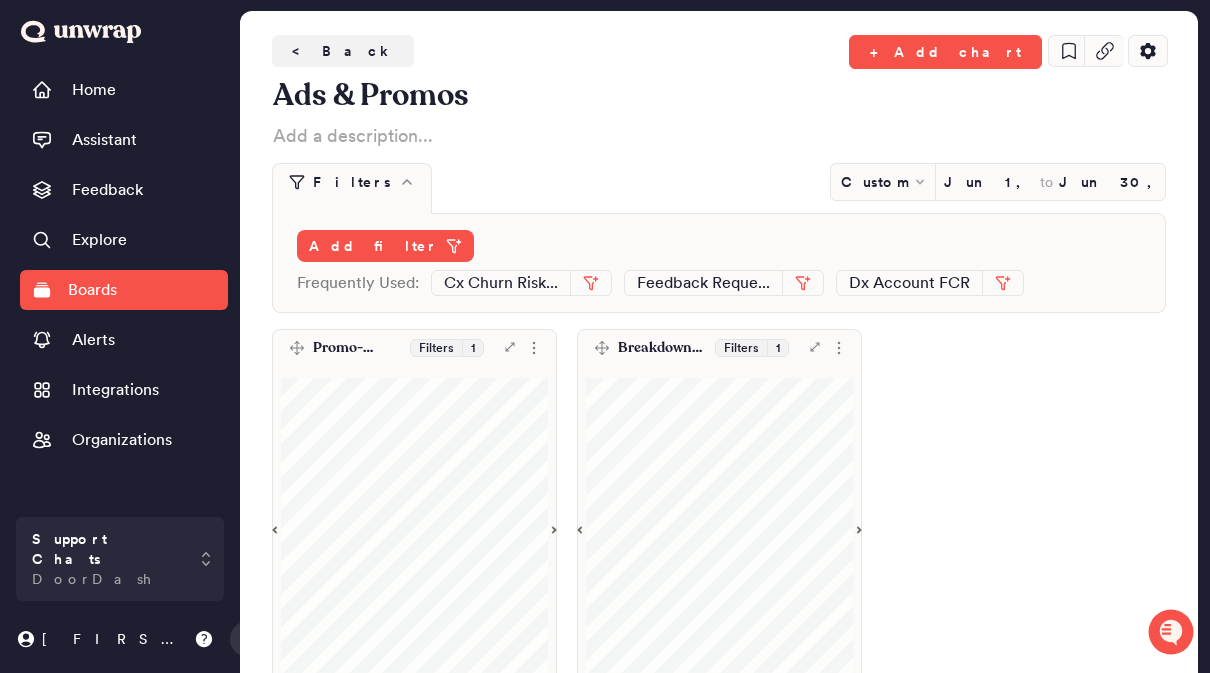 scroll, scrollTop: 68, scrollLeft: 0, axis: vertical 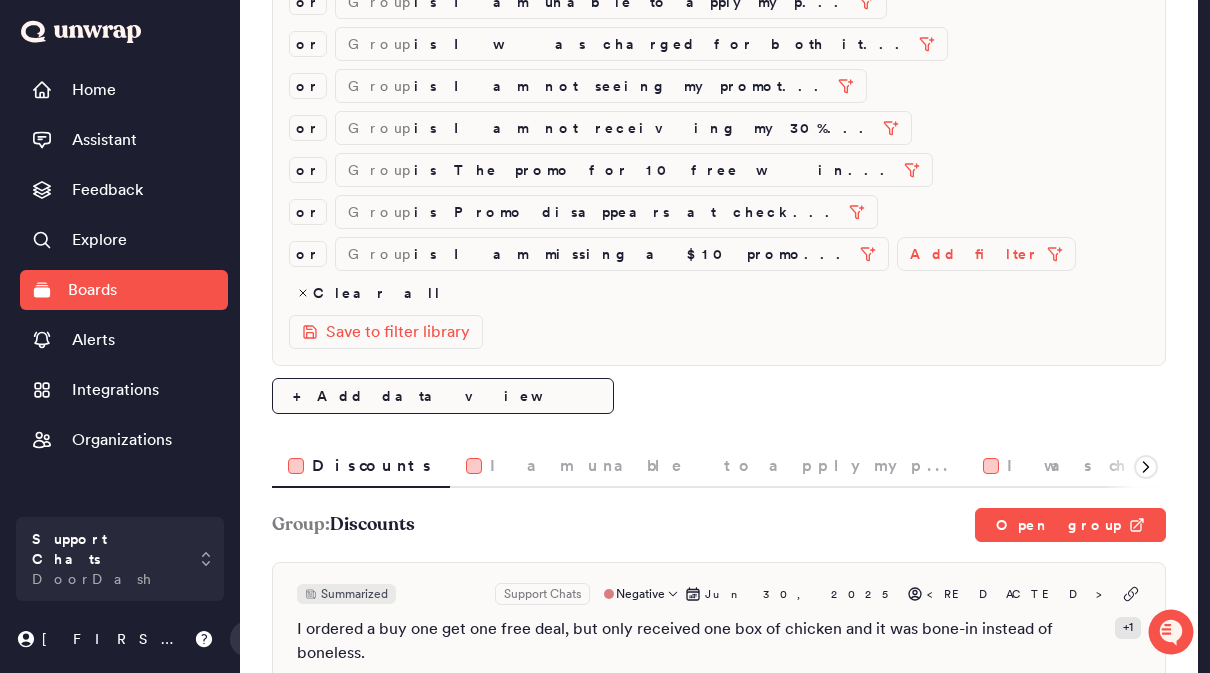click on "I ordered a buy one get one free deal, but only received one box of chicken and it was bone-in instead of boneless." at bounding box center [702, 641] 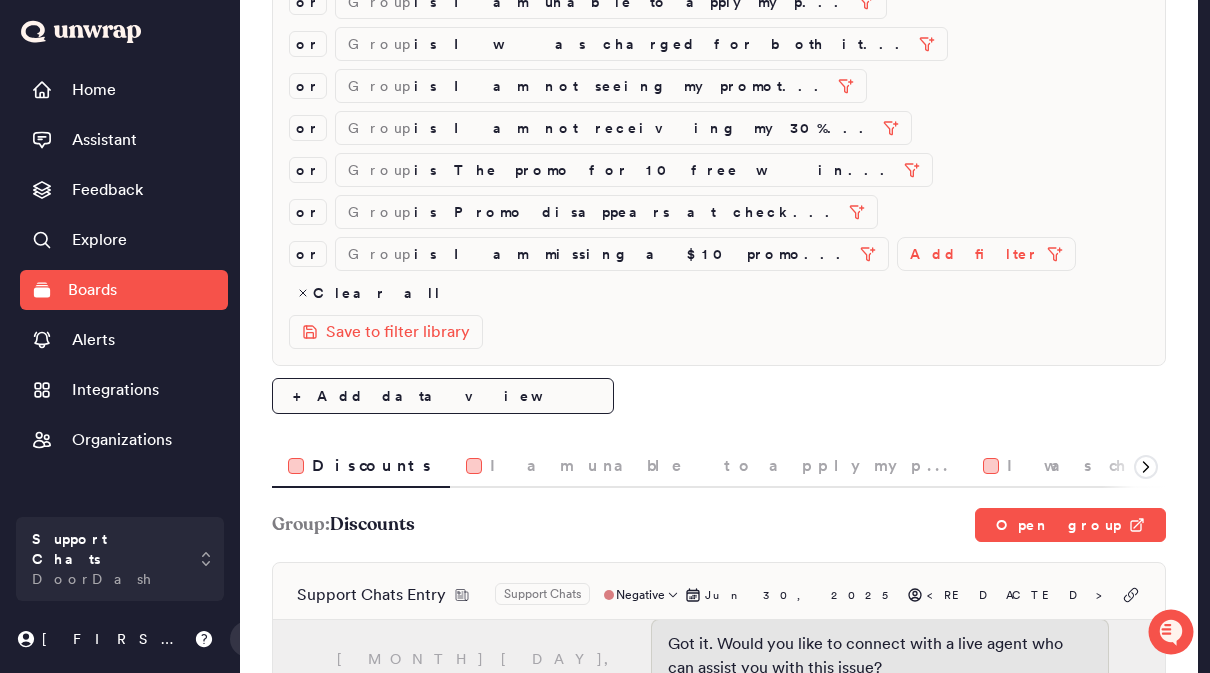 scroll, scrollTop: 1096, scrollLeft: 0, axis: vertical 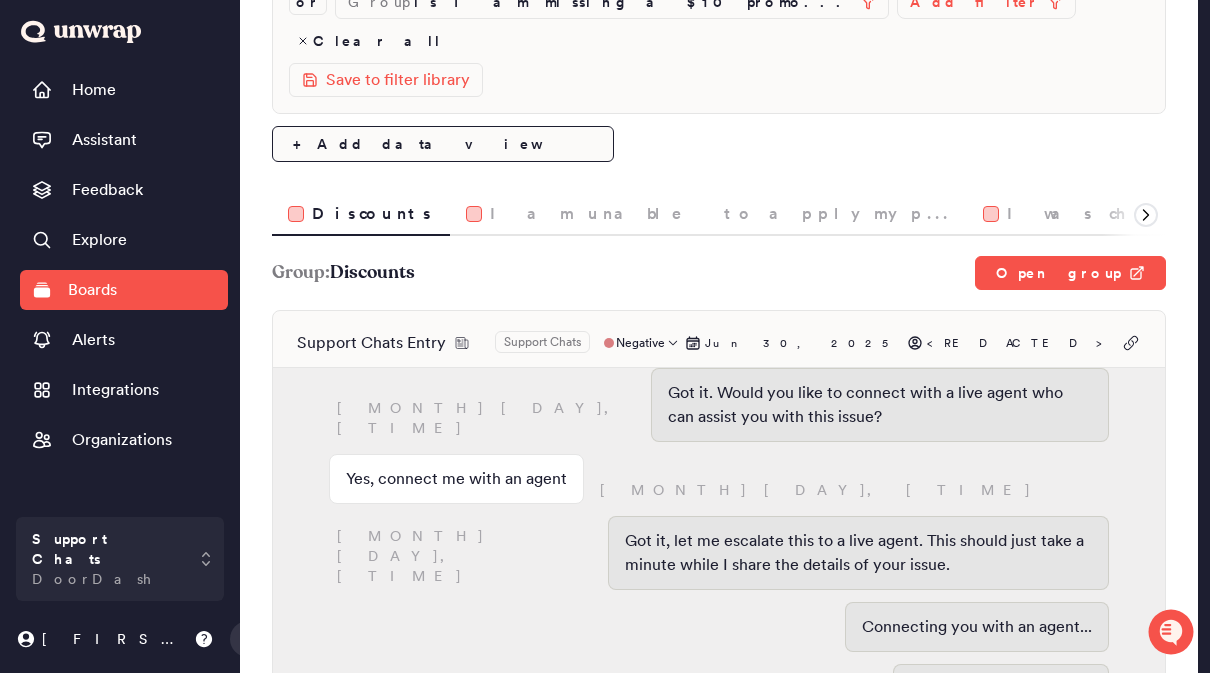 click on "July 1, 12:01am REDACTED_NAME has left the chat." at bounding box center [719, 695] 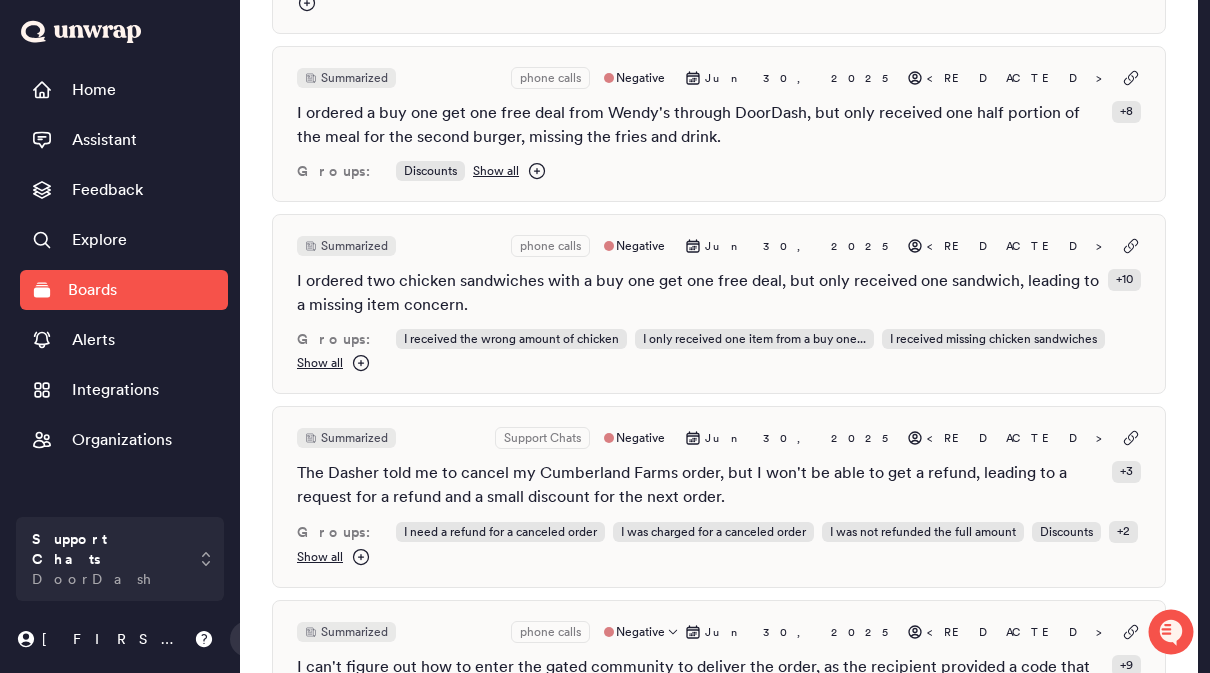 scroll, scrollTop: 3523, scrollLeft: 0, axis: vertical 